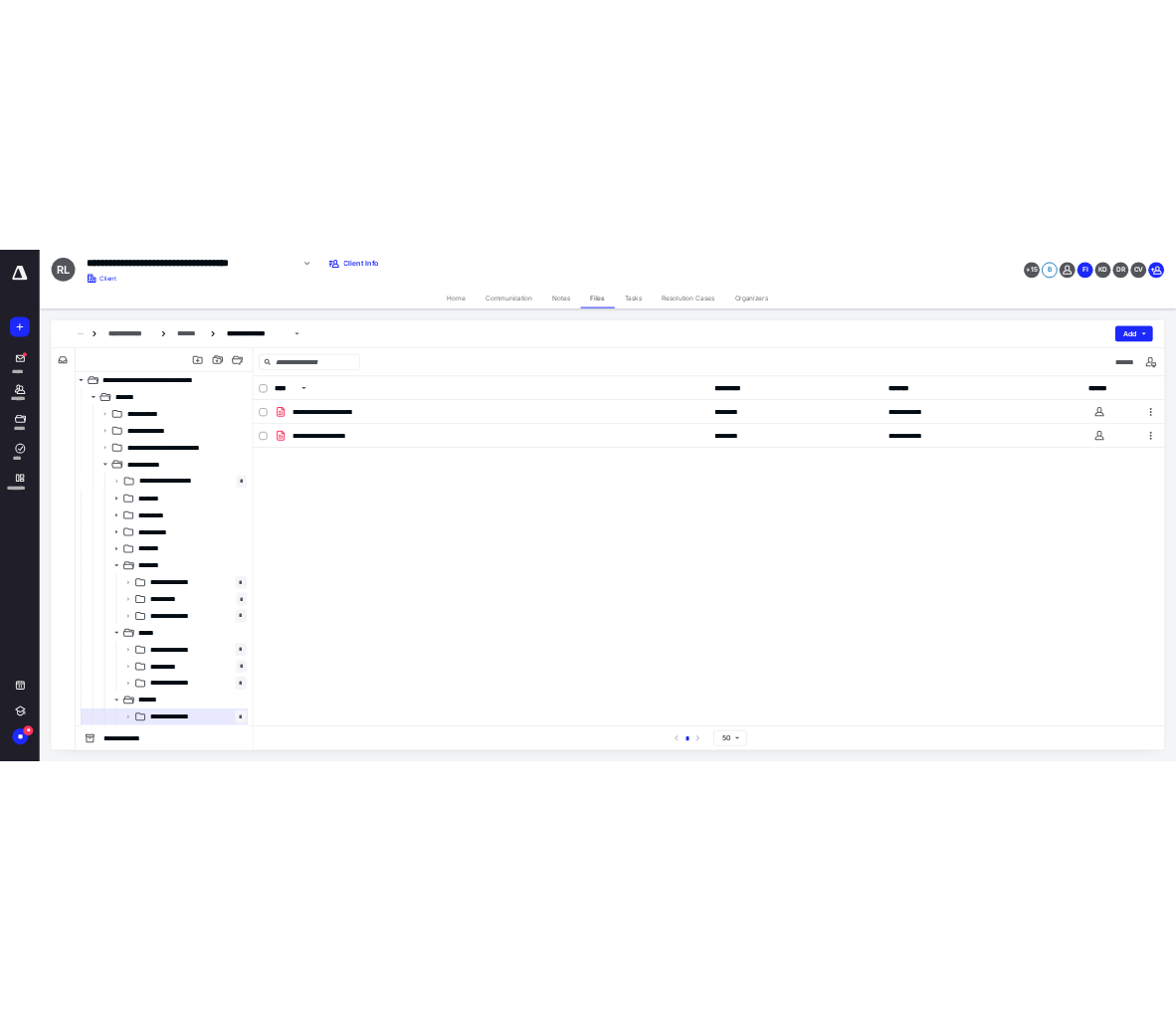 scroll, scrollTop: 0, scrollLeft: 0, axis: both 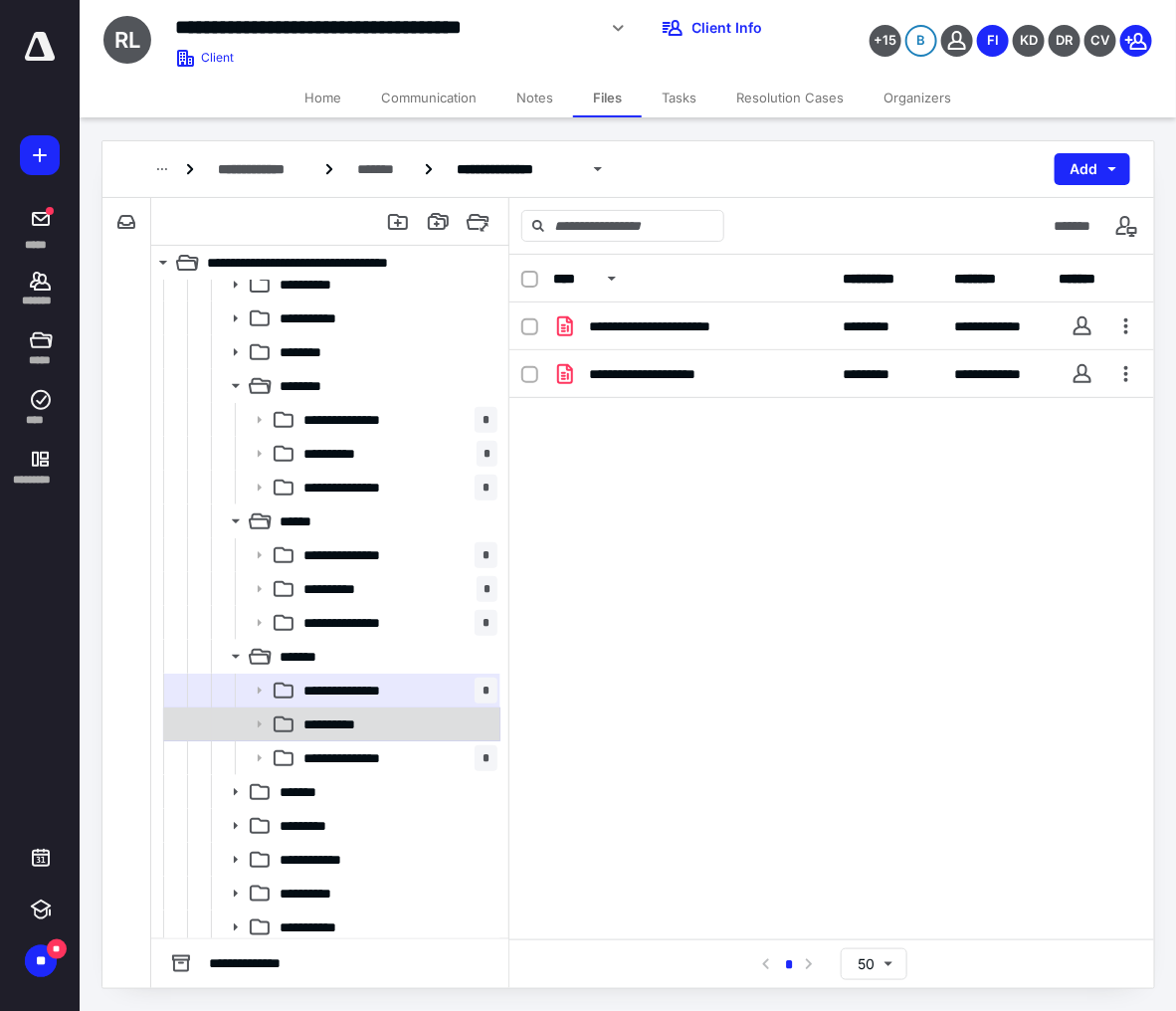 click on "**********" at bounding box center [396, 724] 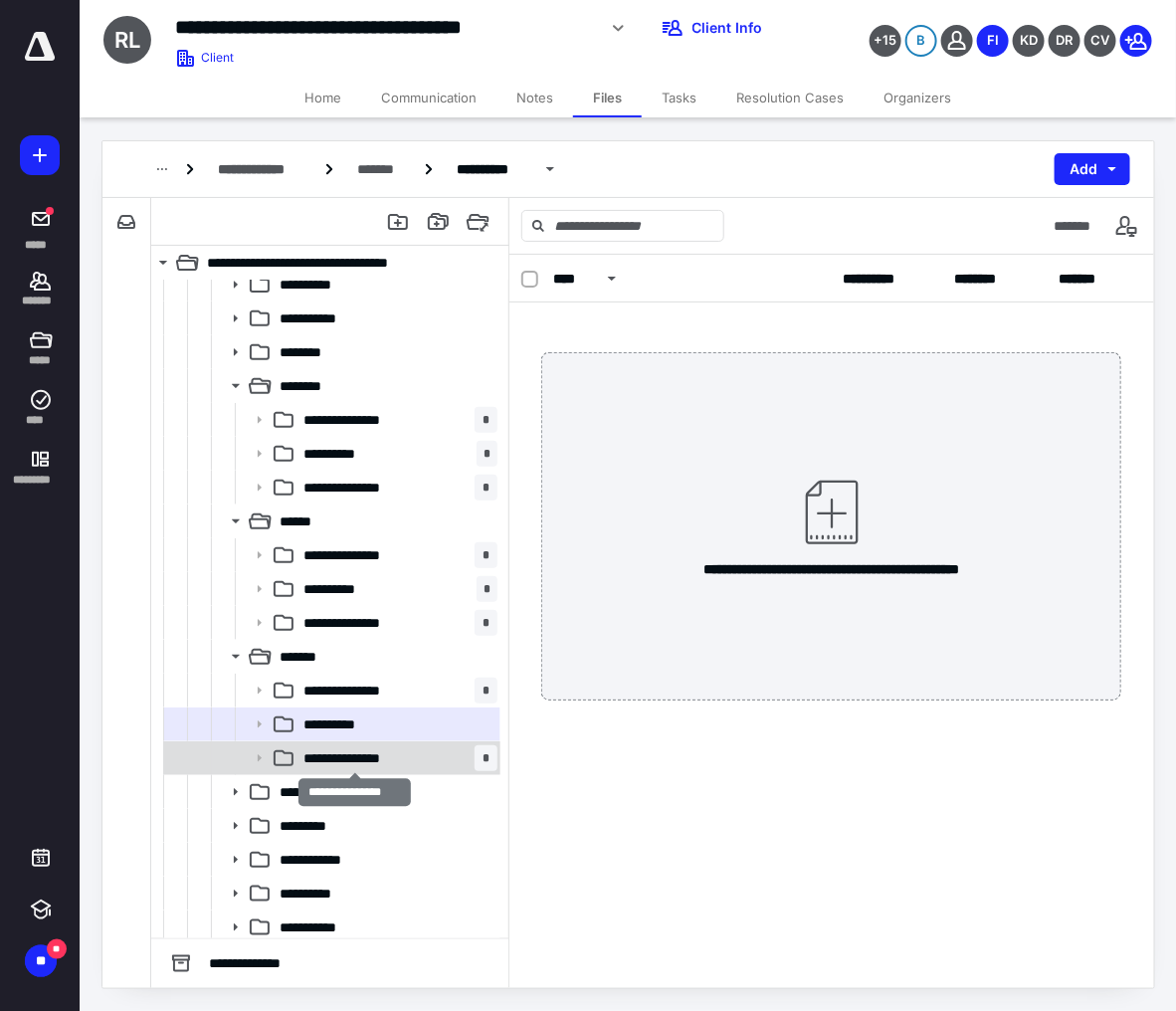 click on "**********" at bounding box center (353, 758) 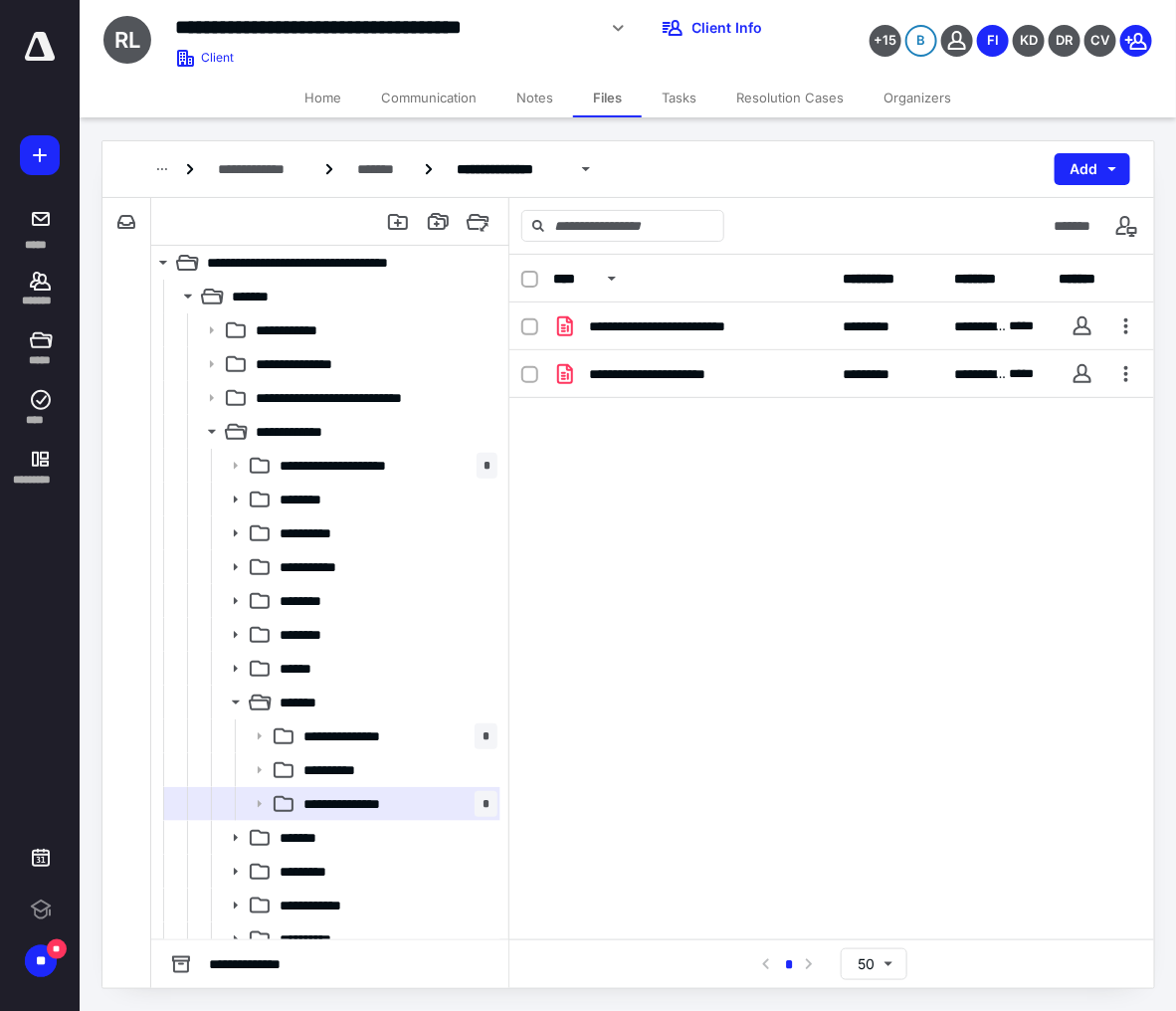 scroll, scrollTop: 0, scrollLeft: 0, axis: both 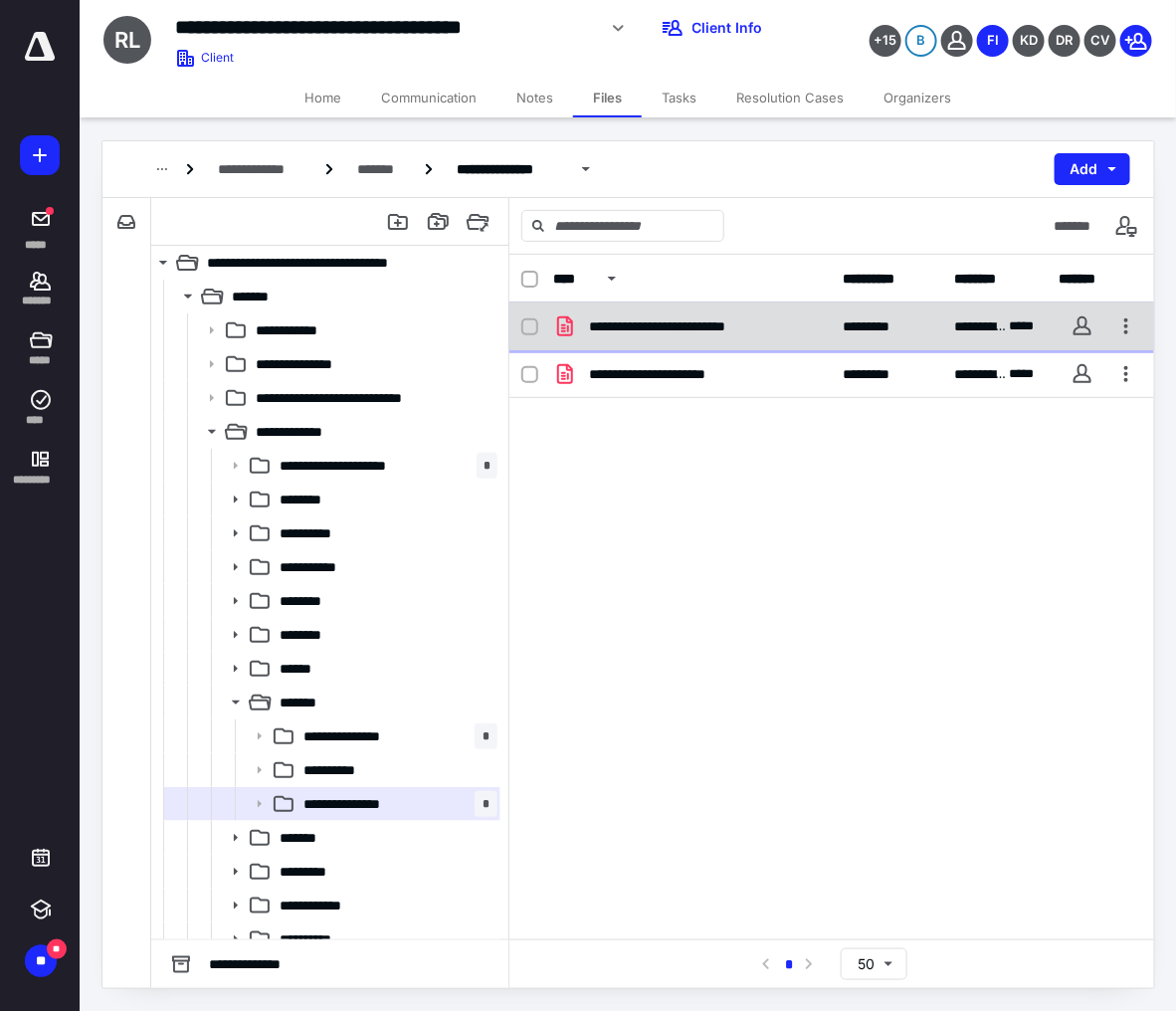 click on "**********" at bounding box center (832, 326) 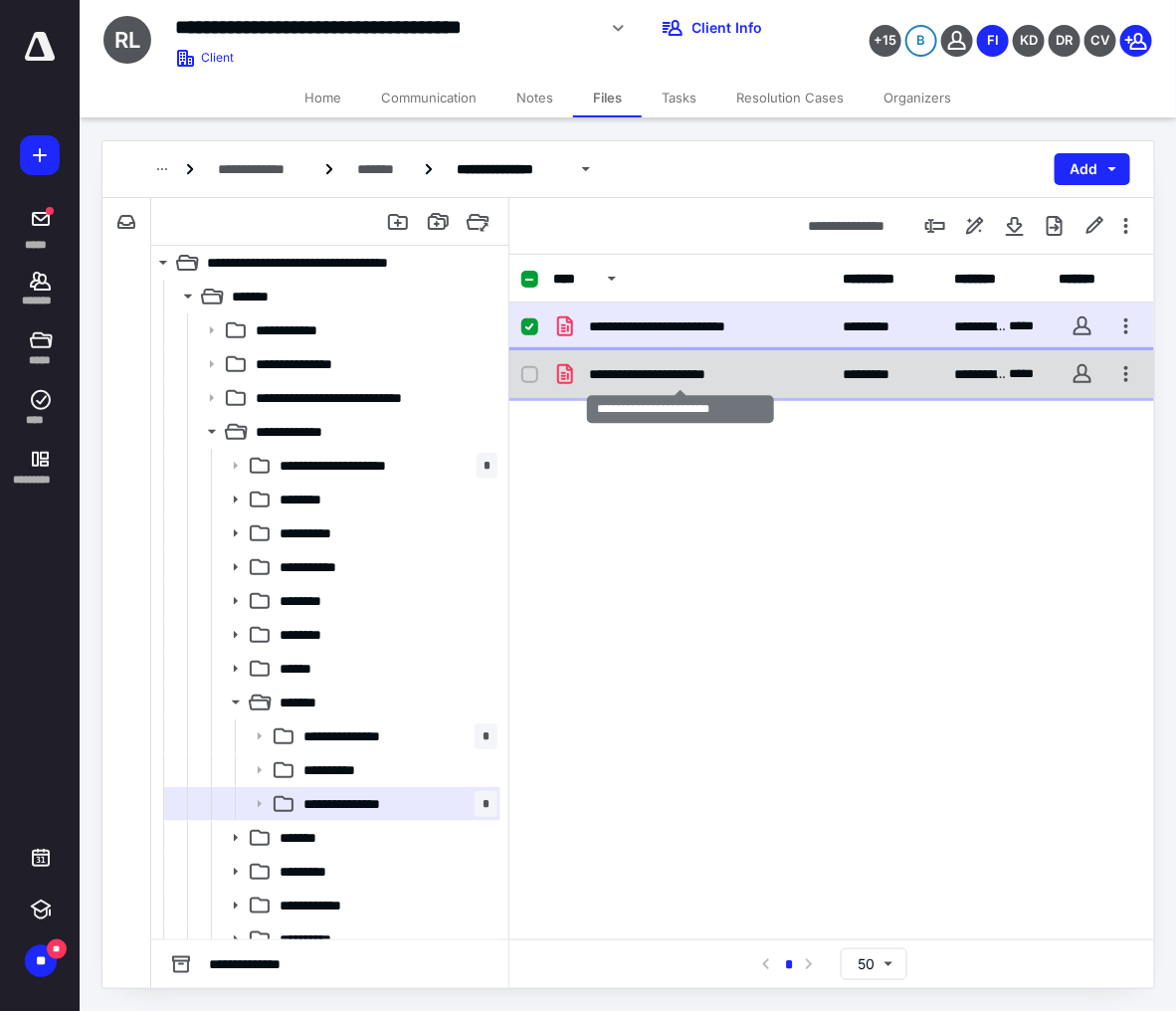 click on "**********" at bounding box center (680, 374) 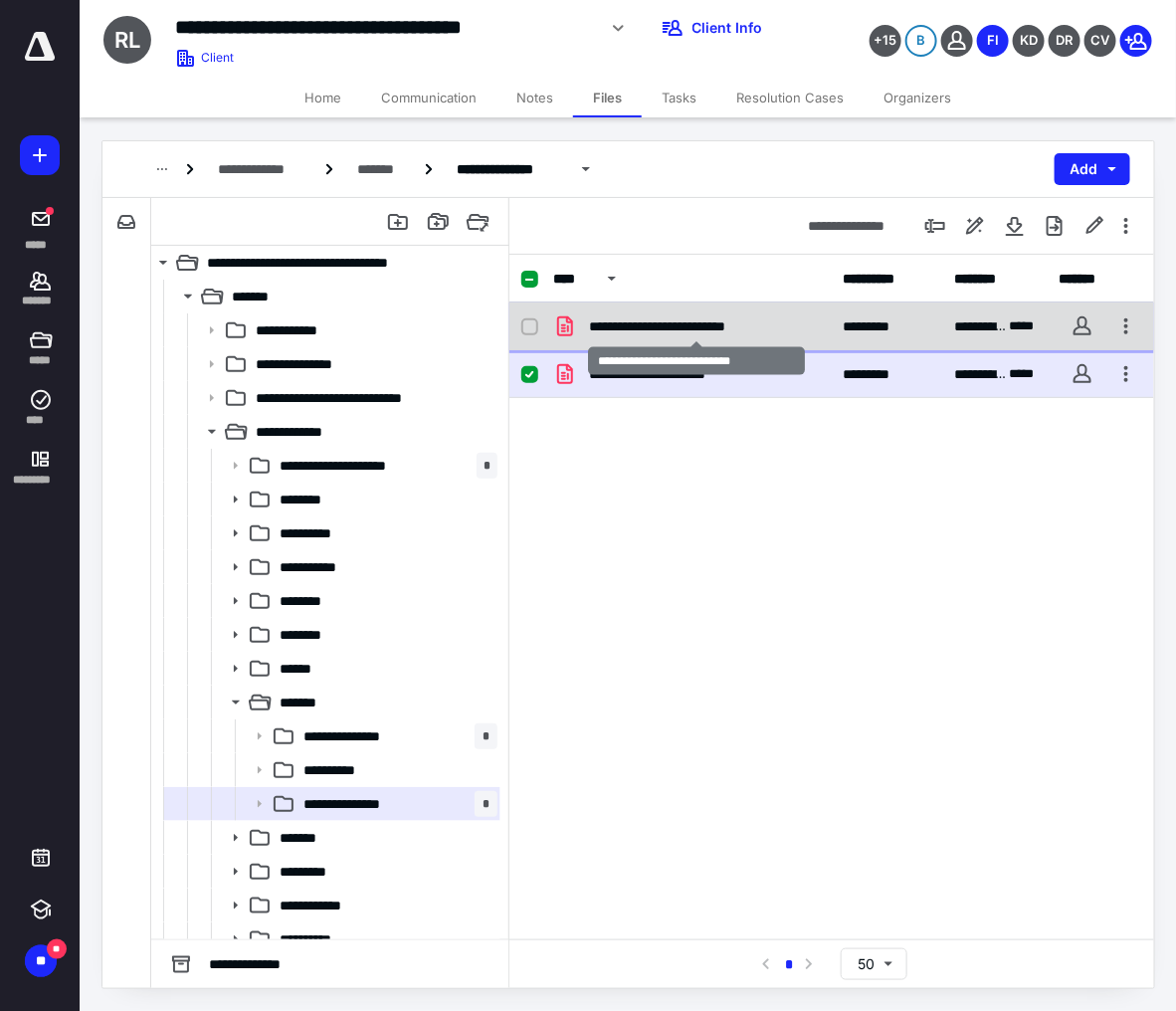 click on "**********" at bounding box center (696, 326) 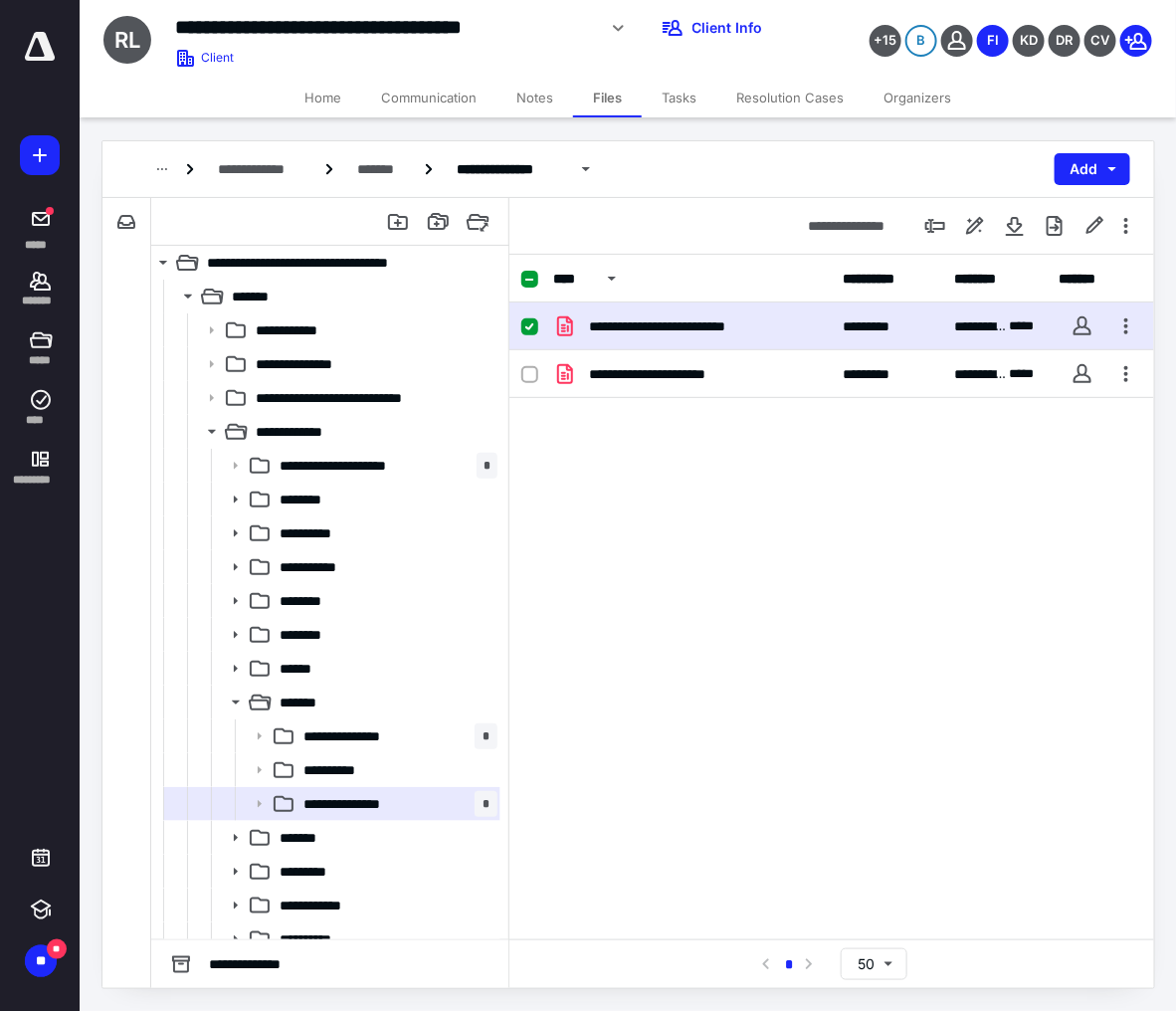 click on "**********" at bounding box center (832, 452) 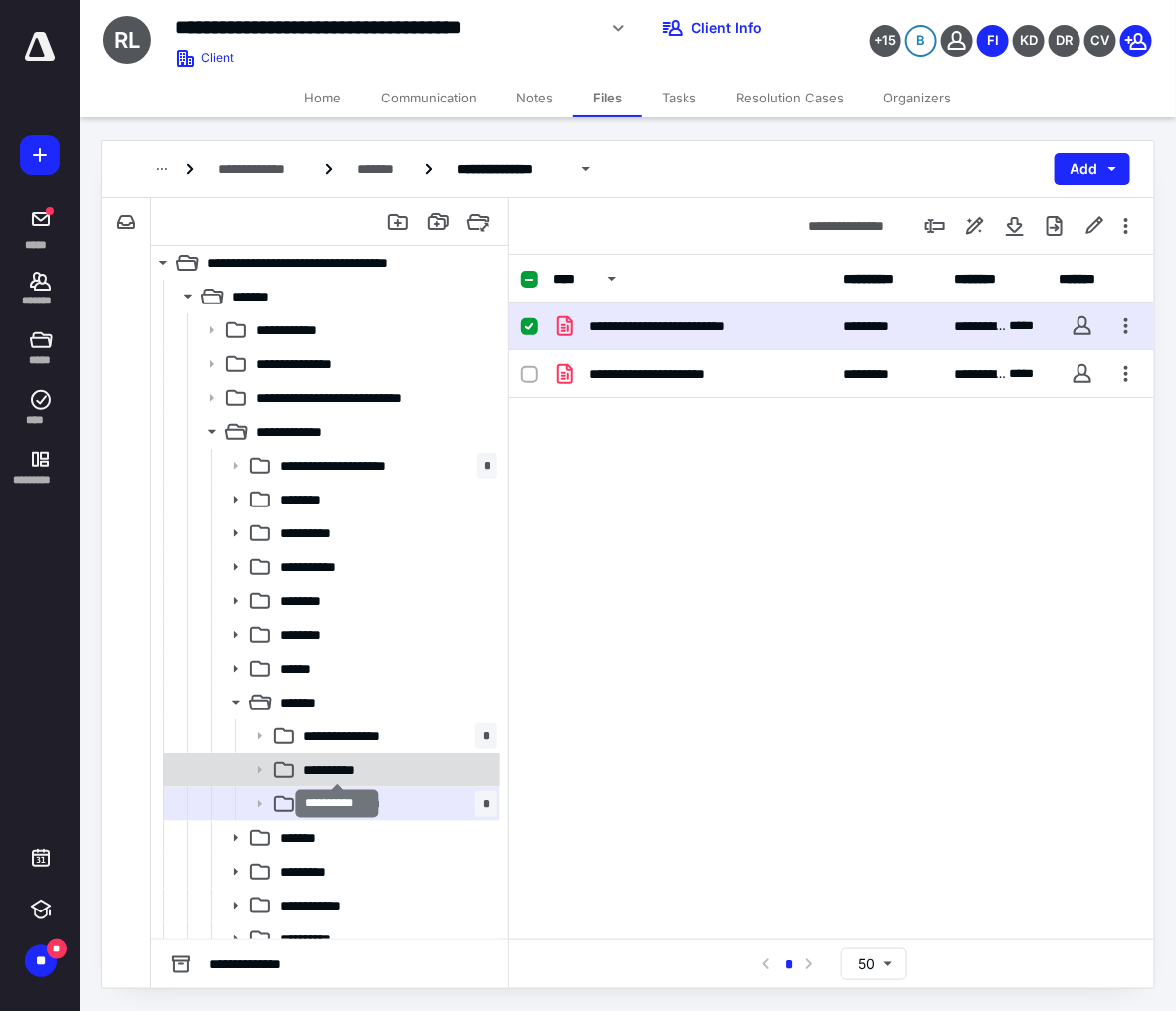 click on "**********" at bounding box center (337, 770) 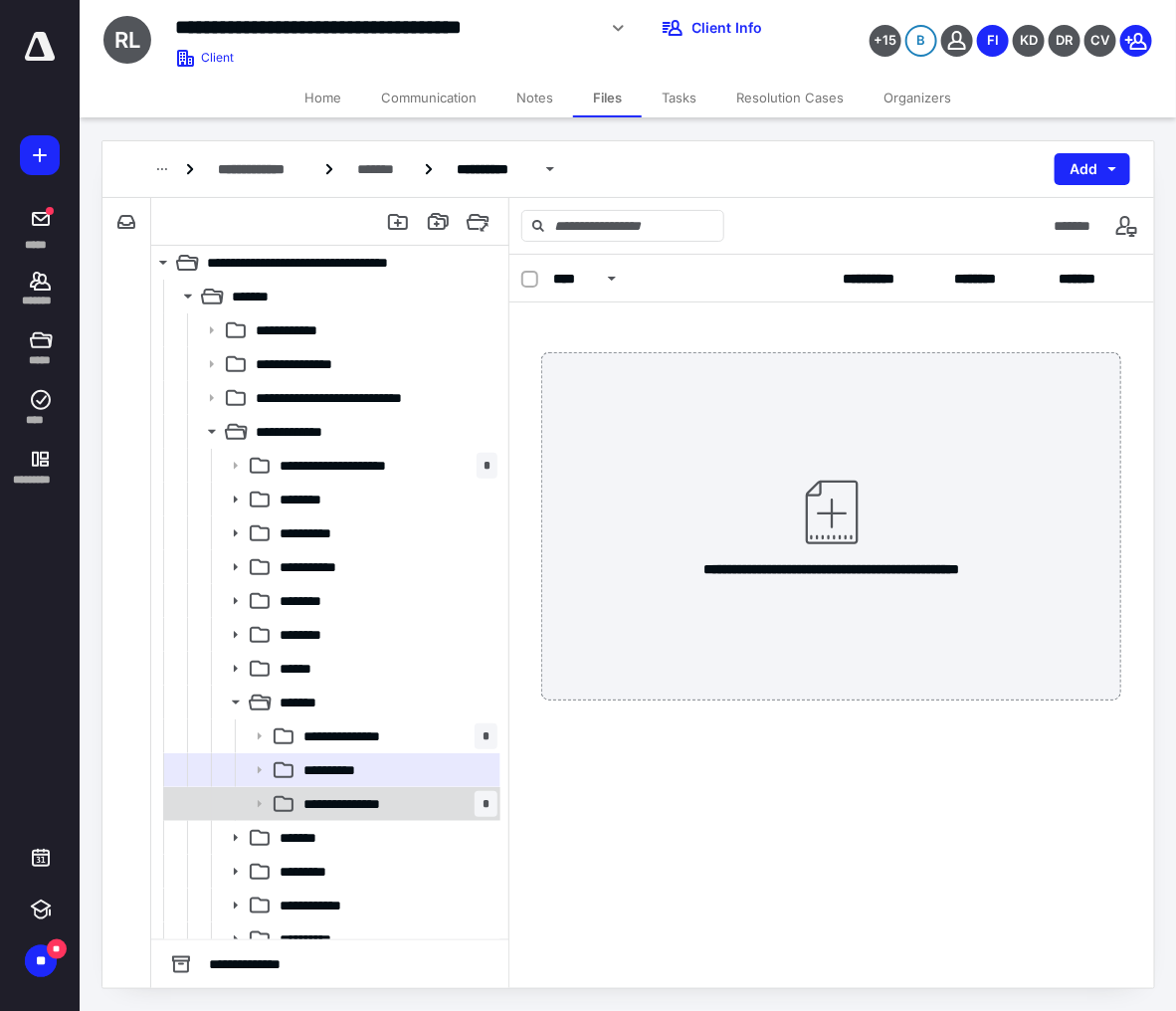 click on "**********" at bounding box center [353, 804] 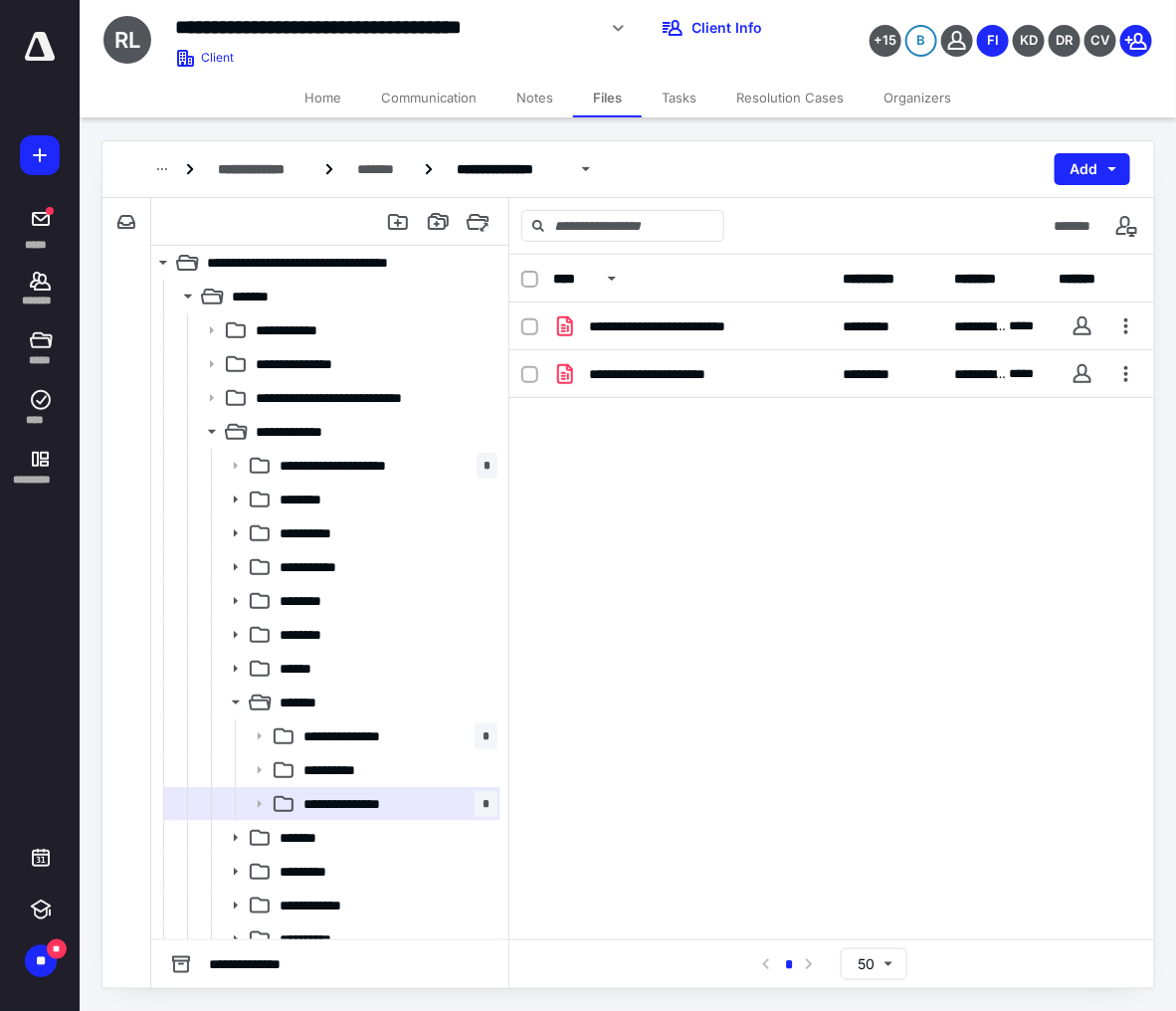click on "**********" at bounding box center [126, 593] 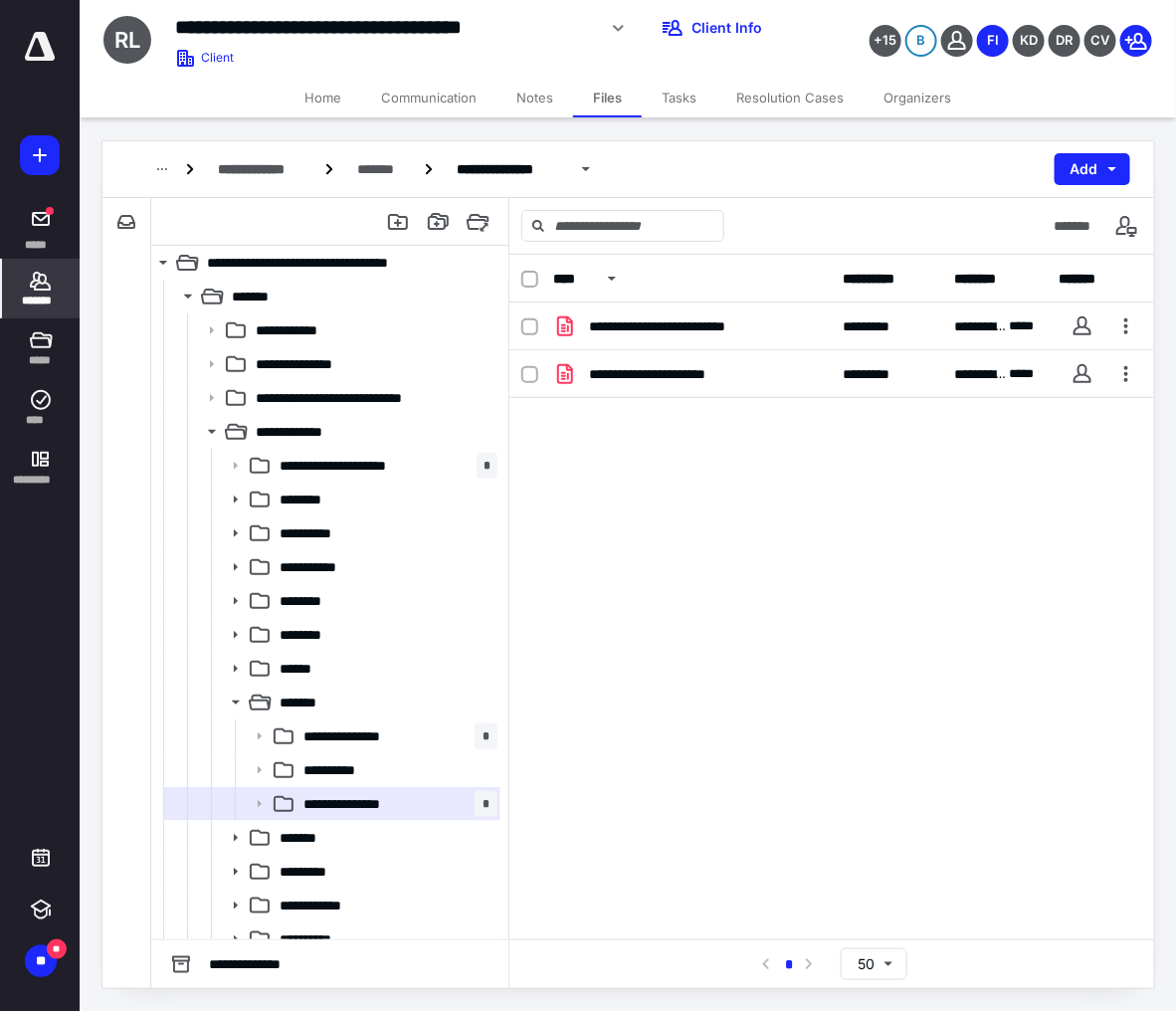 click 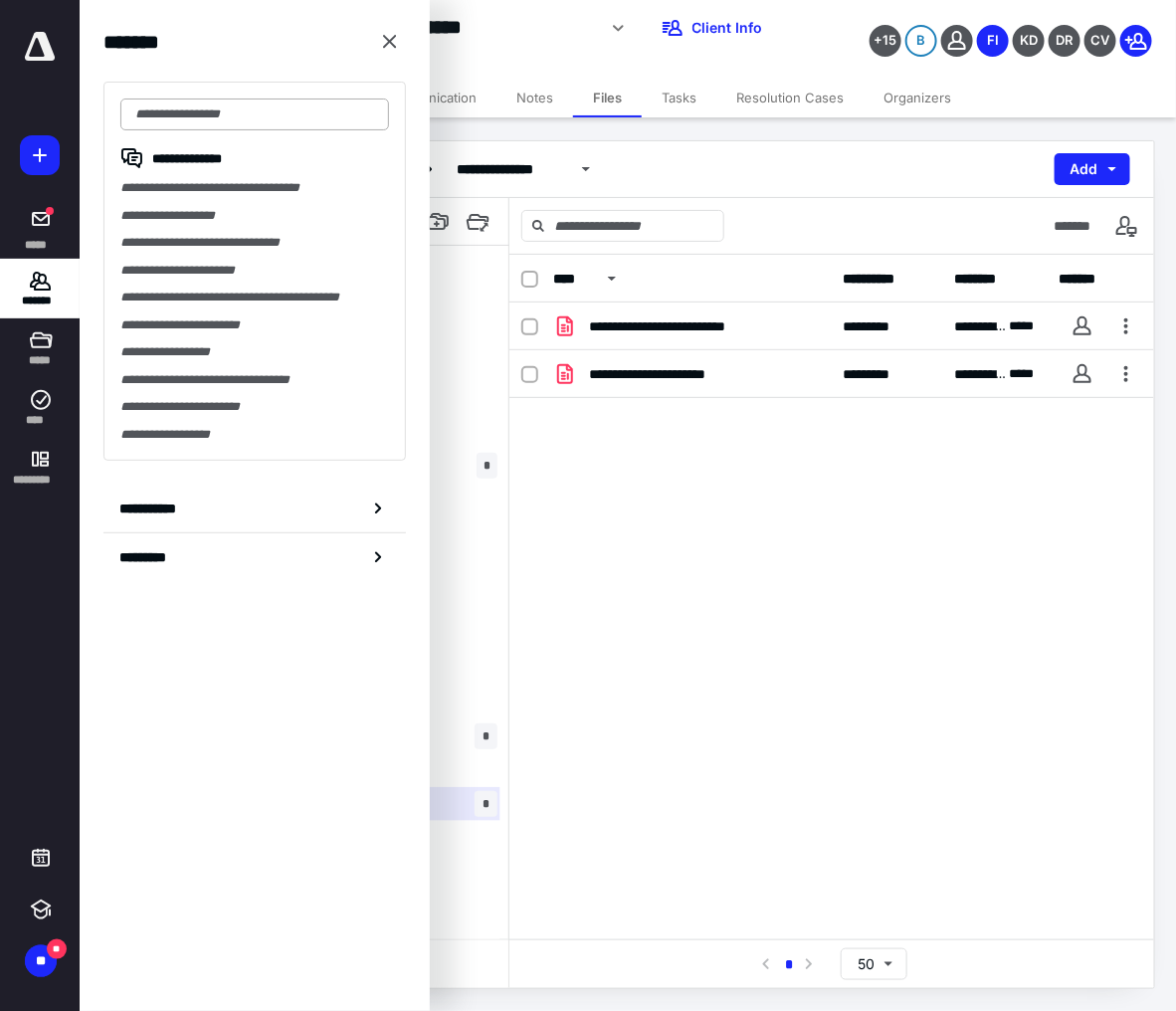 click at bounding box center (255, 114) 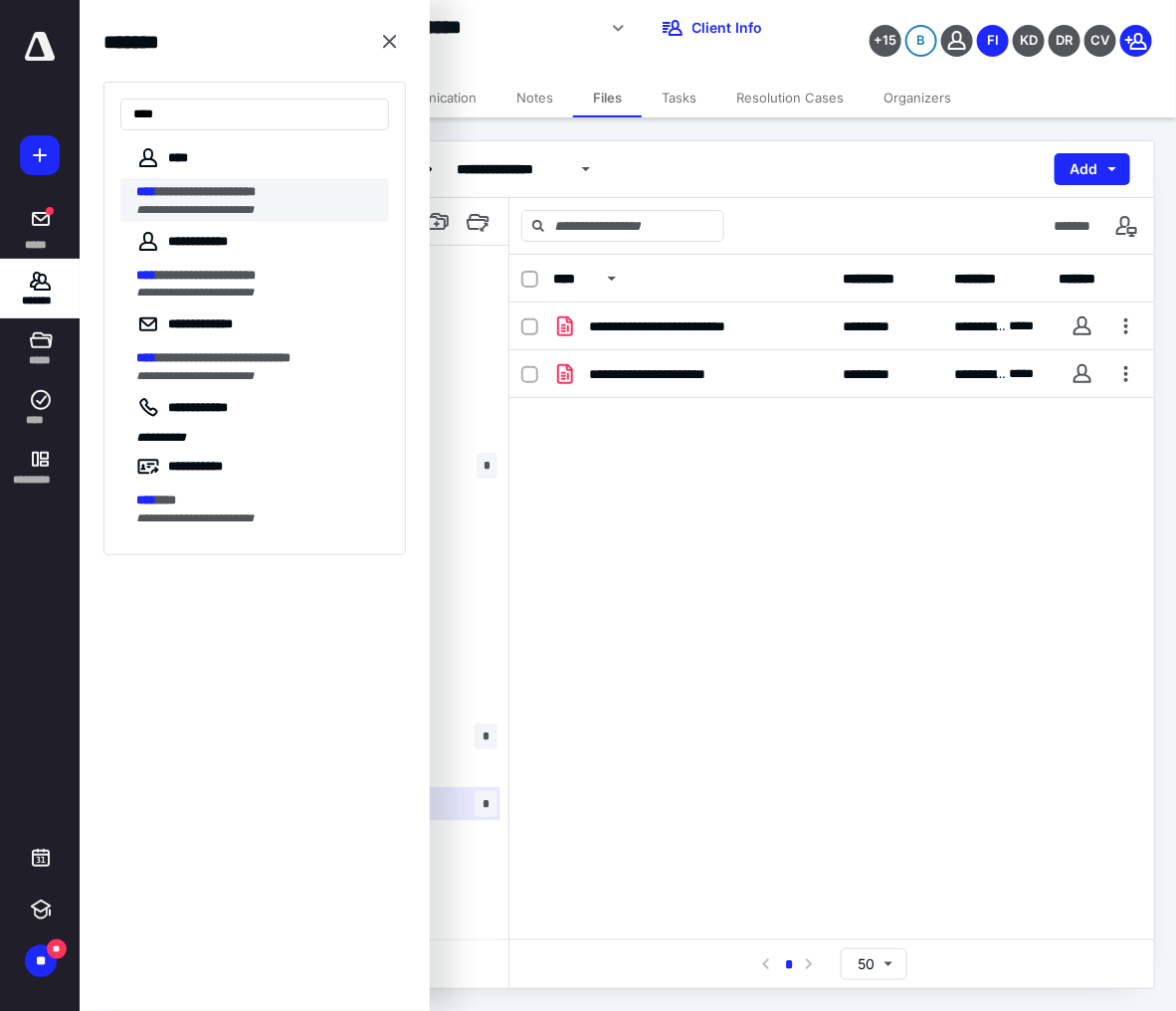 type on "****" 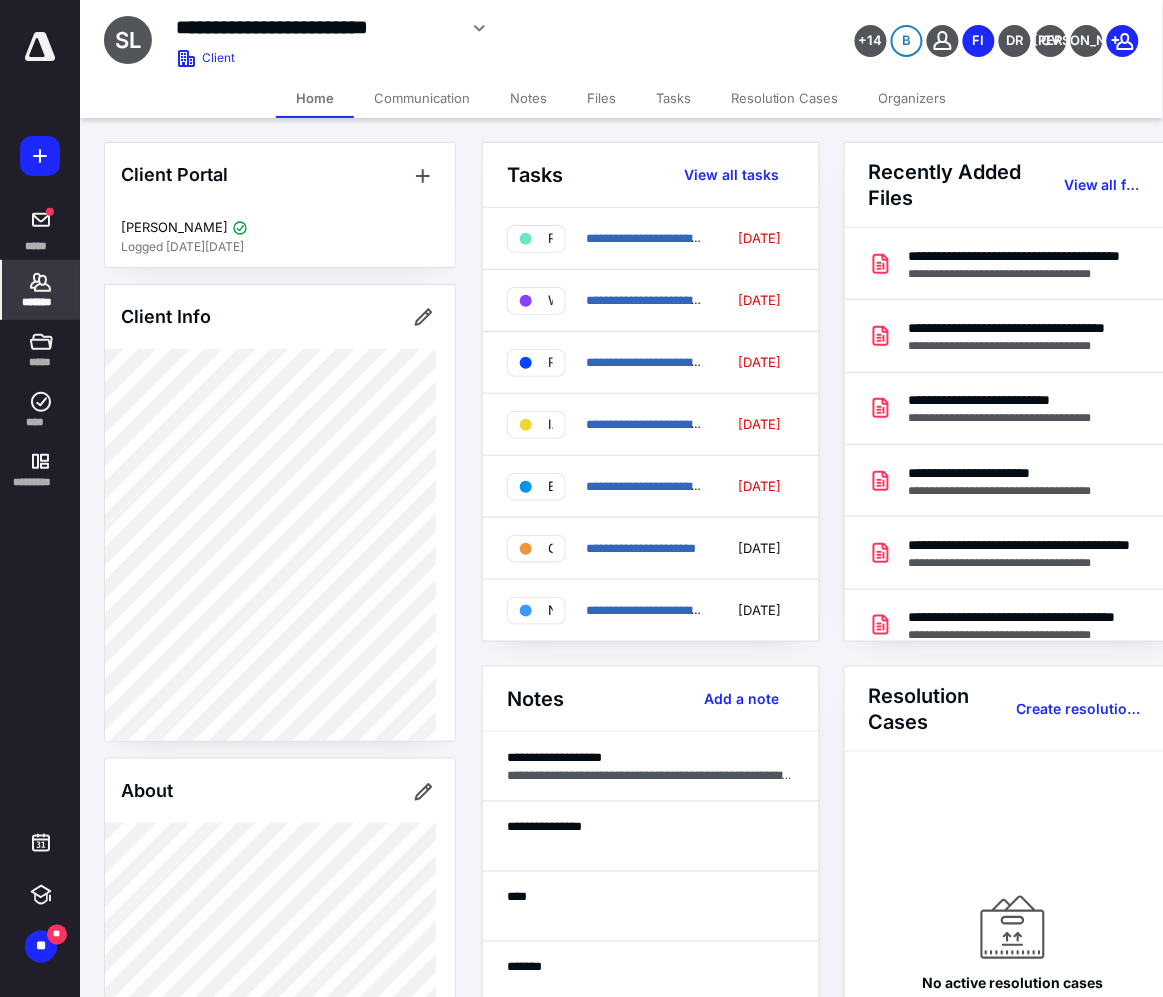 click on "Files" at bounding box center [601, 98] 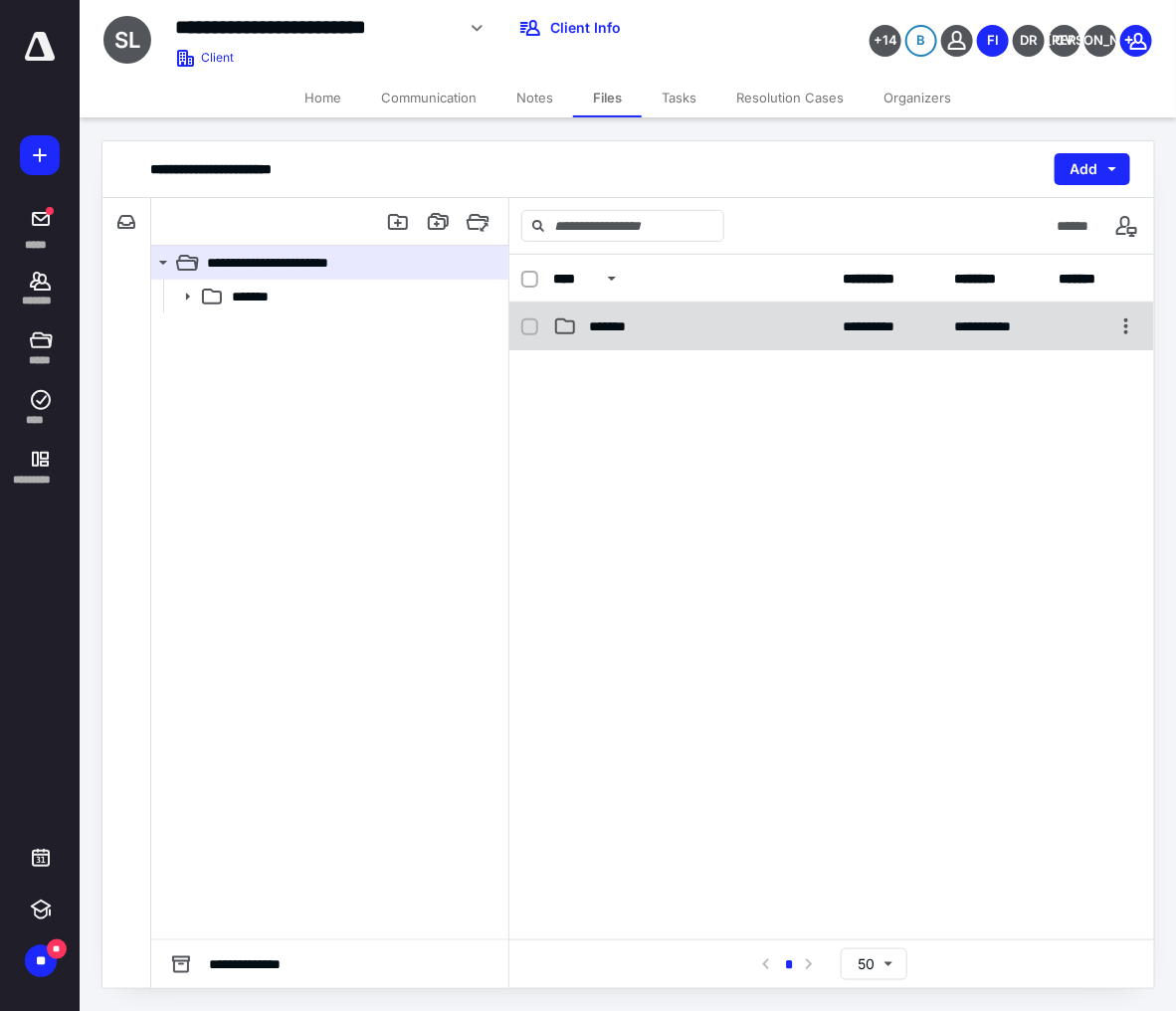 click on "**********" at bounding box center (832, 326) 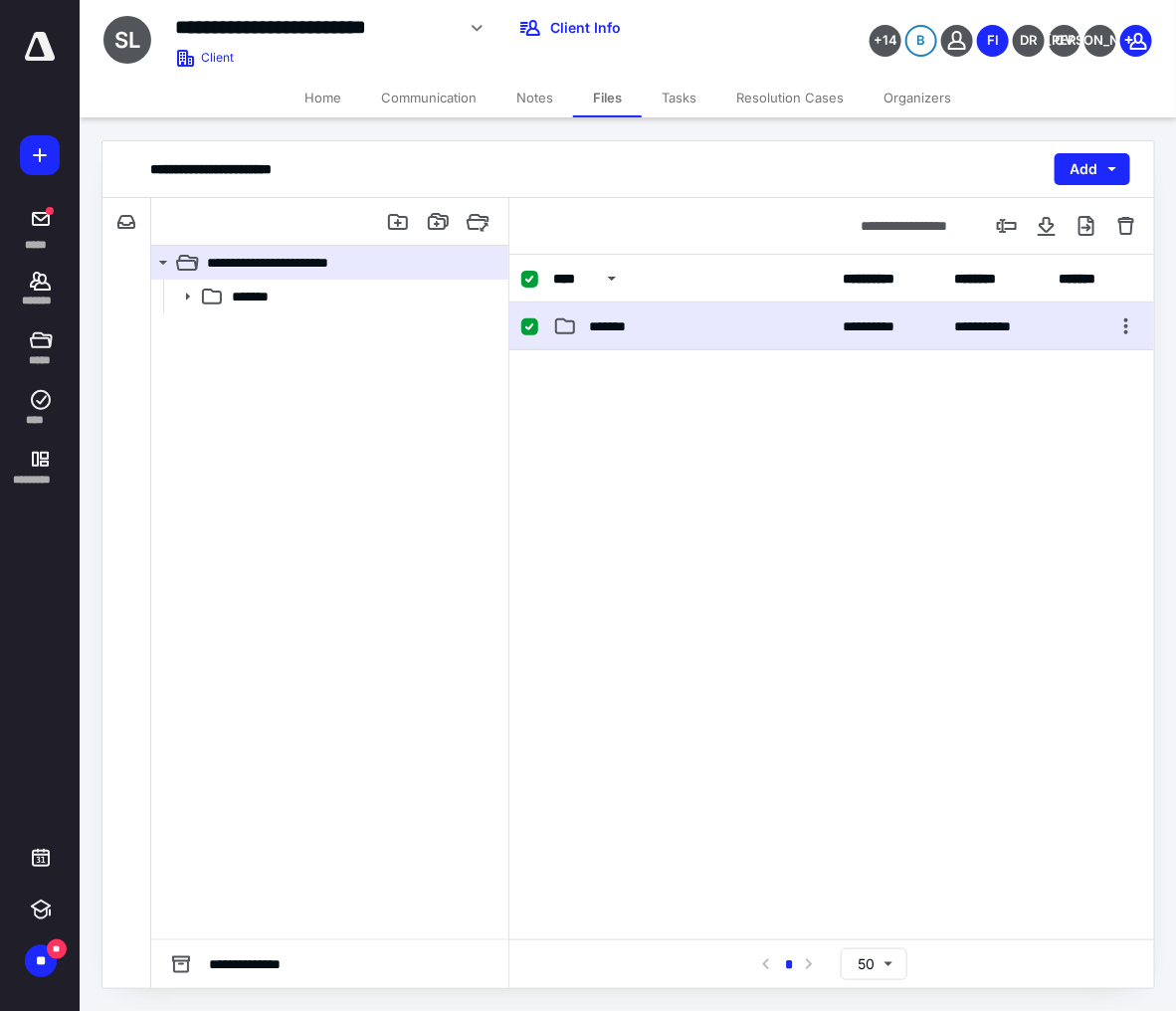 click on "**********" at bounding box center (832, 326) 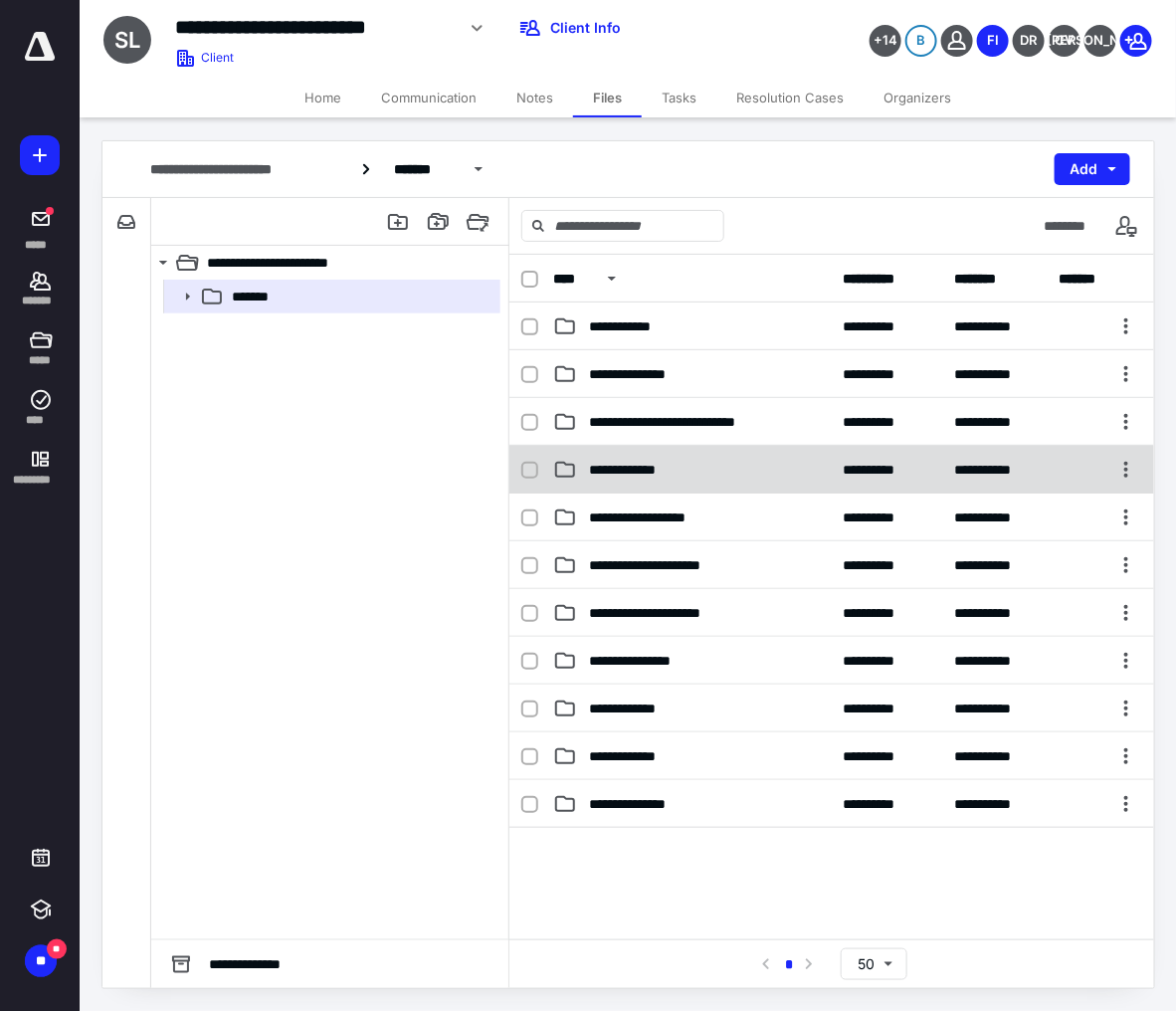 click on "**********" at bounding box center [692, 470] 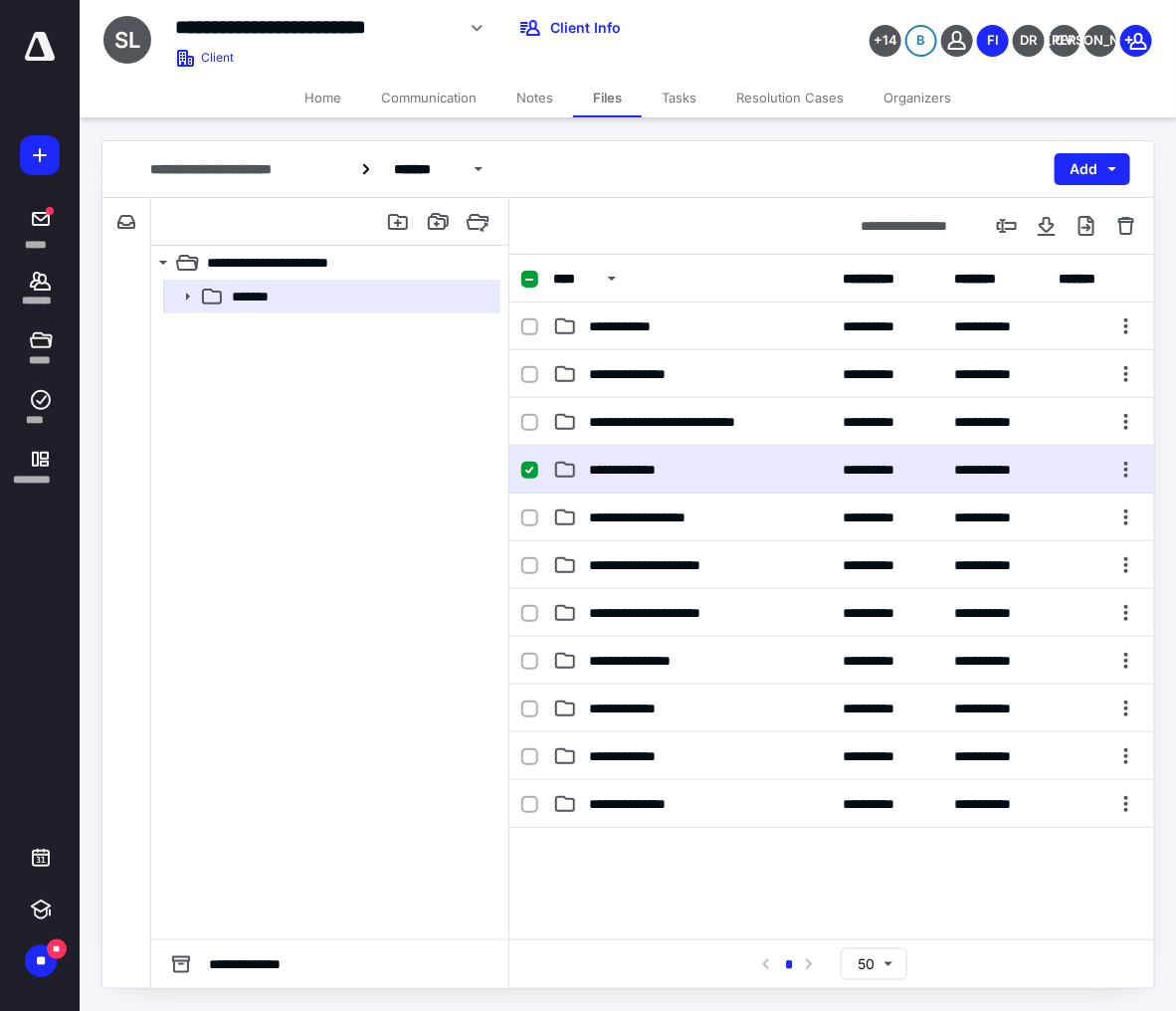 click on "**********" at bounding box center [692, 470] 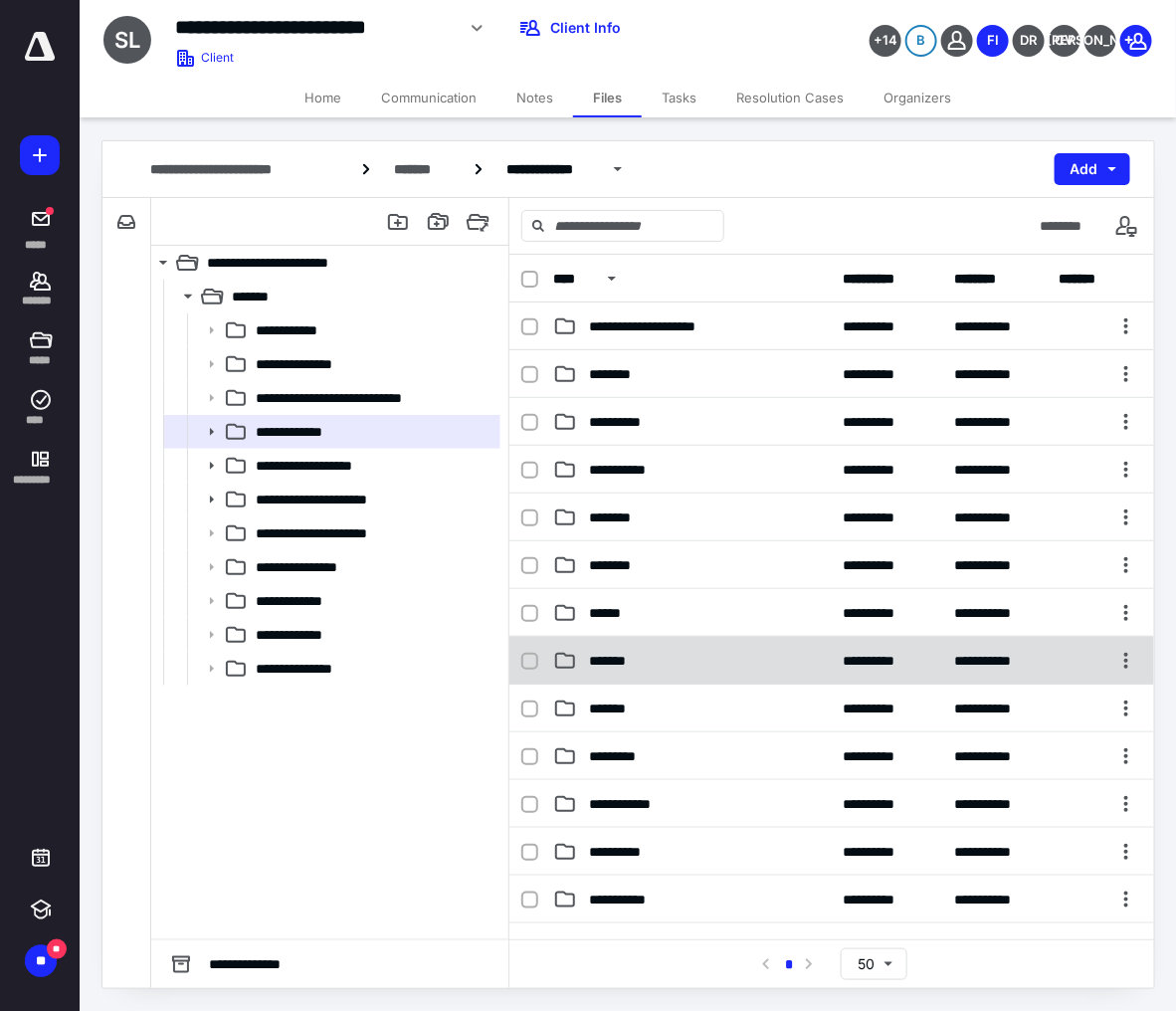 click on "*******" at bounding box center (692, 661) 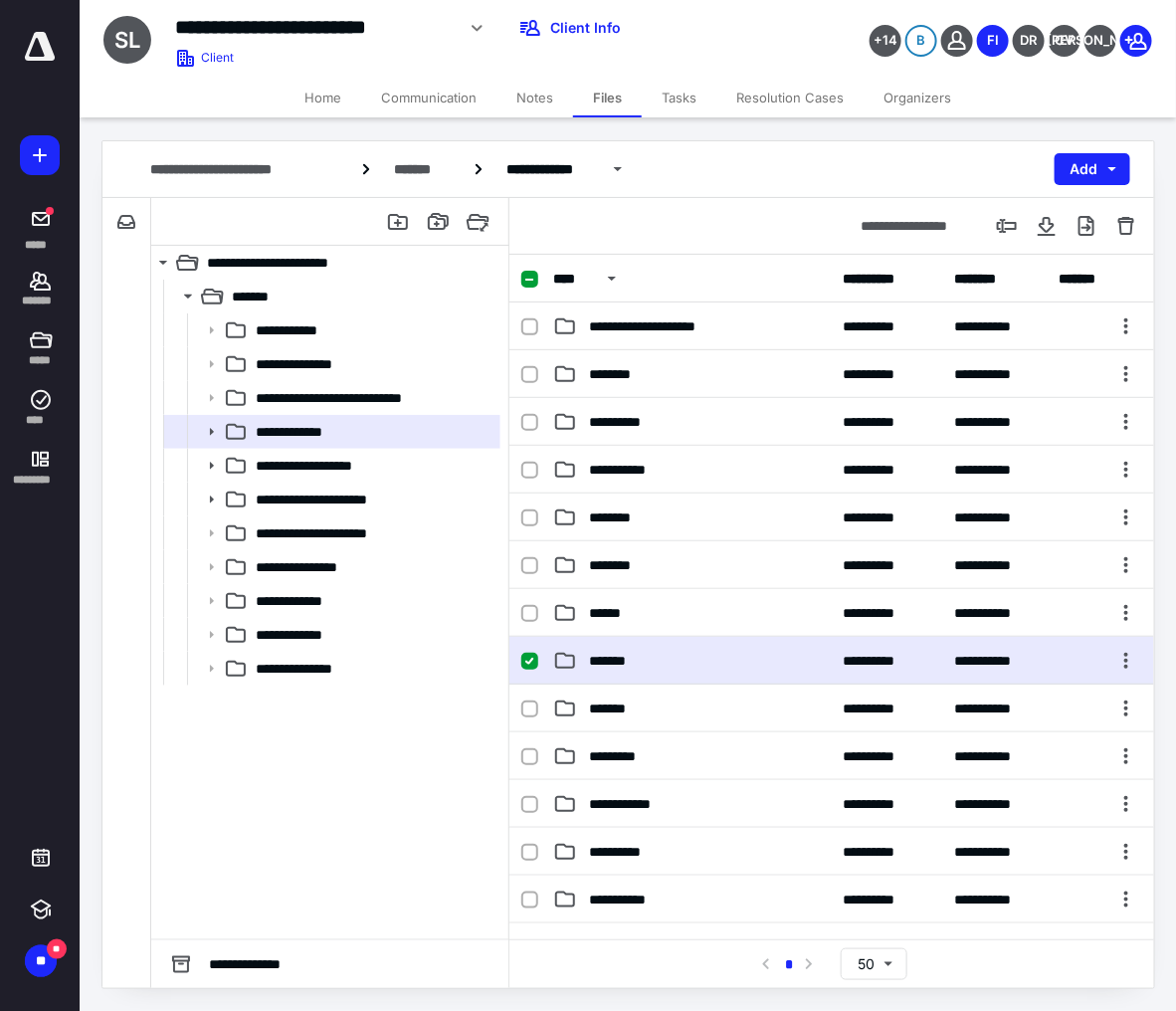 click on "*******" at bounding box center [692, 661] 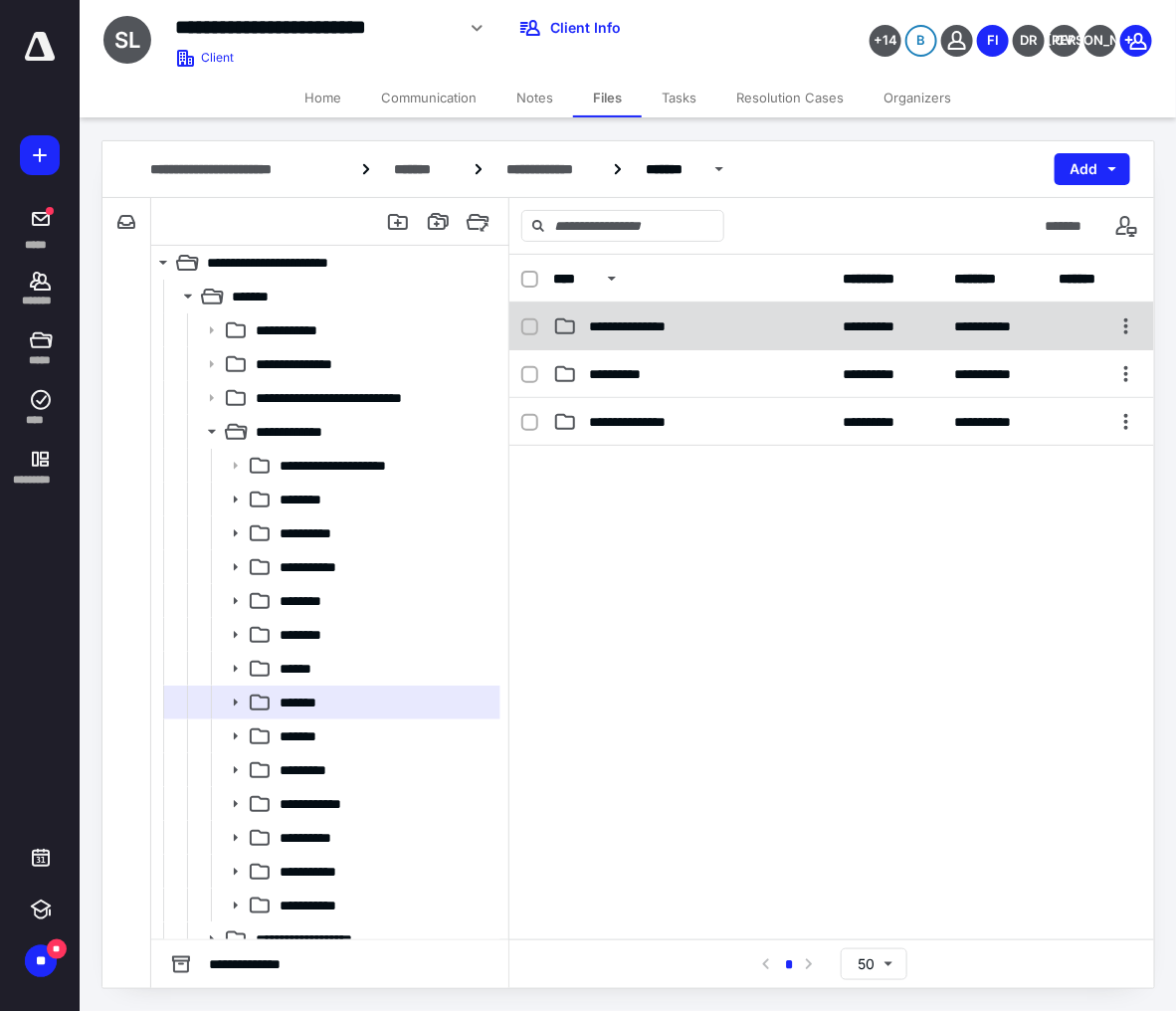 click on "**********" at bounding box center [692, 326] 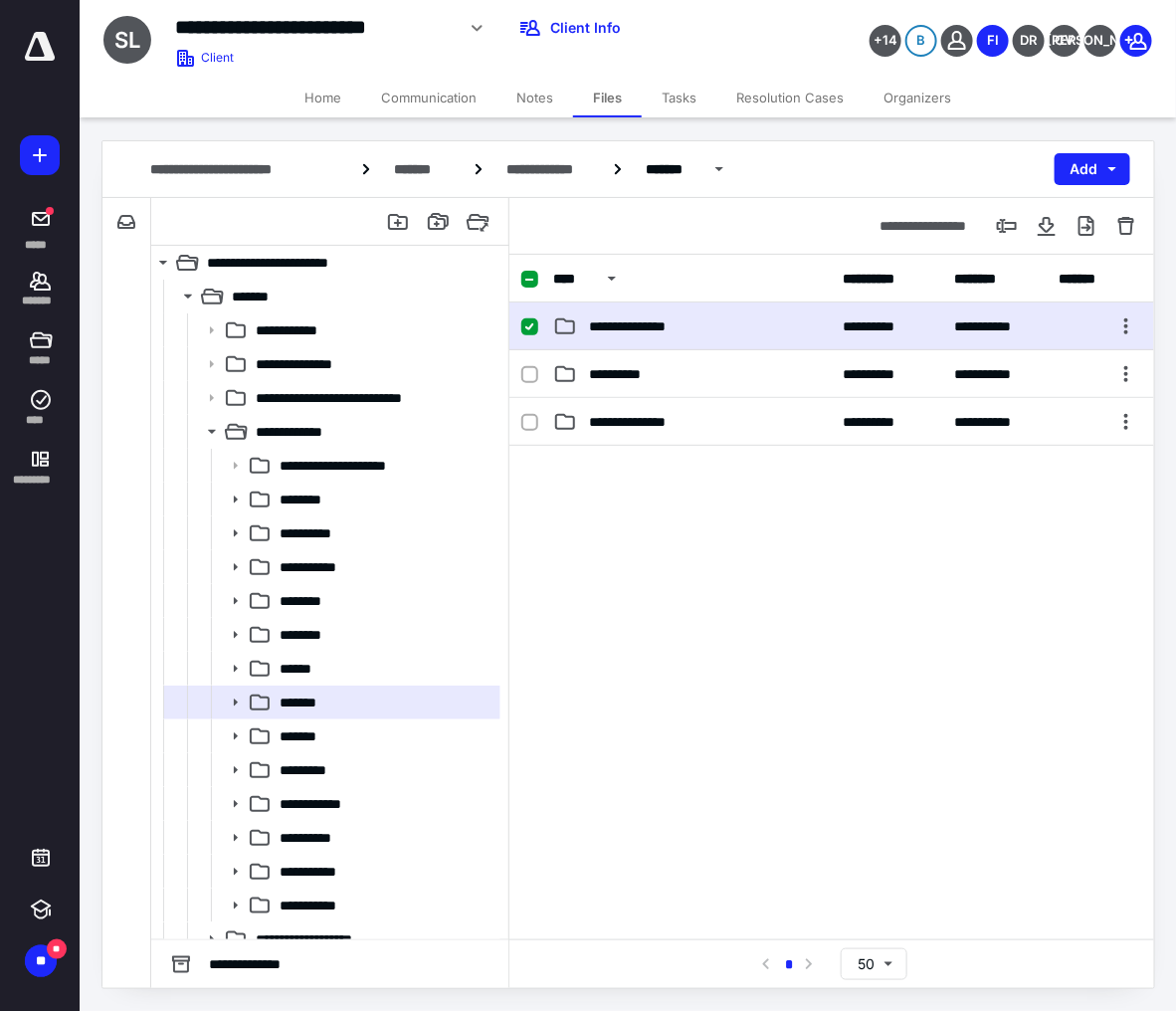 click on "**********" at bounding box center (692, 326) 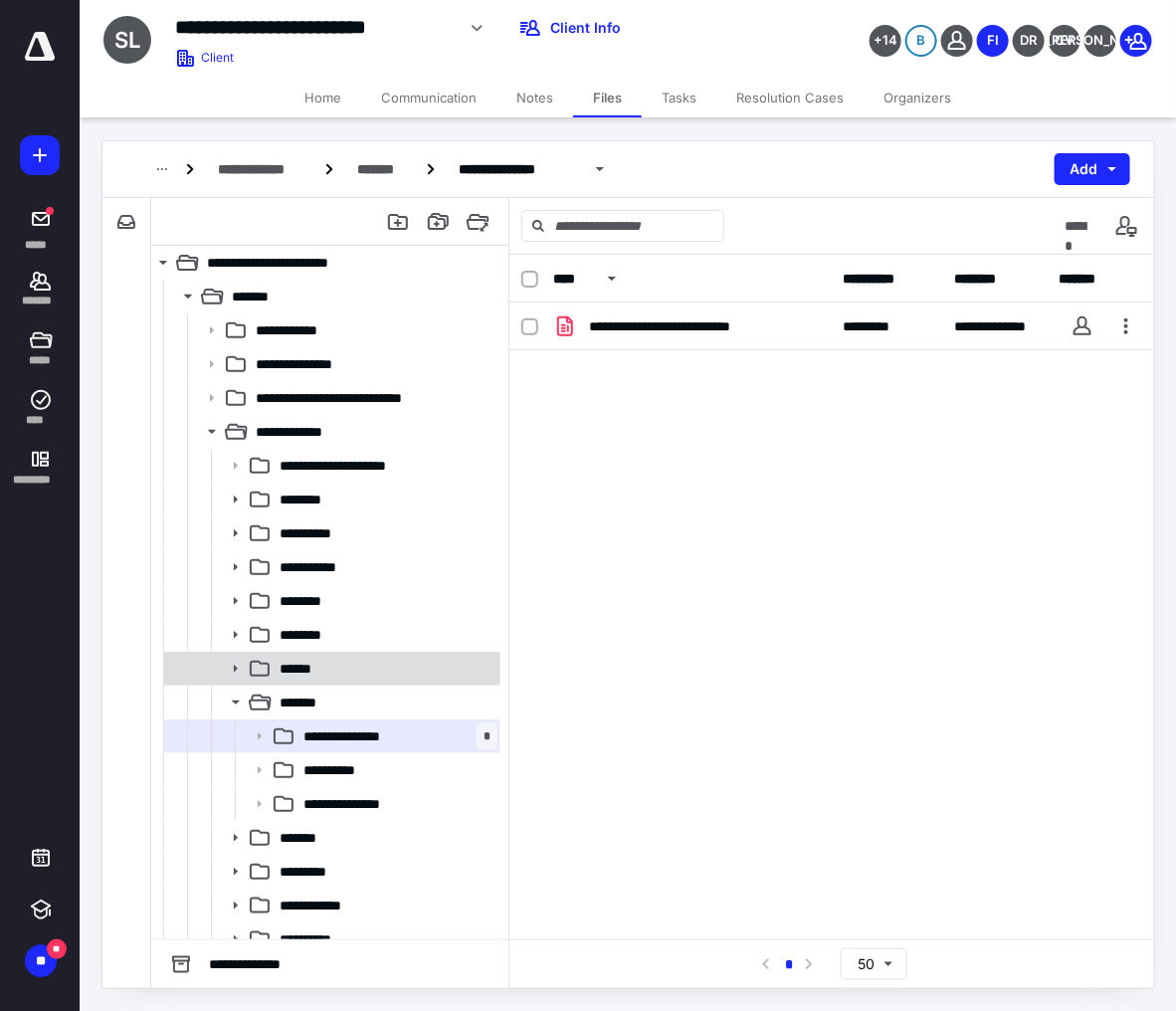 click on "******" at bounding box center [384, 669] 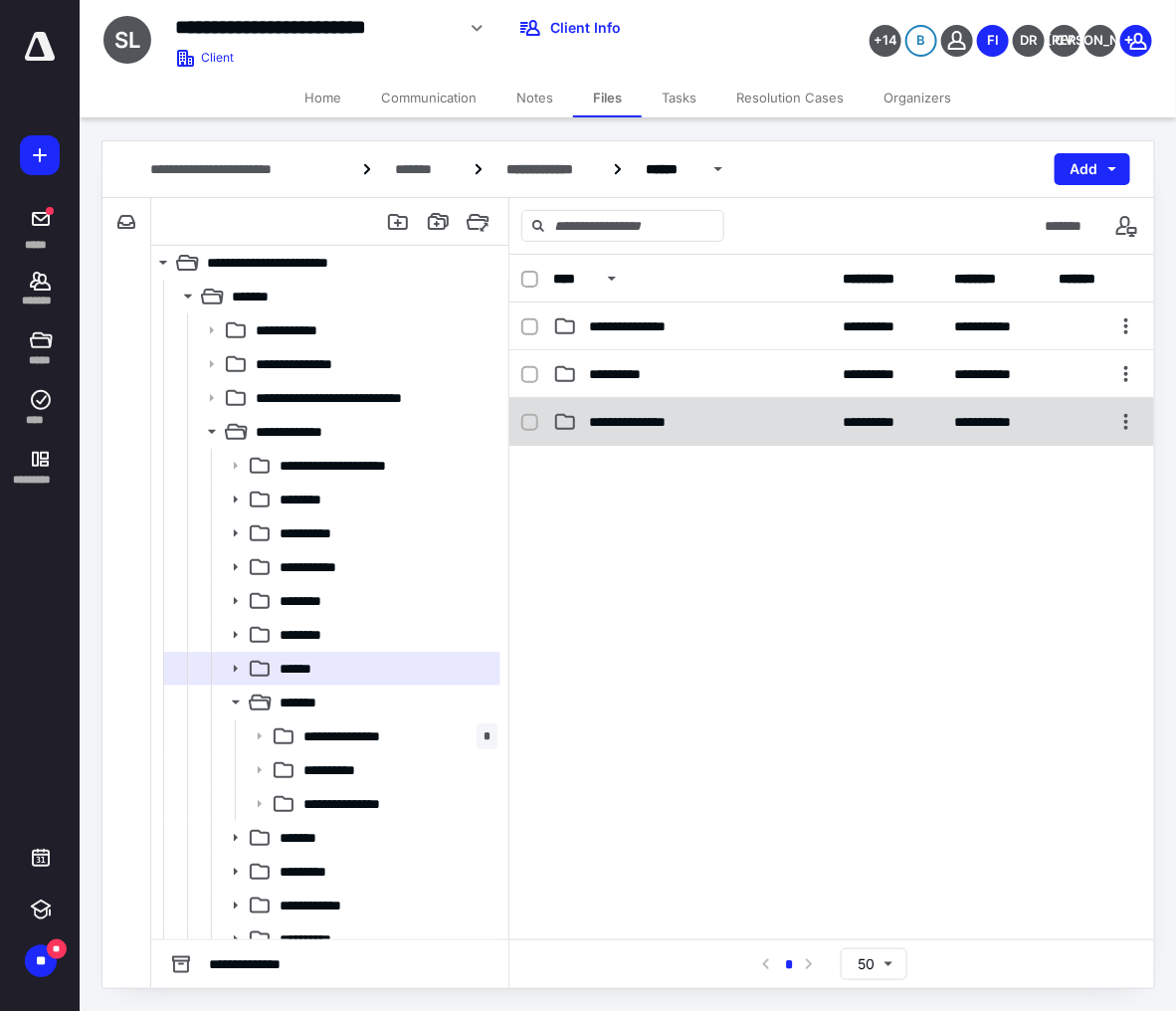click on "**********" at bounding box center [639, 422] 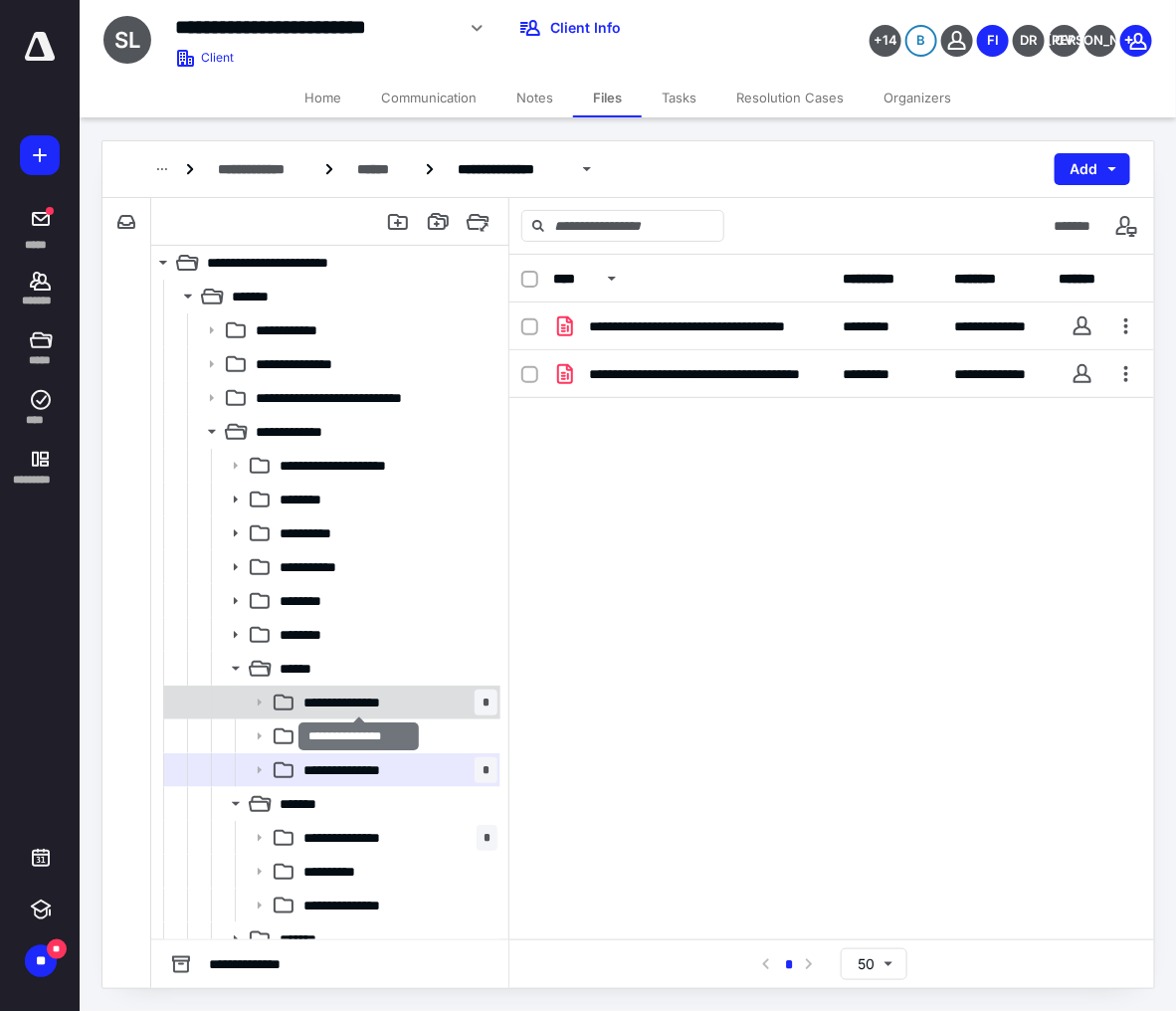 click on "**********" at bounding box center (358, 703) 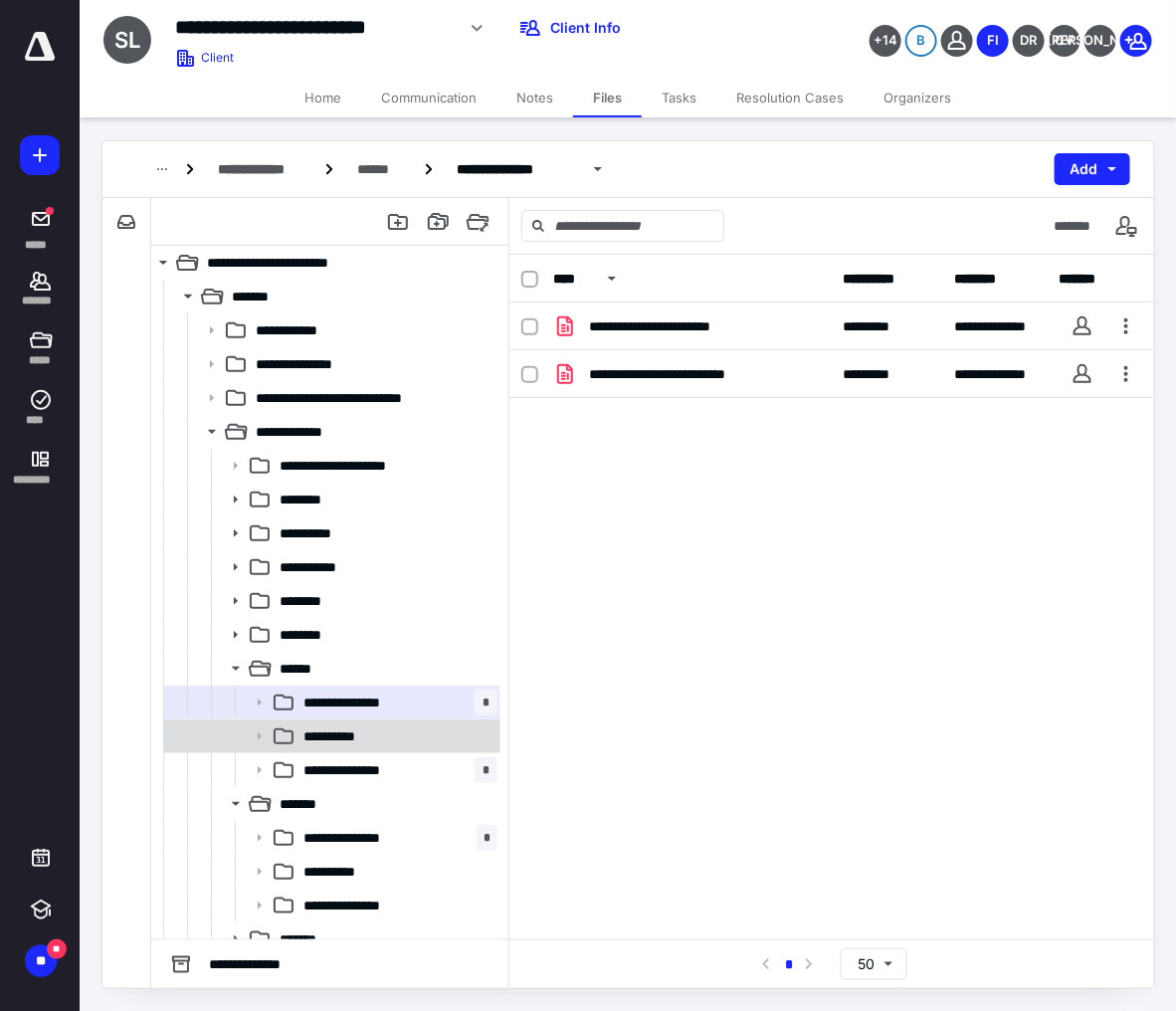 click on "**********" at bounding box center [396, 736] 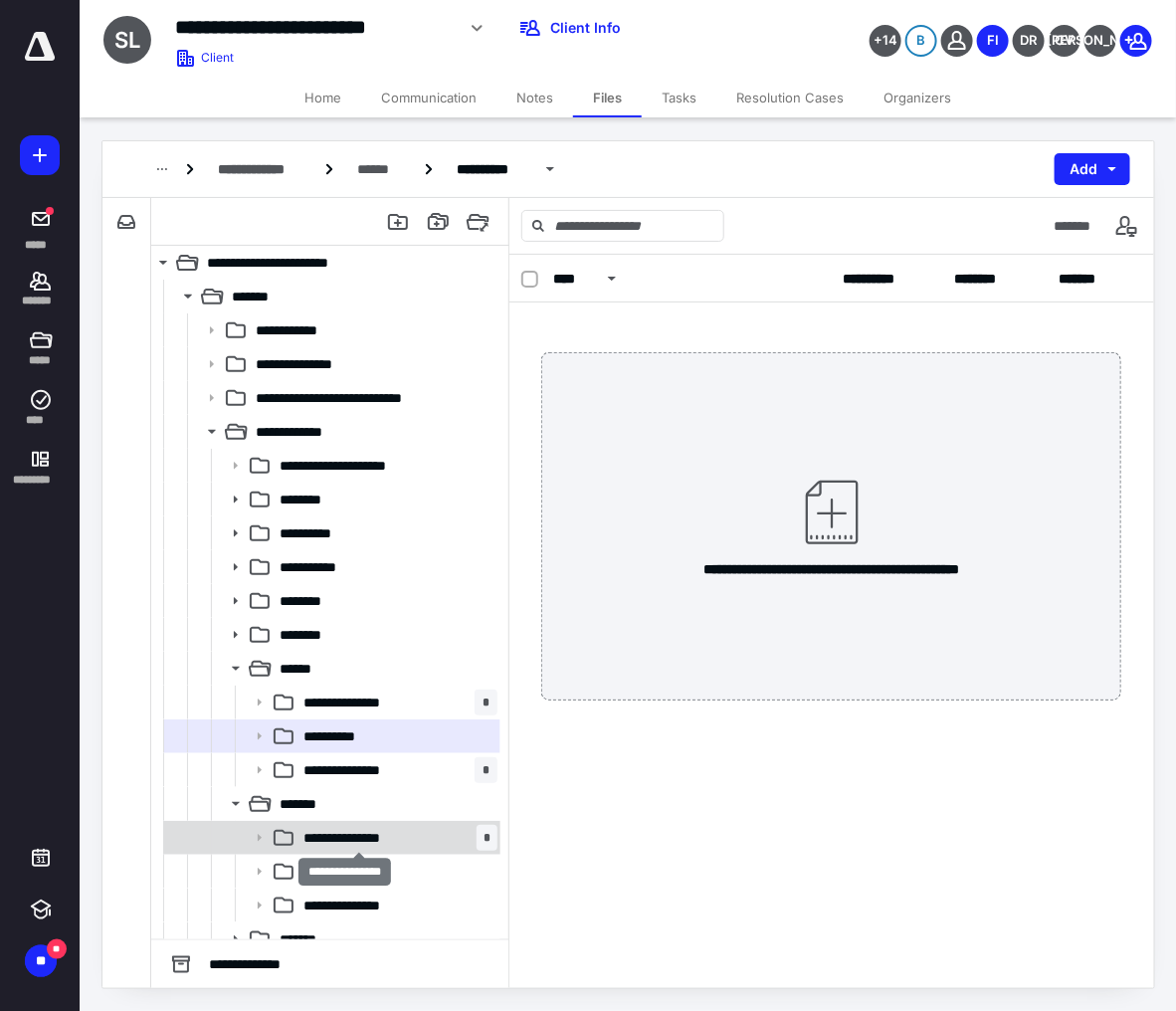 click on "**********" at bounding box center [358, 838] 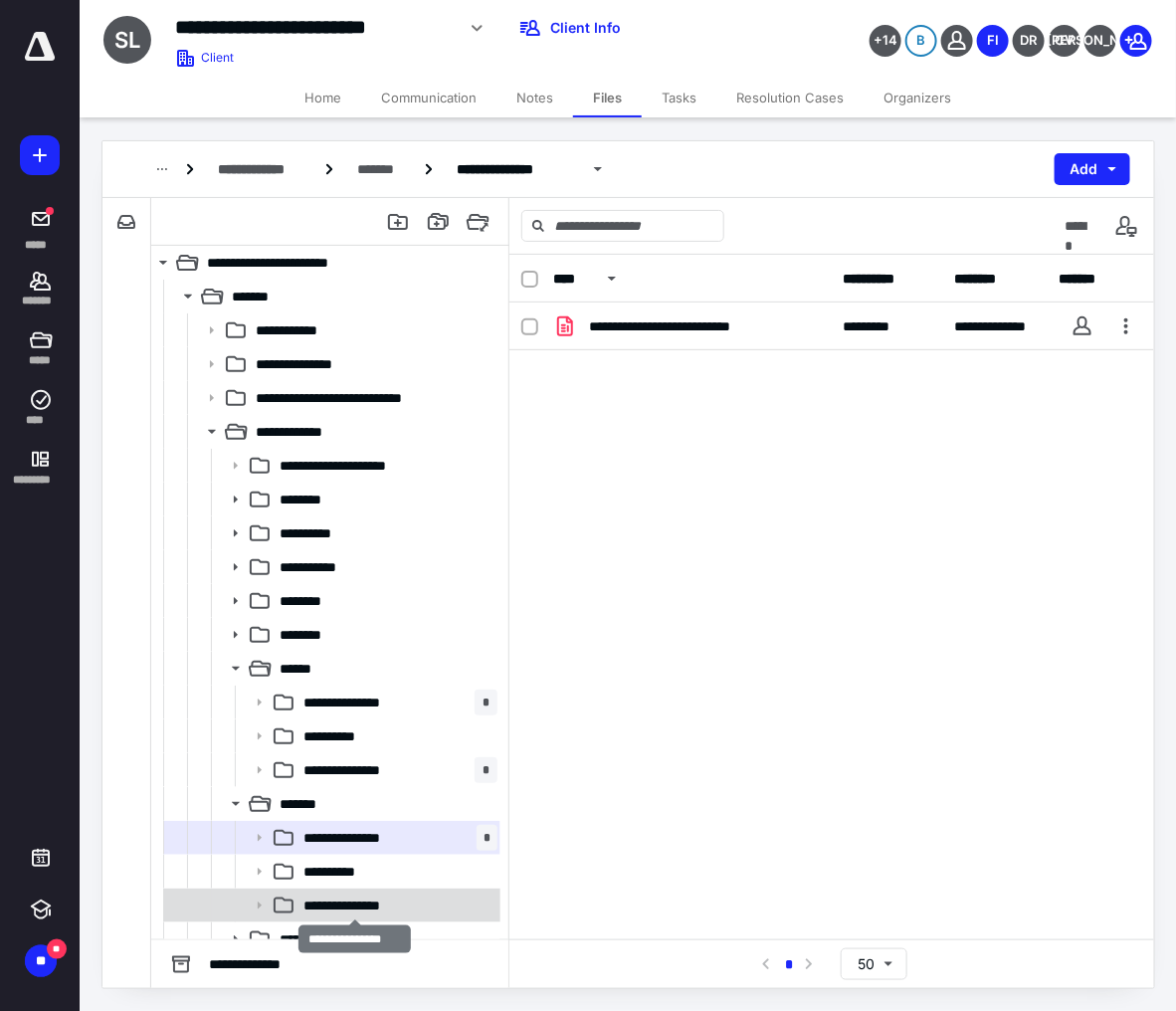 click on "**********" at bounding box center (353, 906) 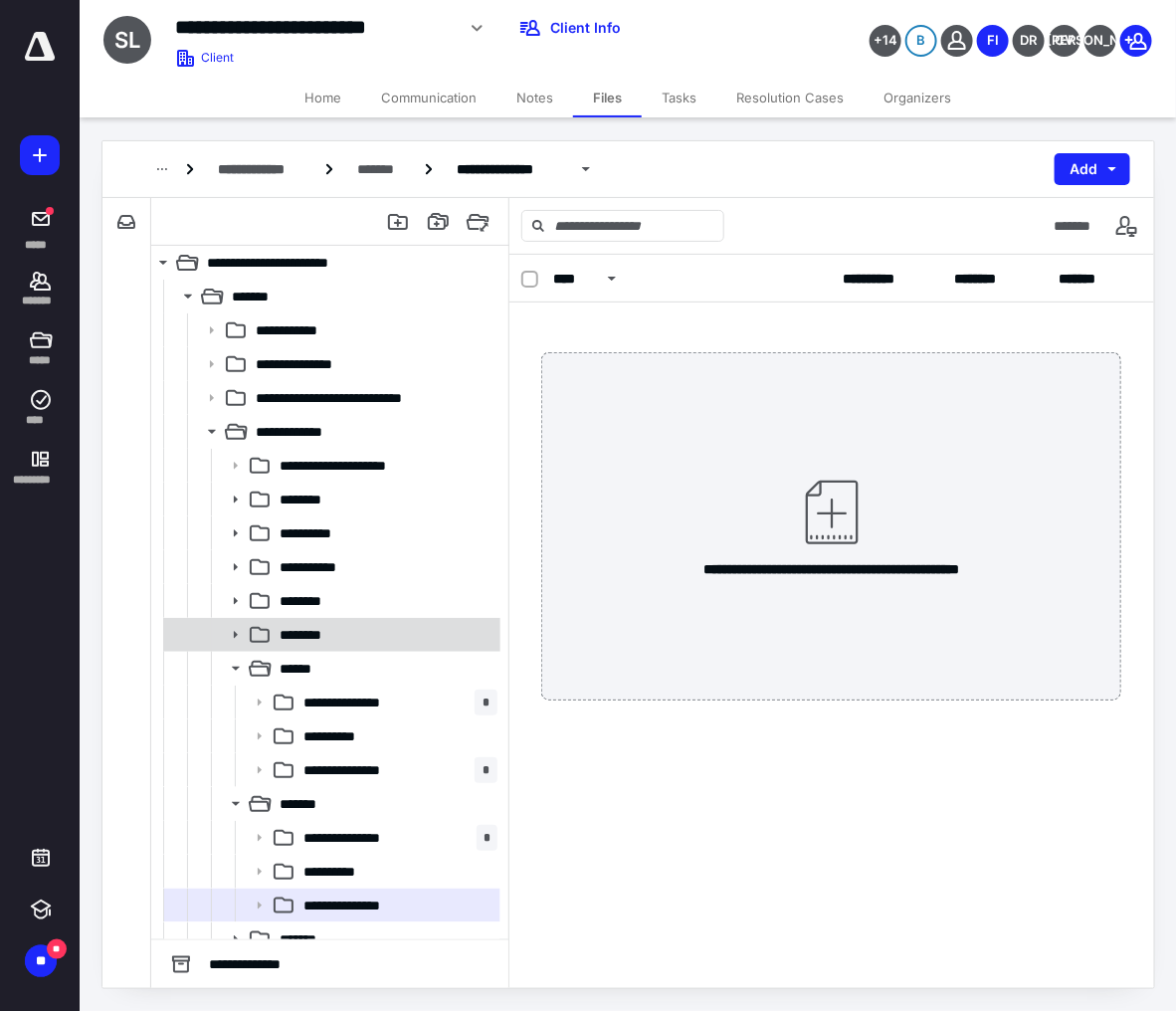 click on "********" at bounding box center (303, 635) 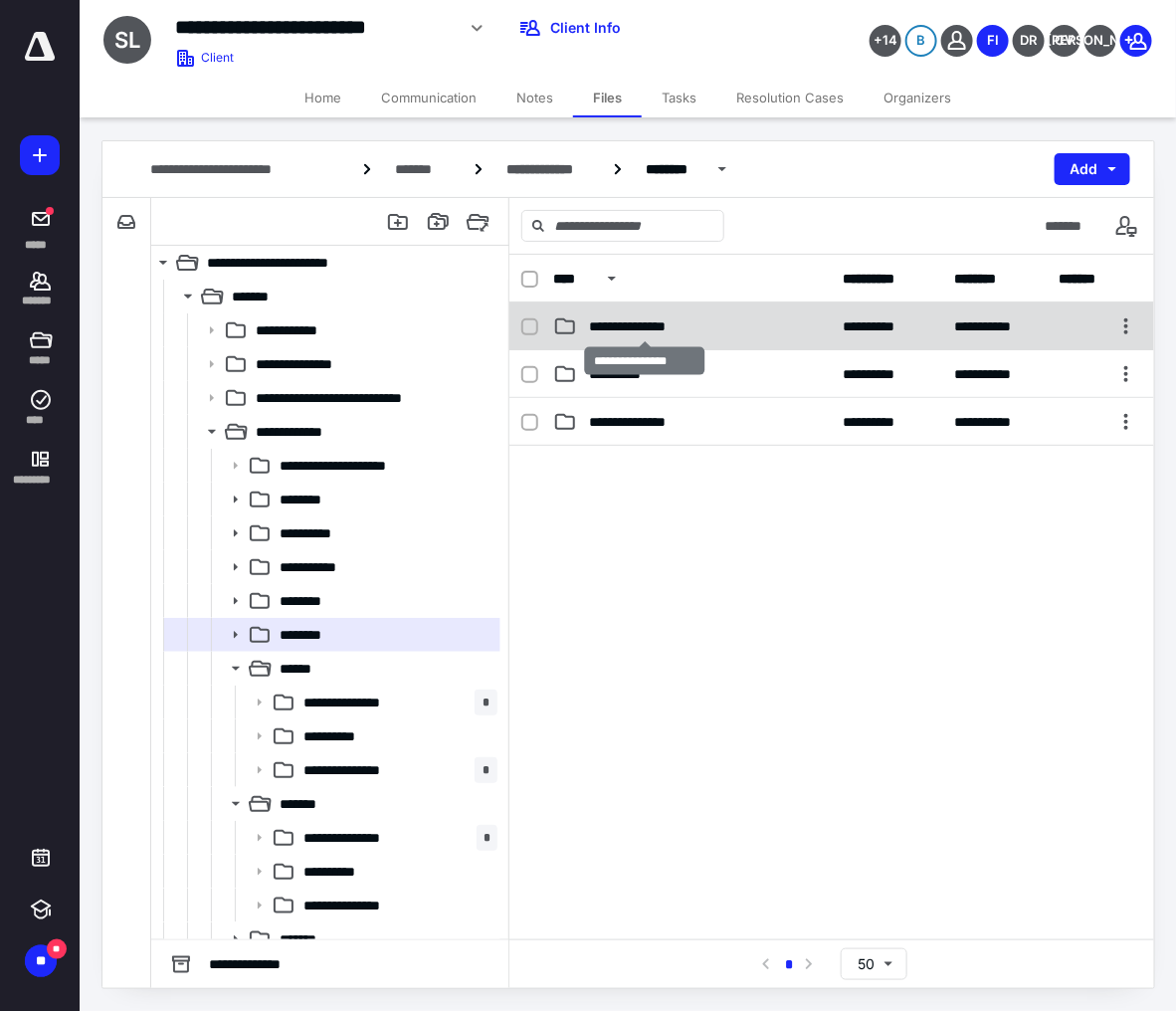 click on "**********" at bounding box center [644, 326] 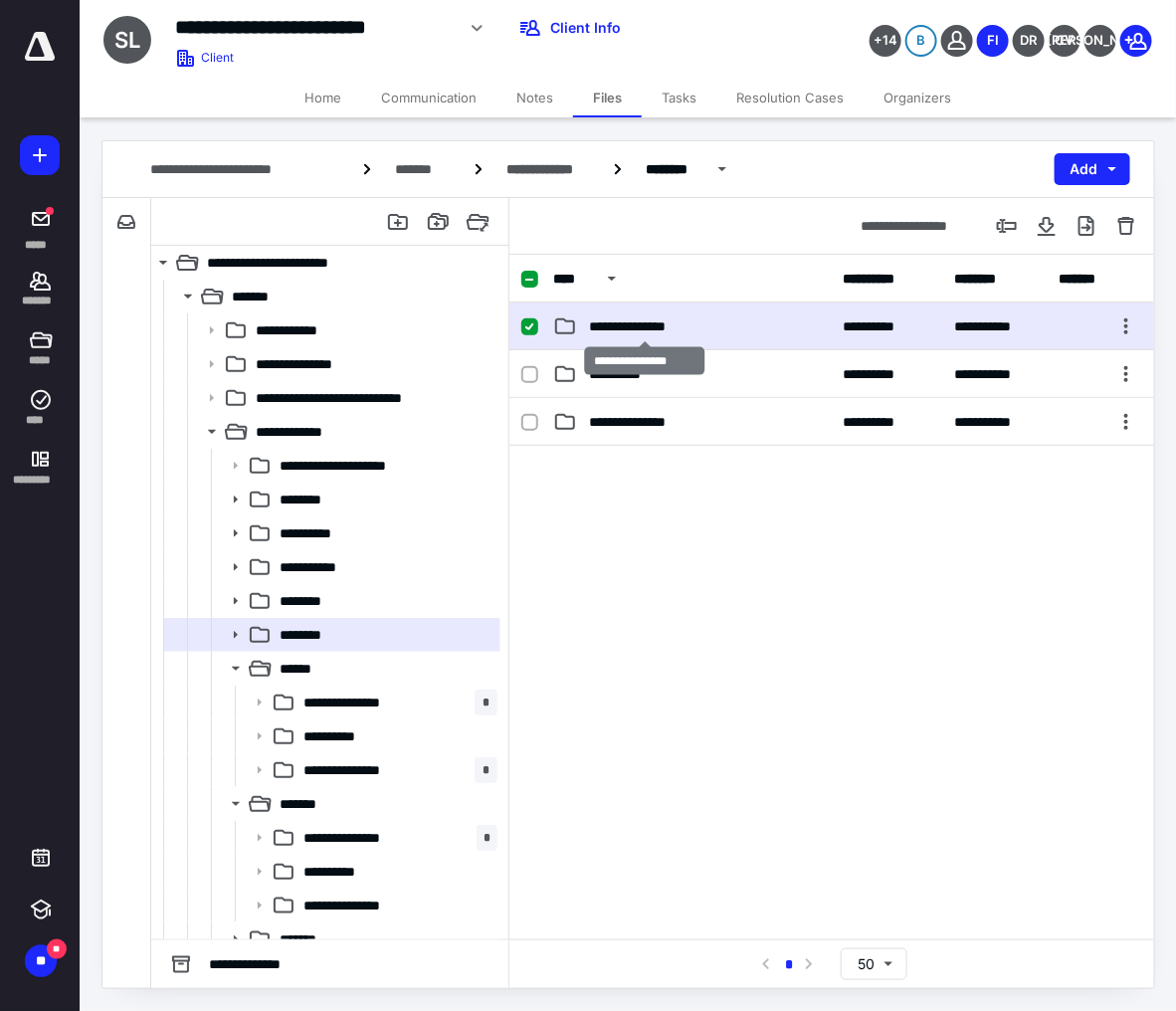click on "**********" at bounding box center [644, 326] 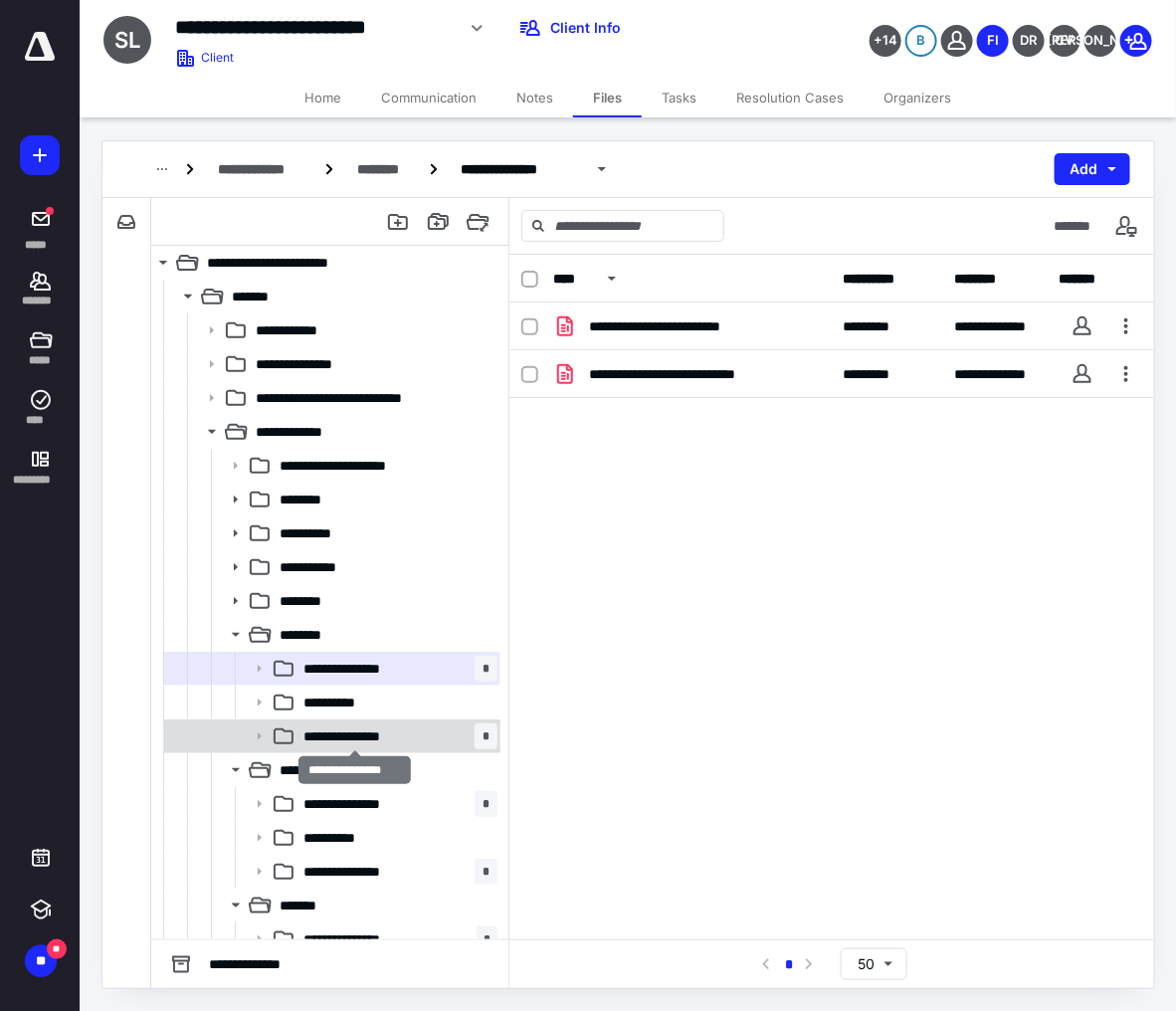 click on "**********" at bounding box center [353, 736] 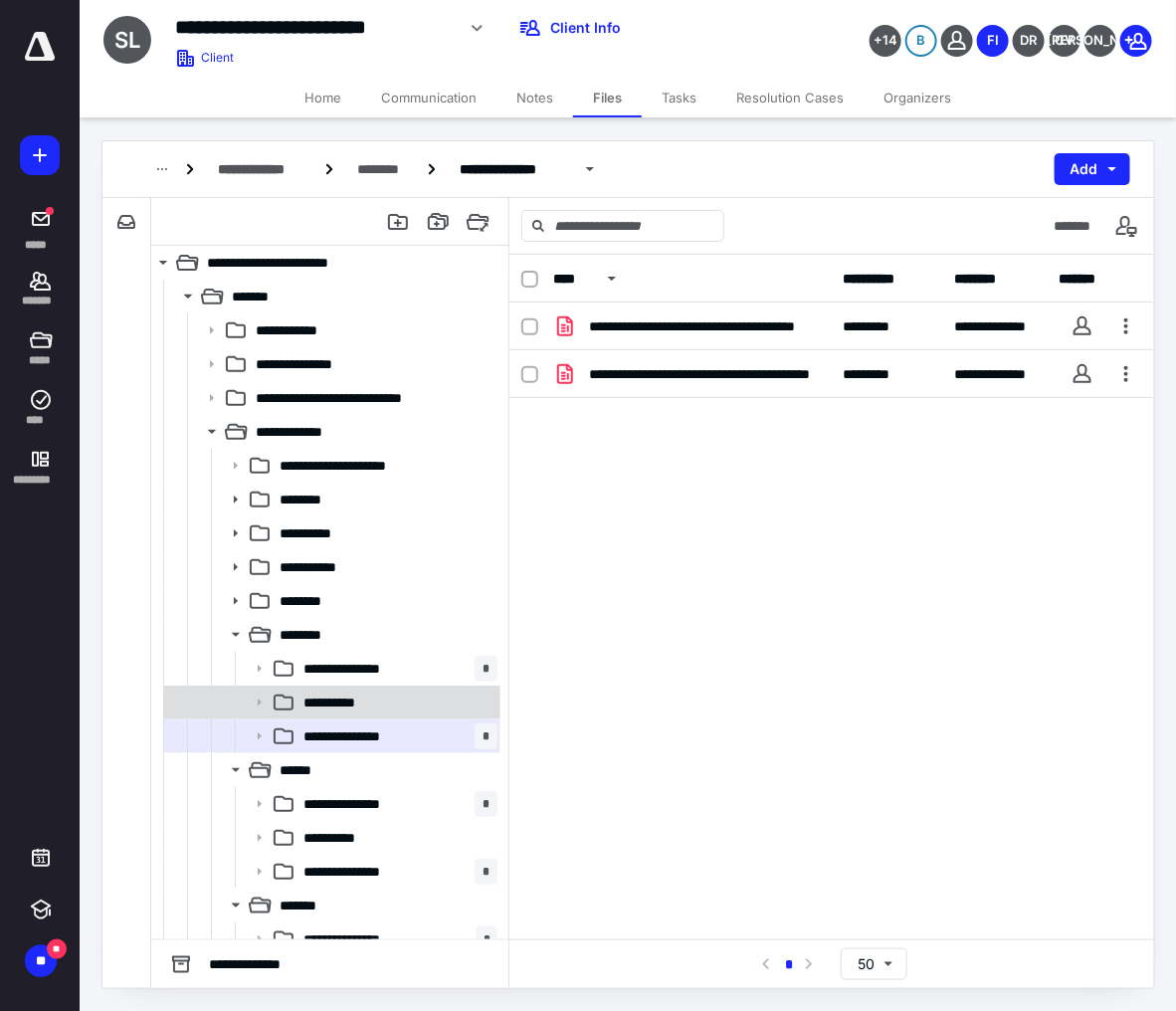 click on "**********" at bounding box center [396, 703] 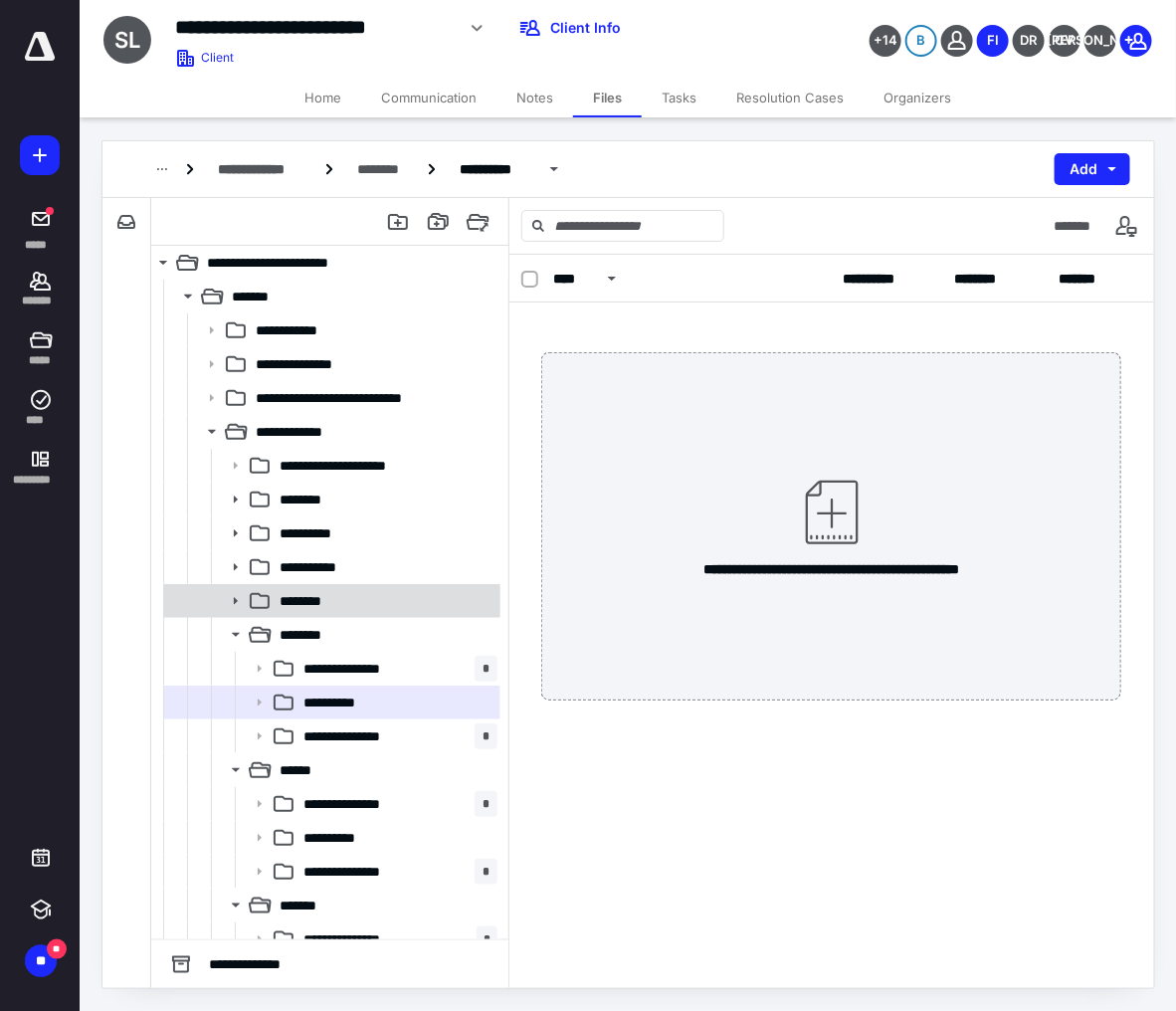 click on "********" at bounding box center [384, 601] 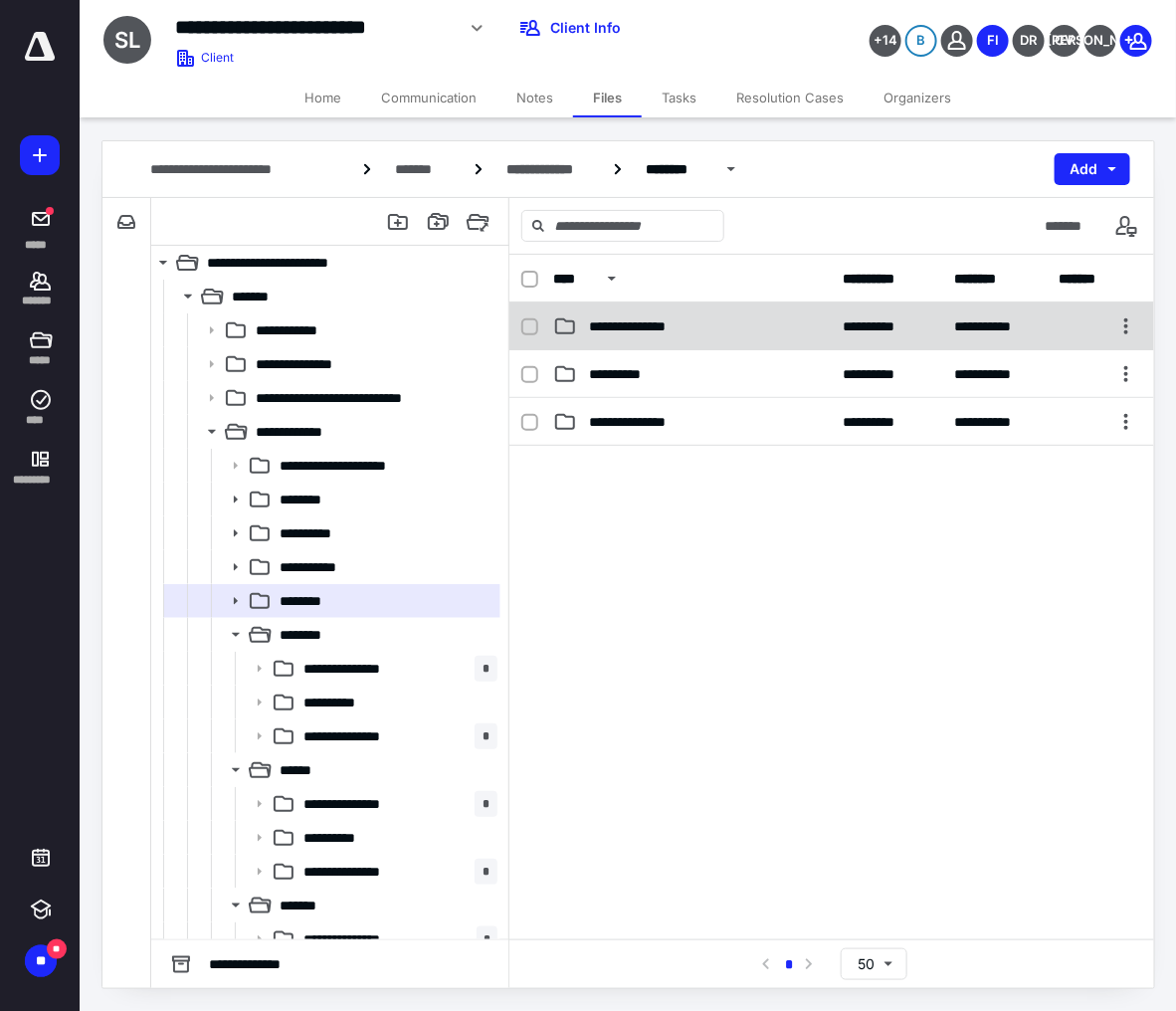 click on "**********" at bounding box center (832, 326) 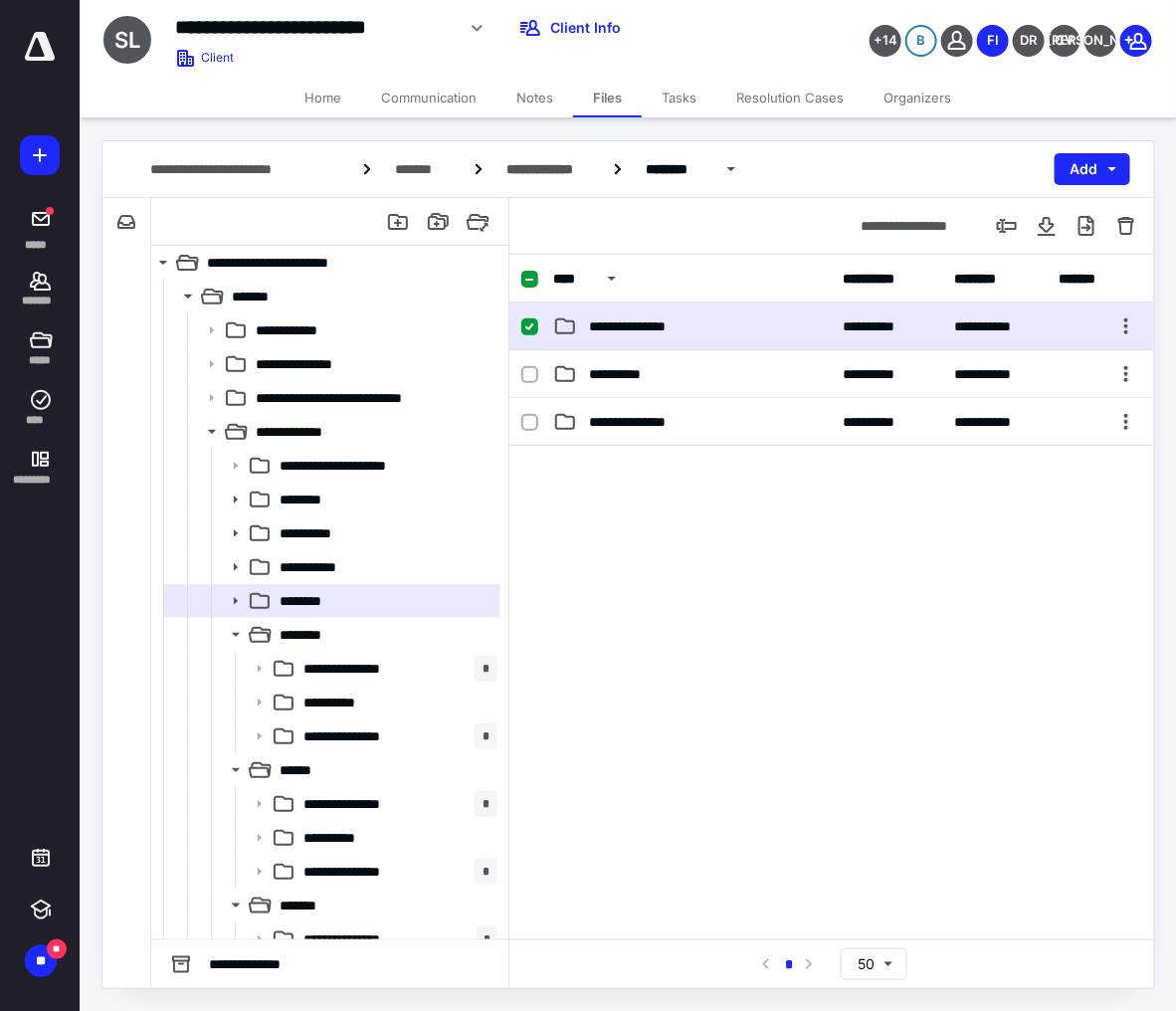 click on "**********" at bounding box center [832, 326] 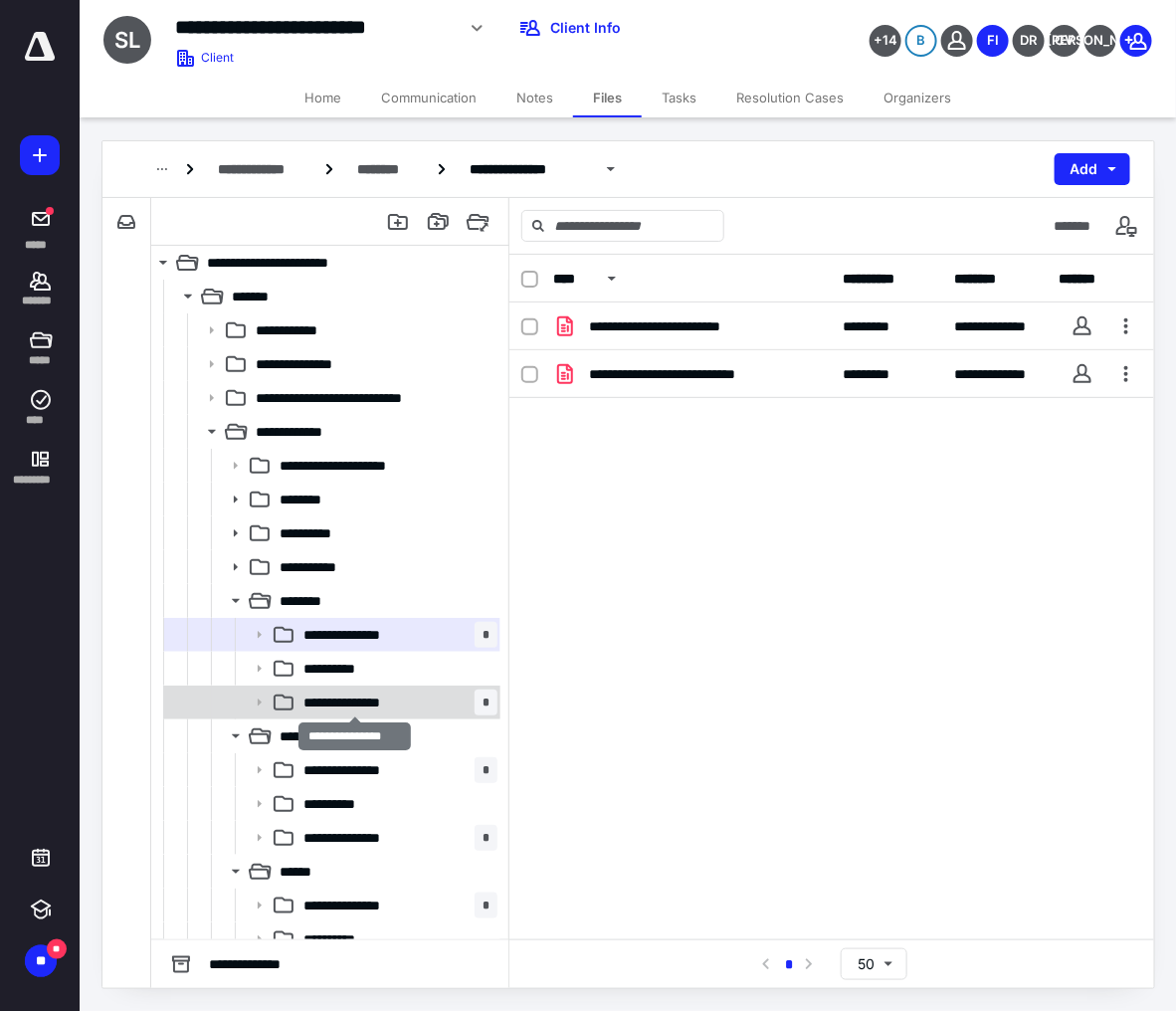 click on "**********" at bounding box center (353, 703) 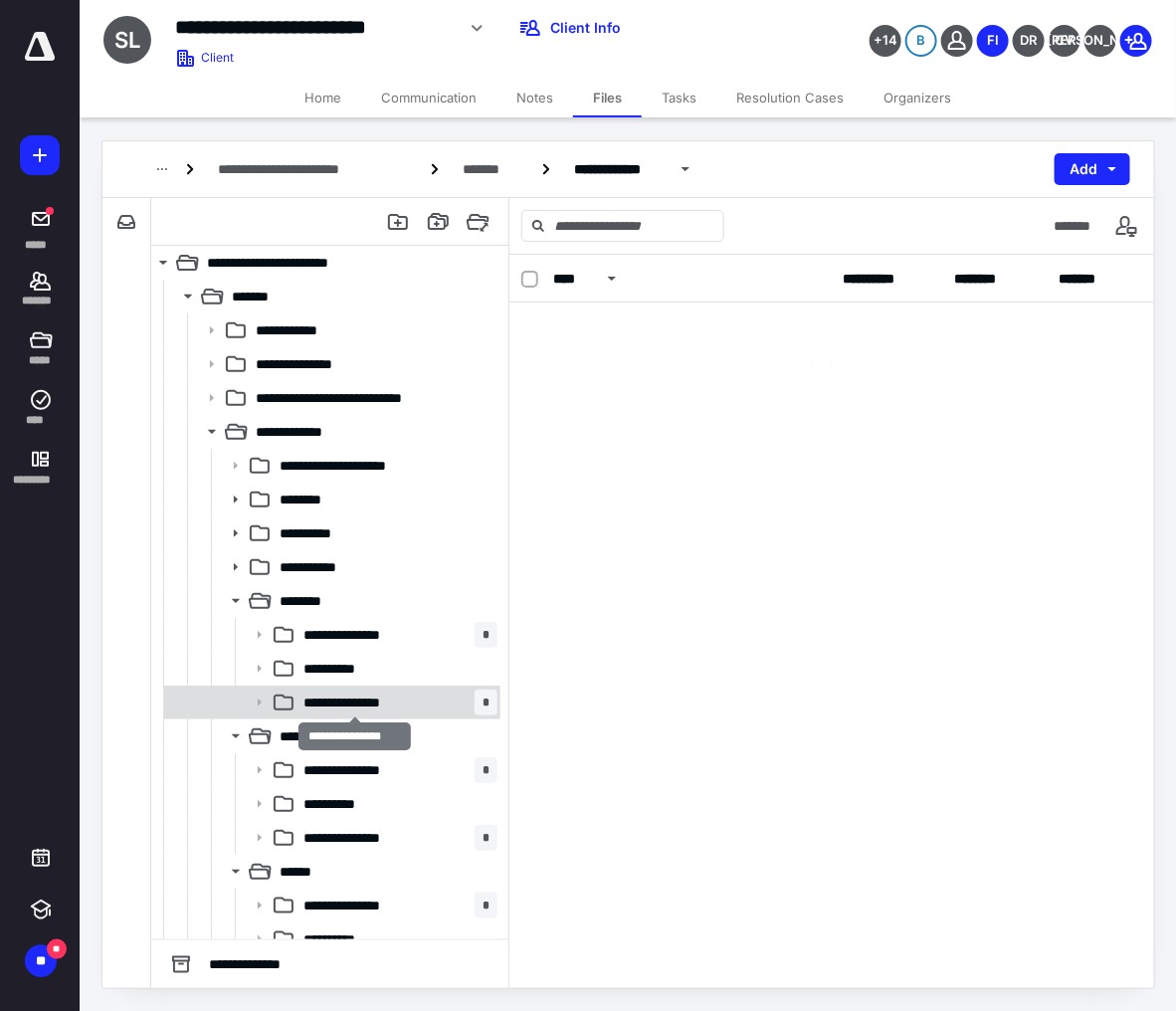 click on "**********" at bounding box center (353, 703) 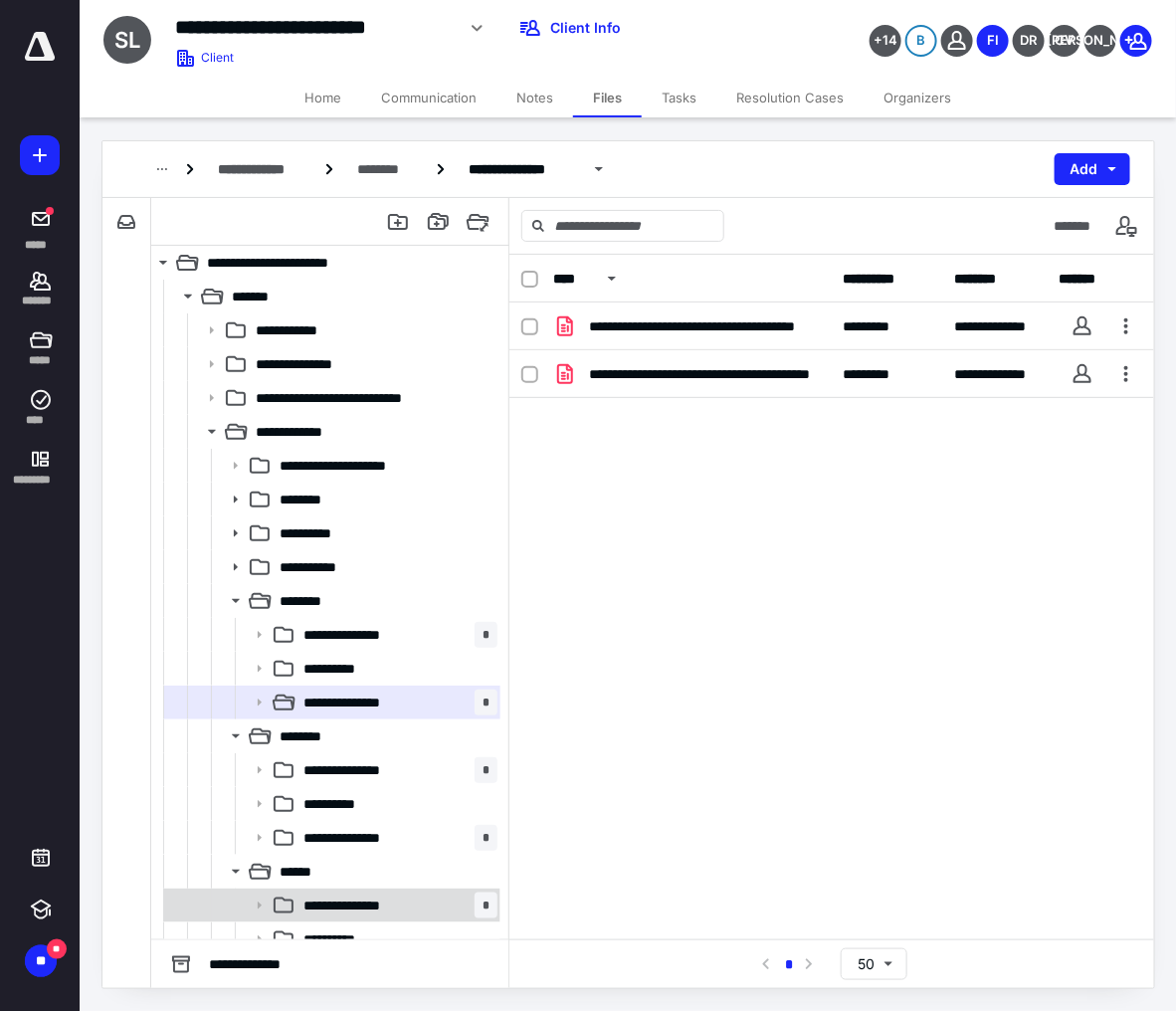scroll, scrollTop: 373, scrollLeft: 0, axis: vertical 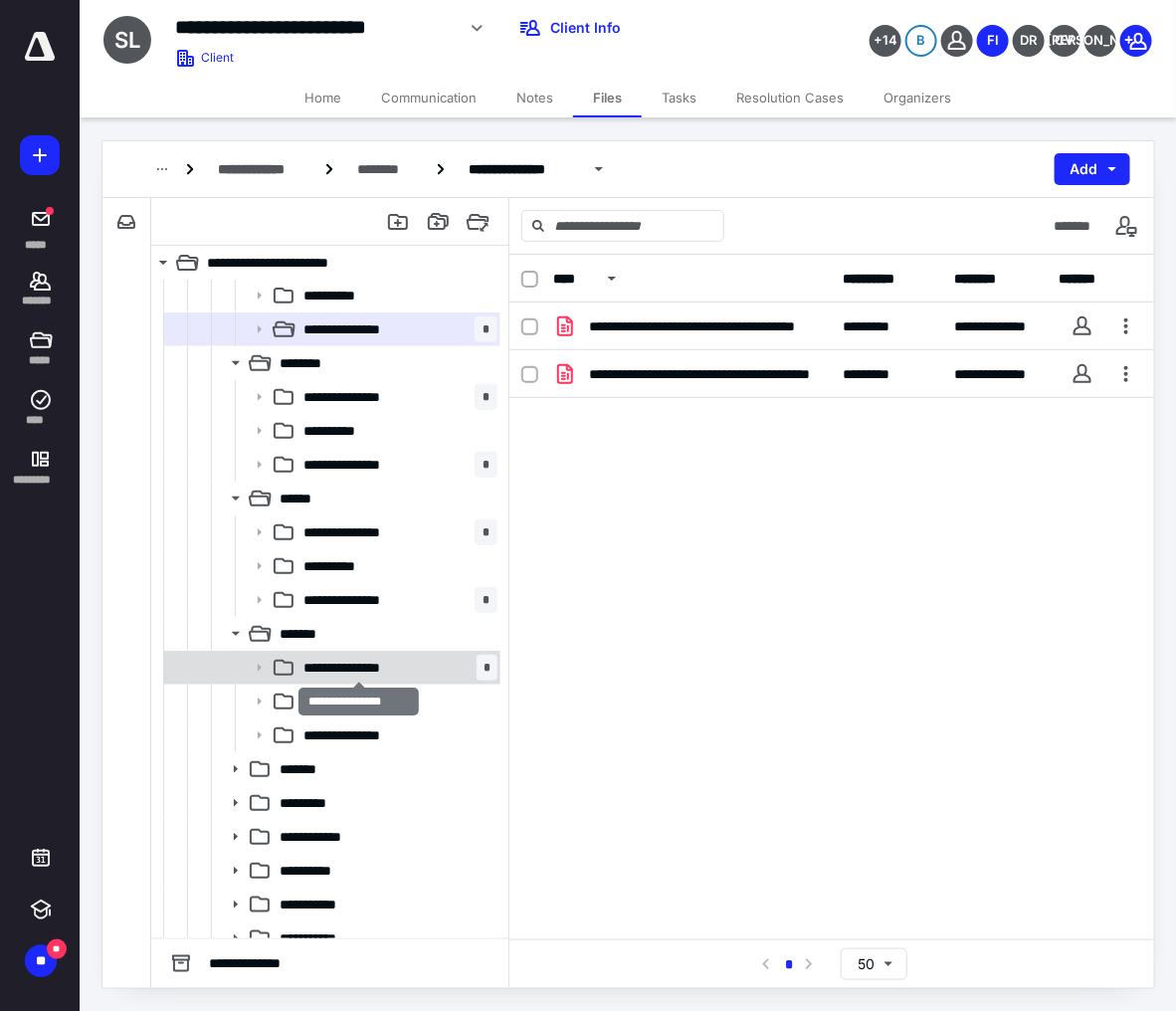 click on "**********" at bounding box center (358, 668) 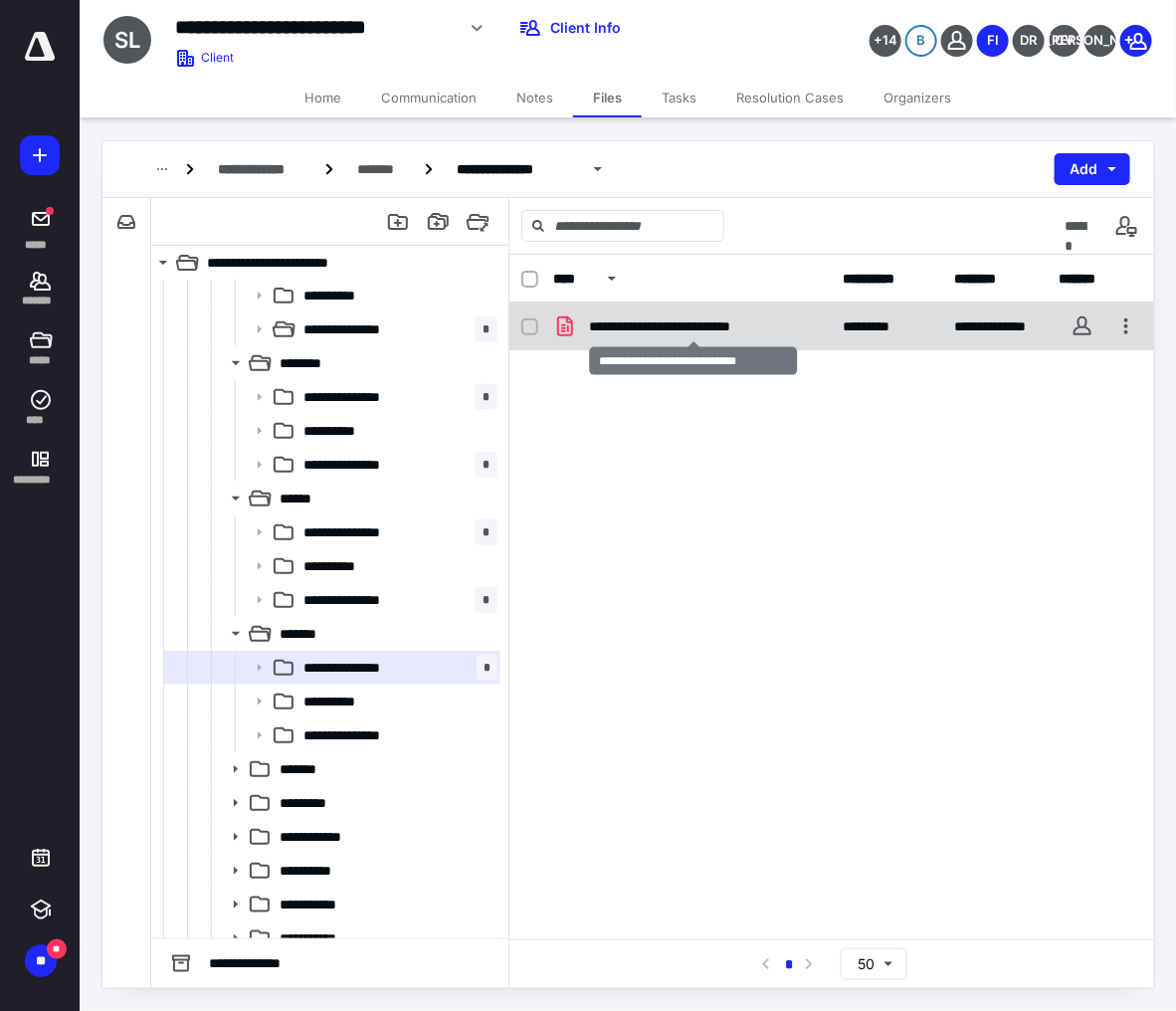 click on "**********" at bounding box center (692, 326) 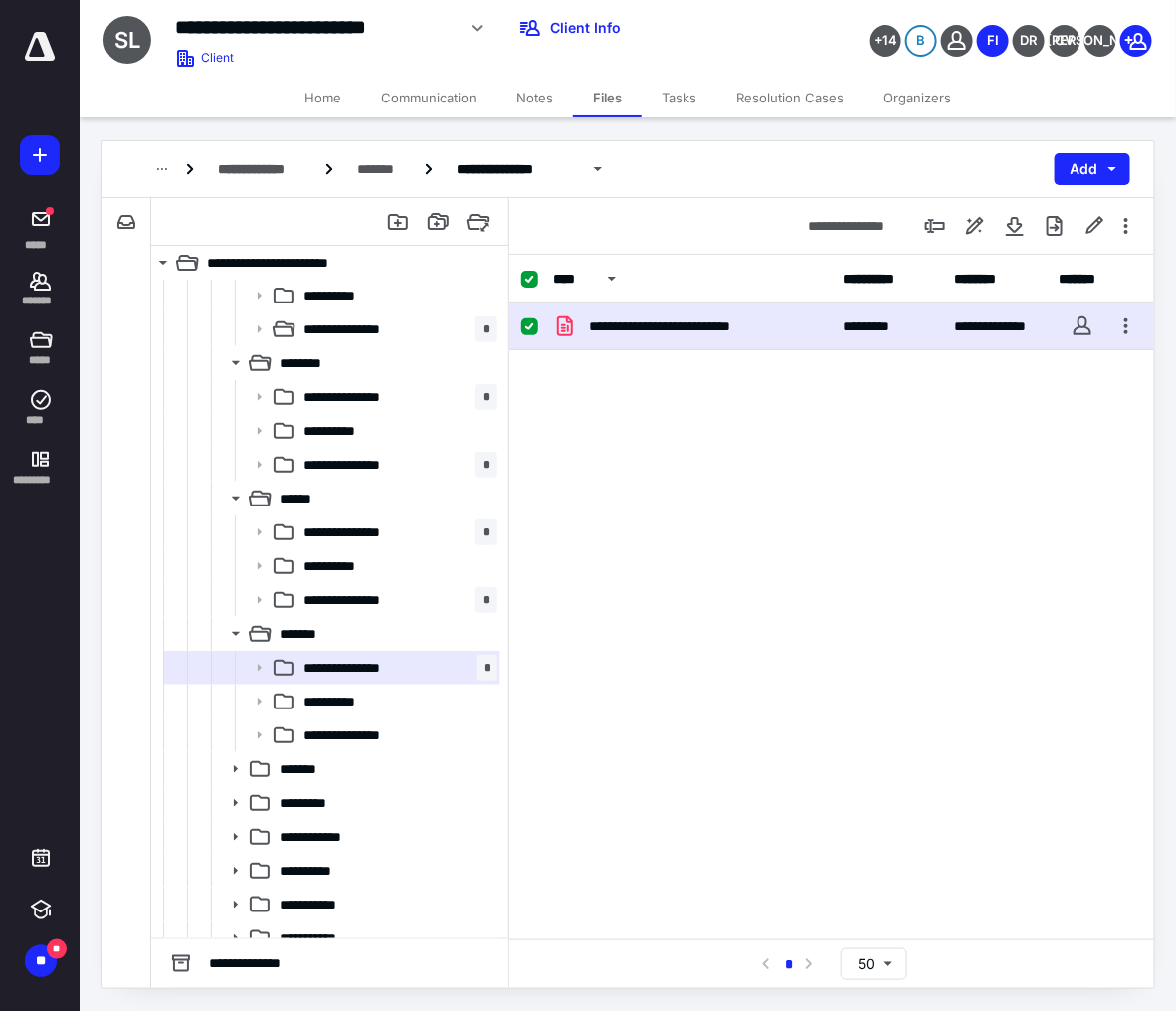 click on "**********" at bounding box center (832, 452) 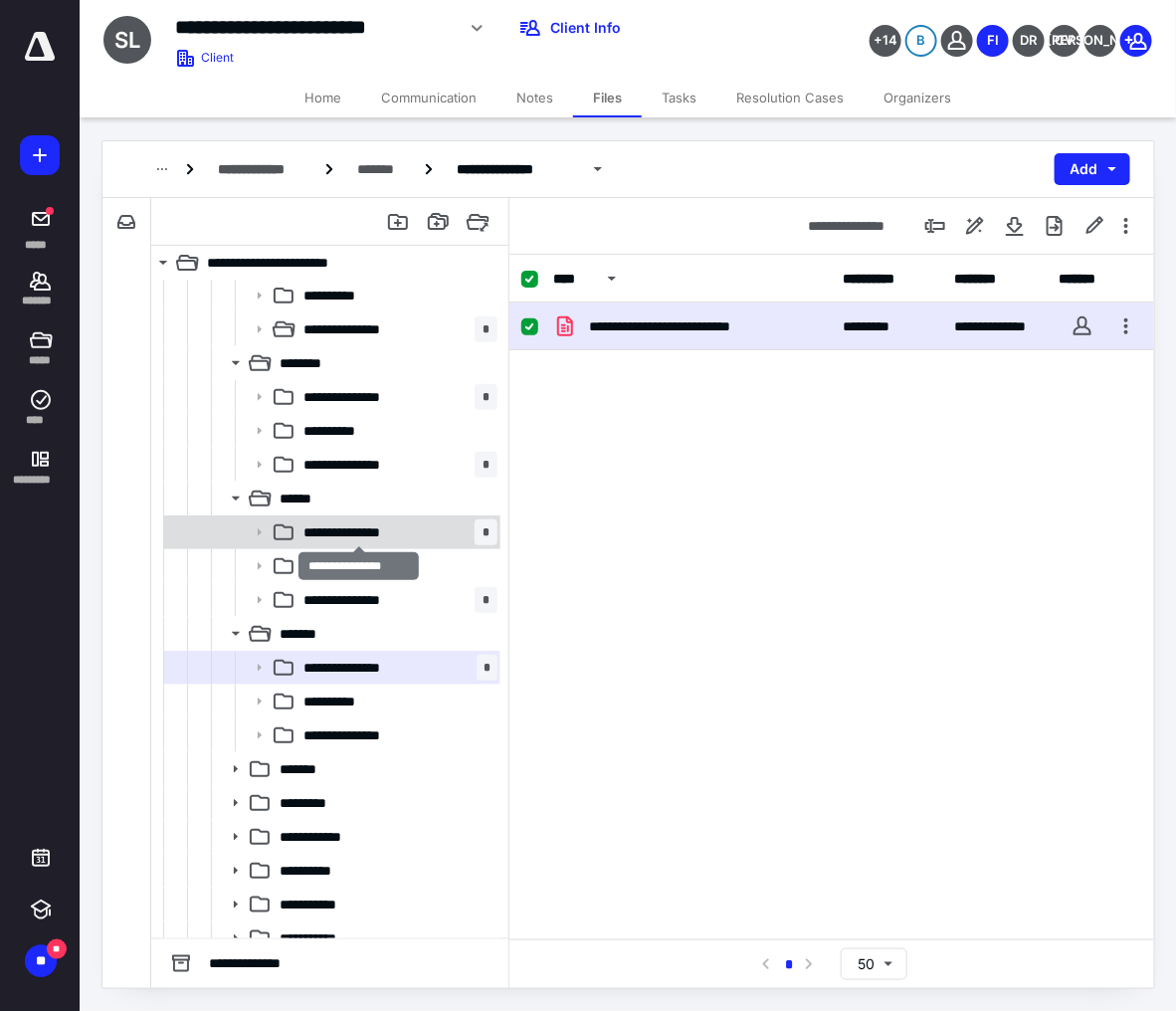 click on "**********" at bounding box center (358, 532) 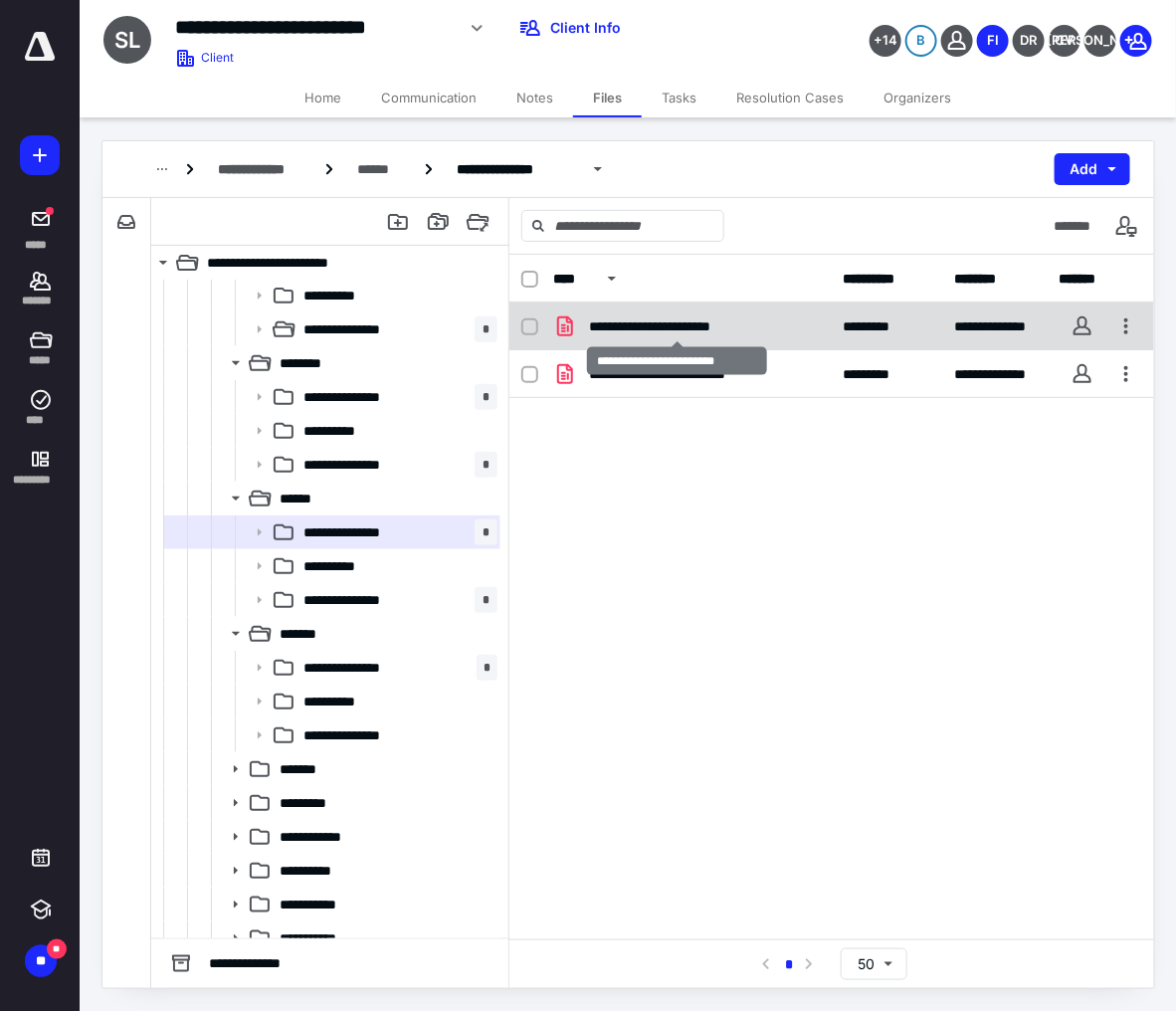 click on "**********" at bounding box center [678, 326] 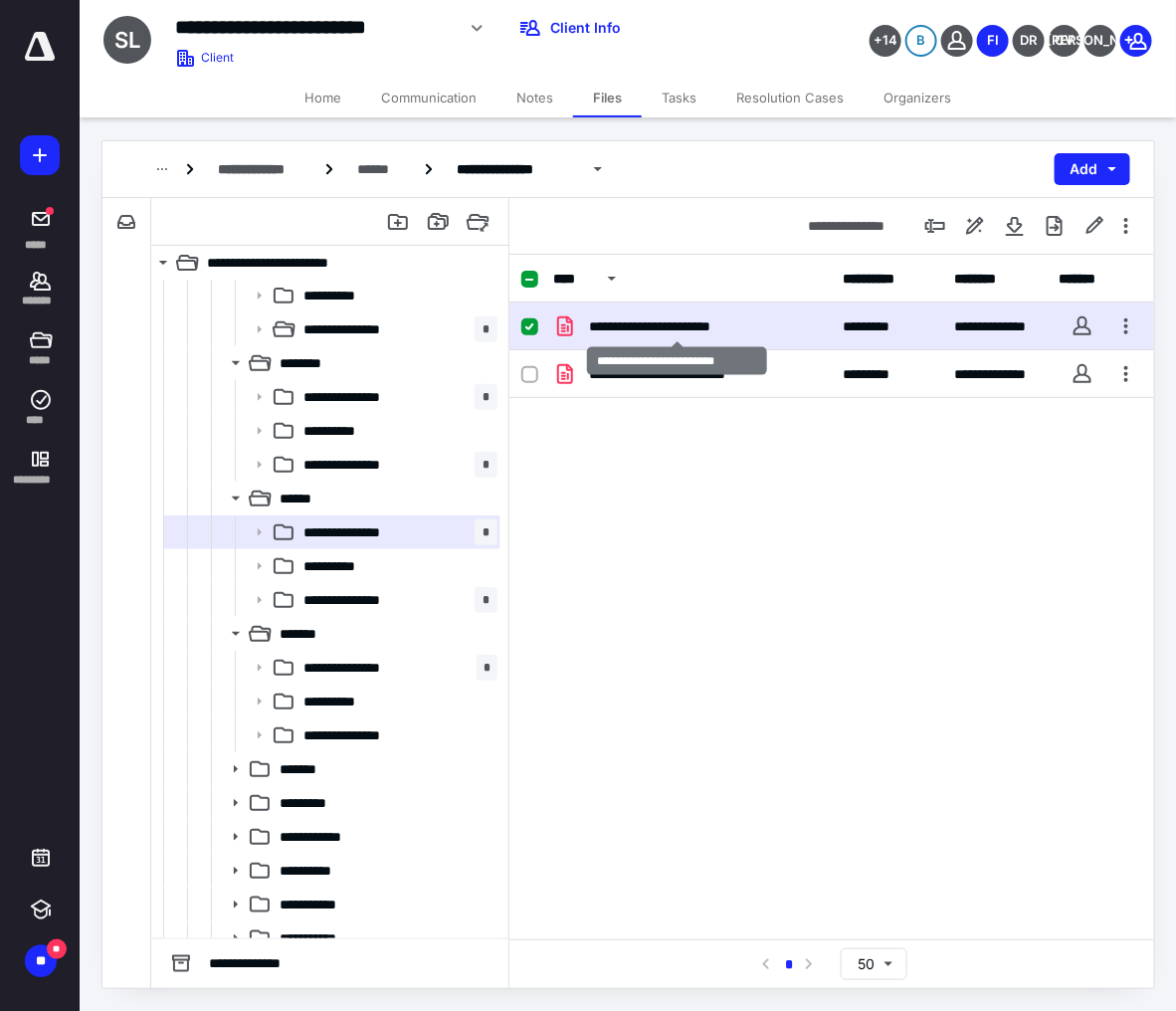 click on "**********" at bounding box center [678, 326] 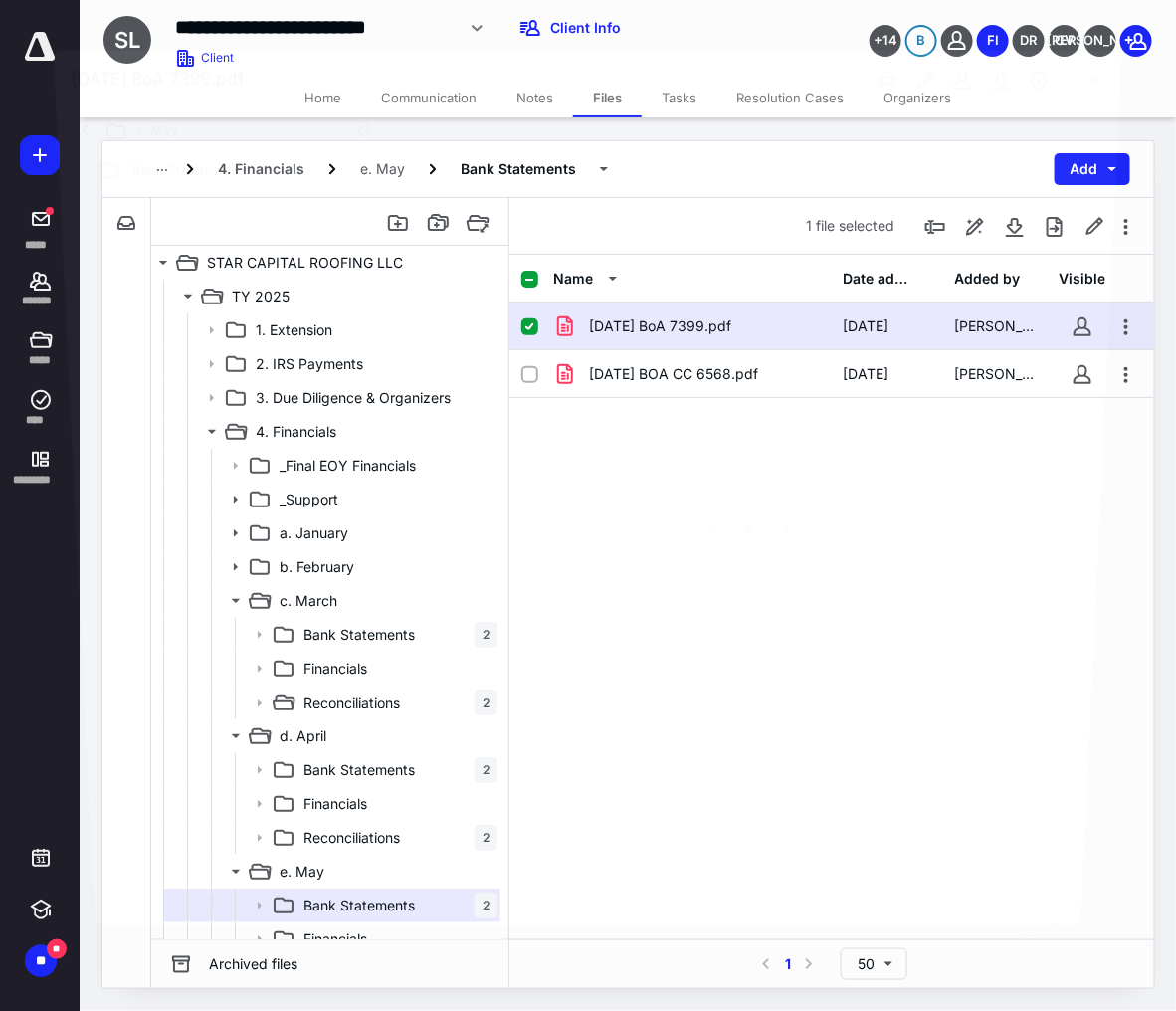 scroll, scrollTop: 373, scrollLeft: 0, axis: vertical 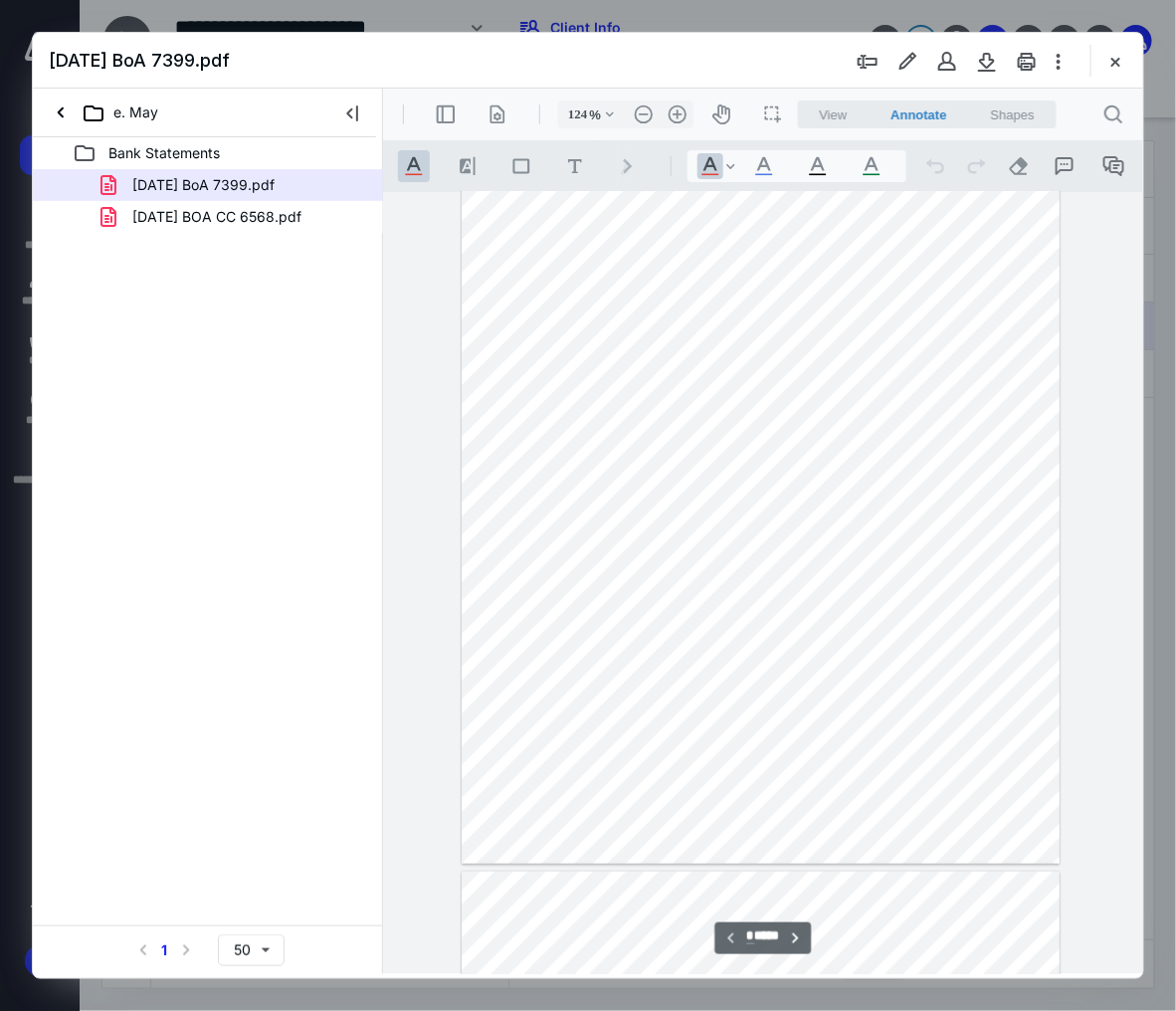 type on "149" 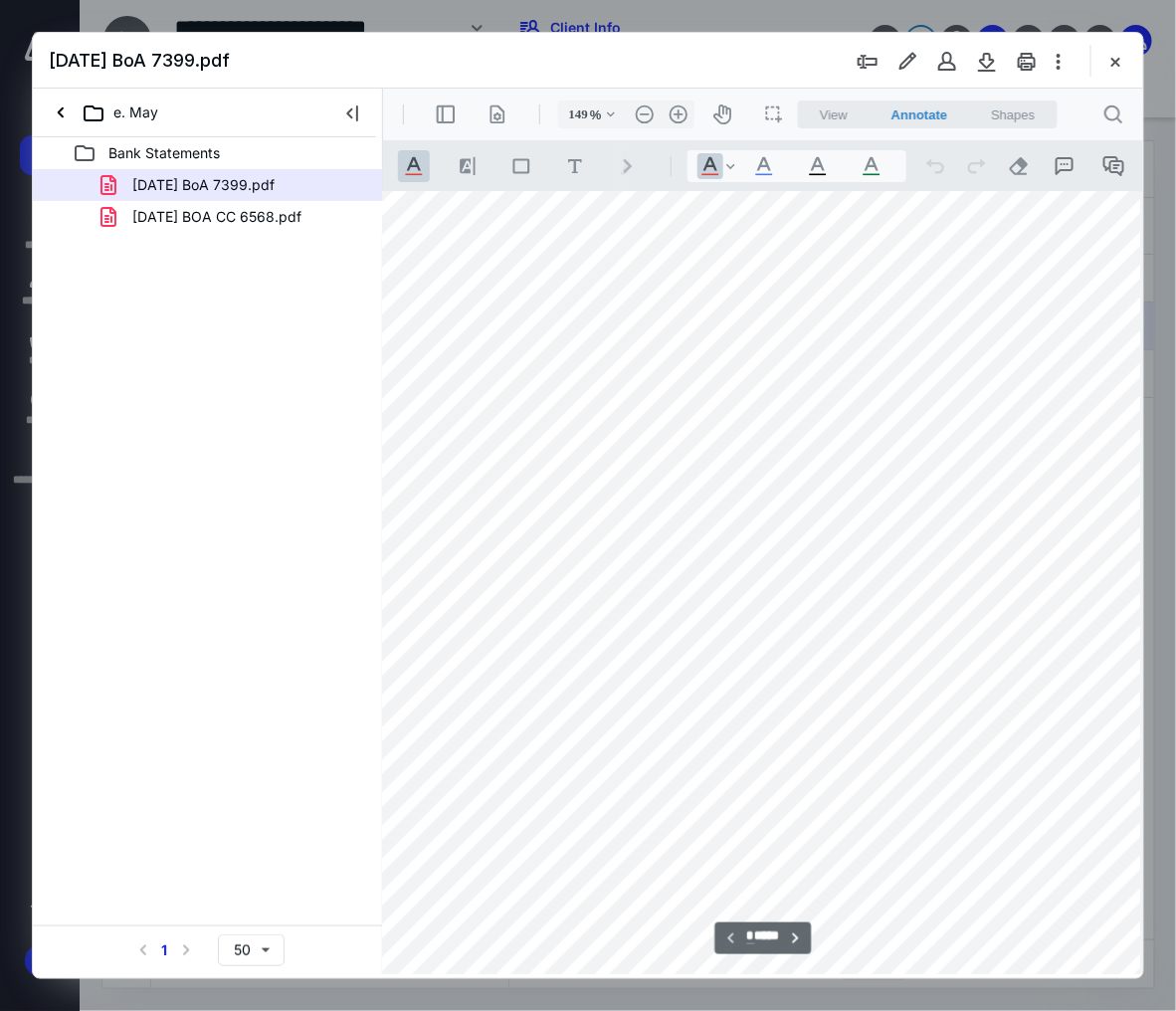 scroll, scrollTop: 37, scrollLeft: 58, axis: both 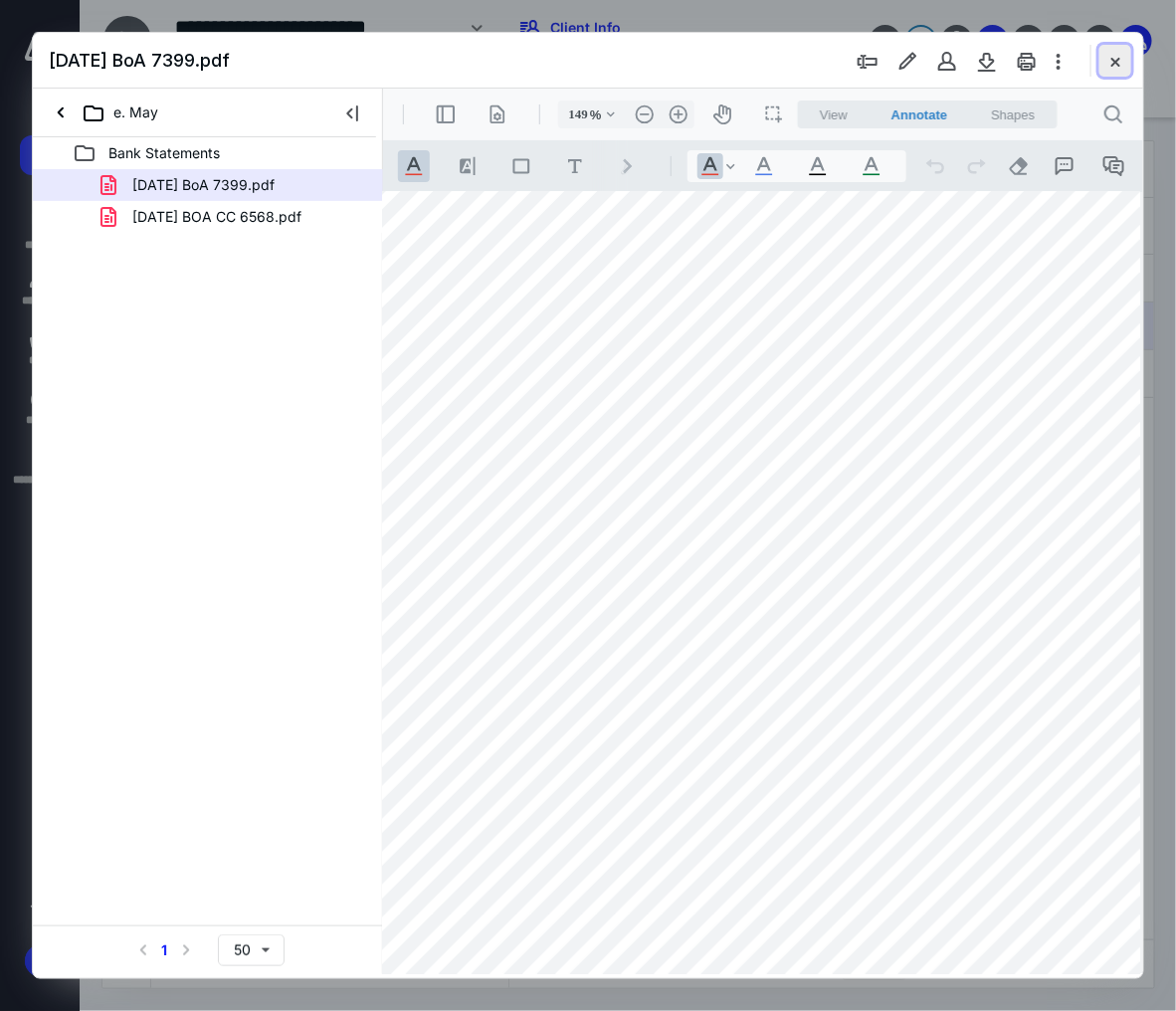 click at bounding box center (1115, 61) 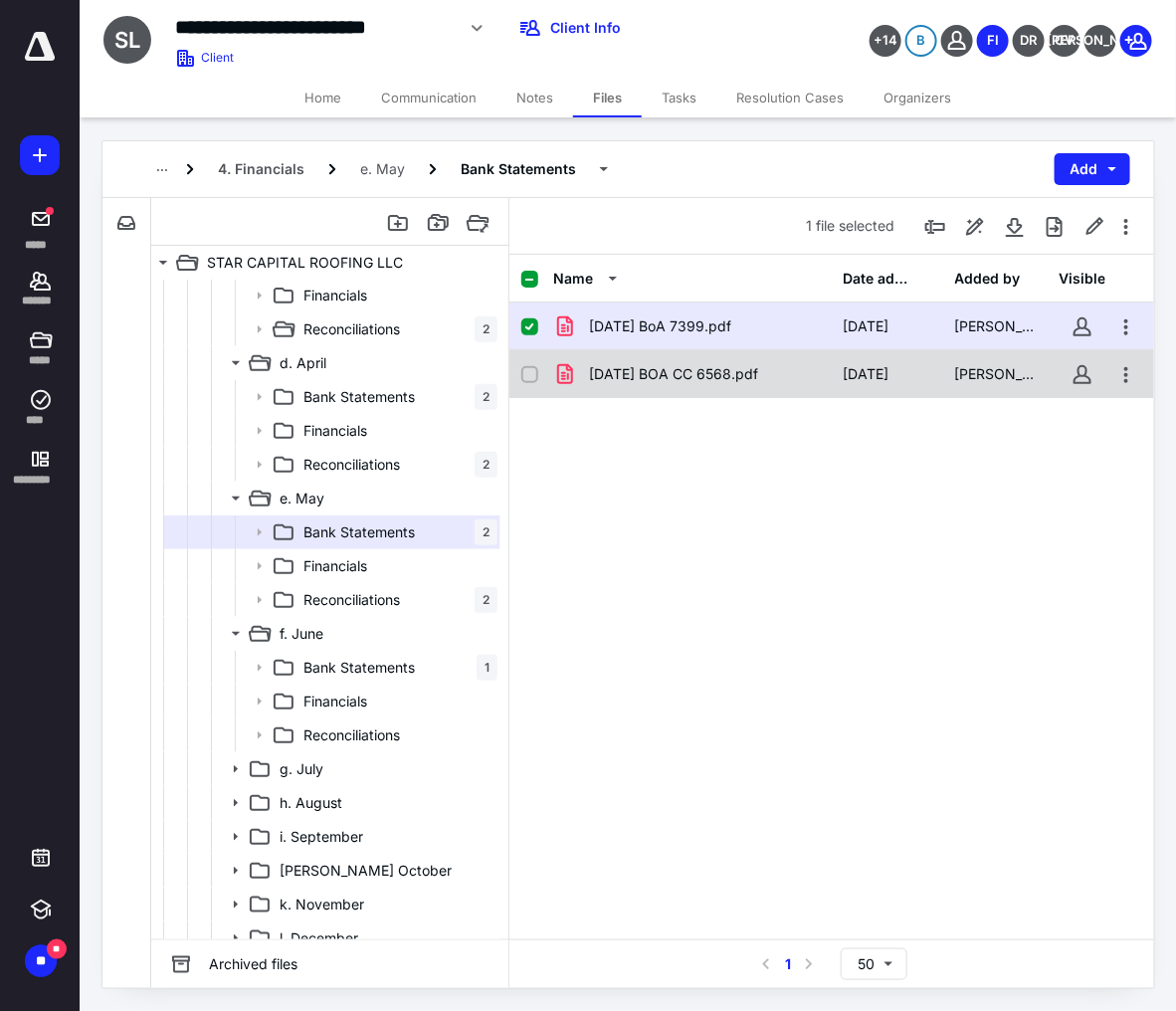 click on "[DATE] BOA CC 6568.pdf" at bounding box center [692, 374] 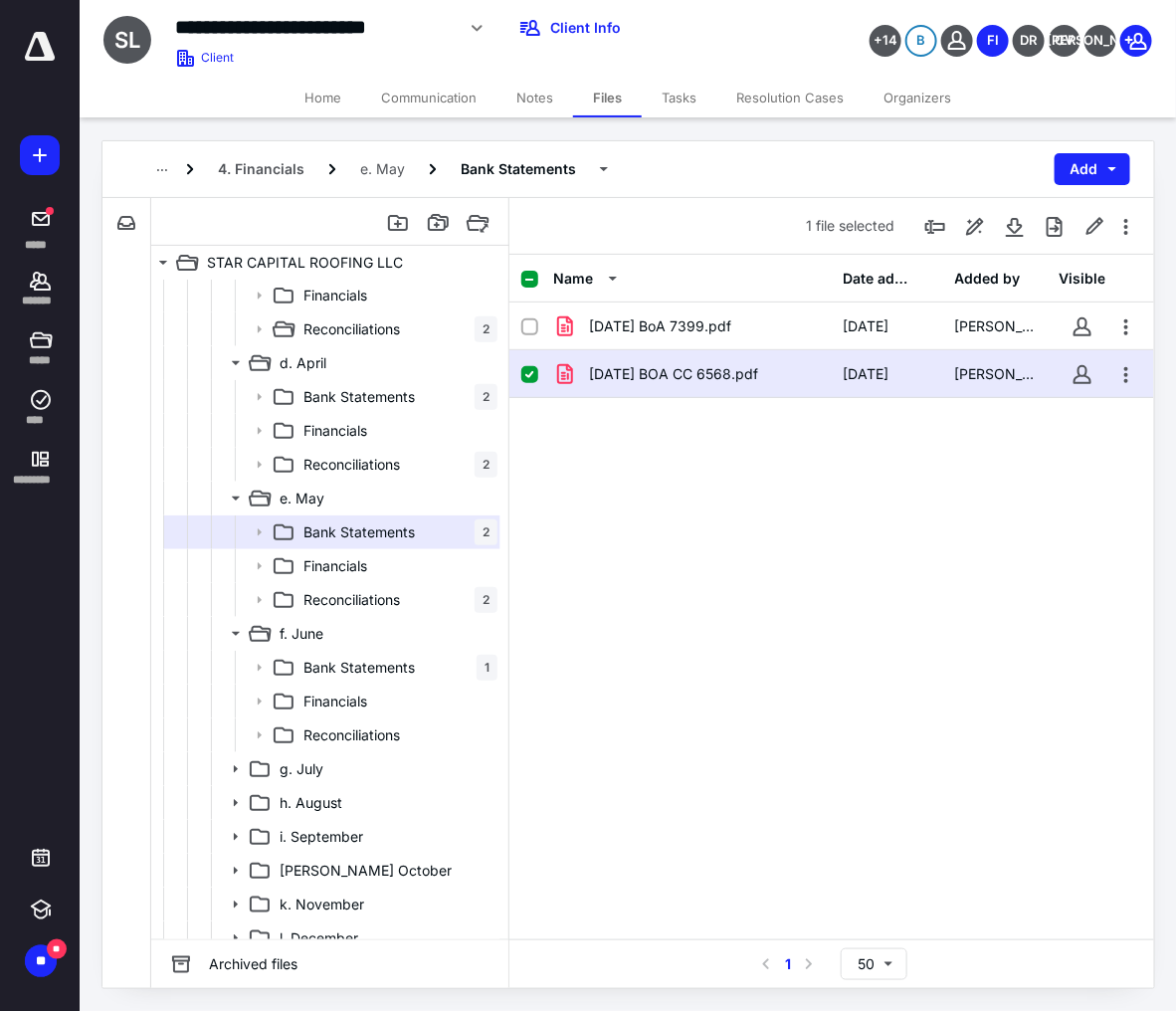 click on "[DATE] BOA CC 6568.pdf" at bounding box center [692, 374] 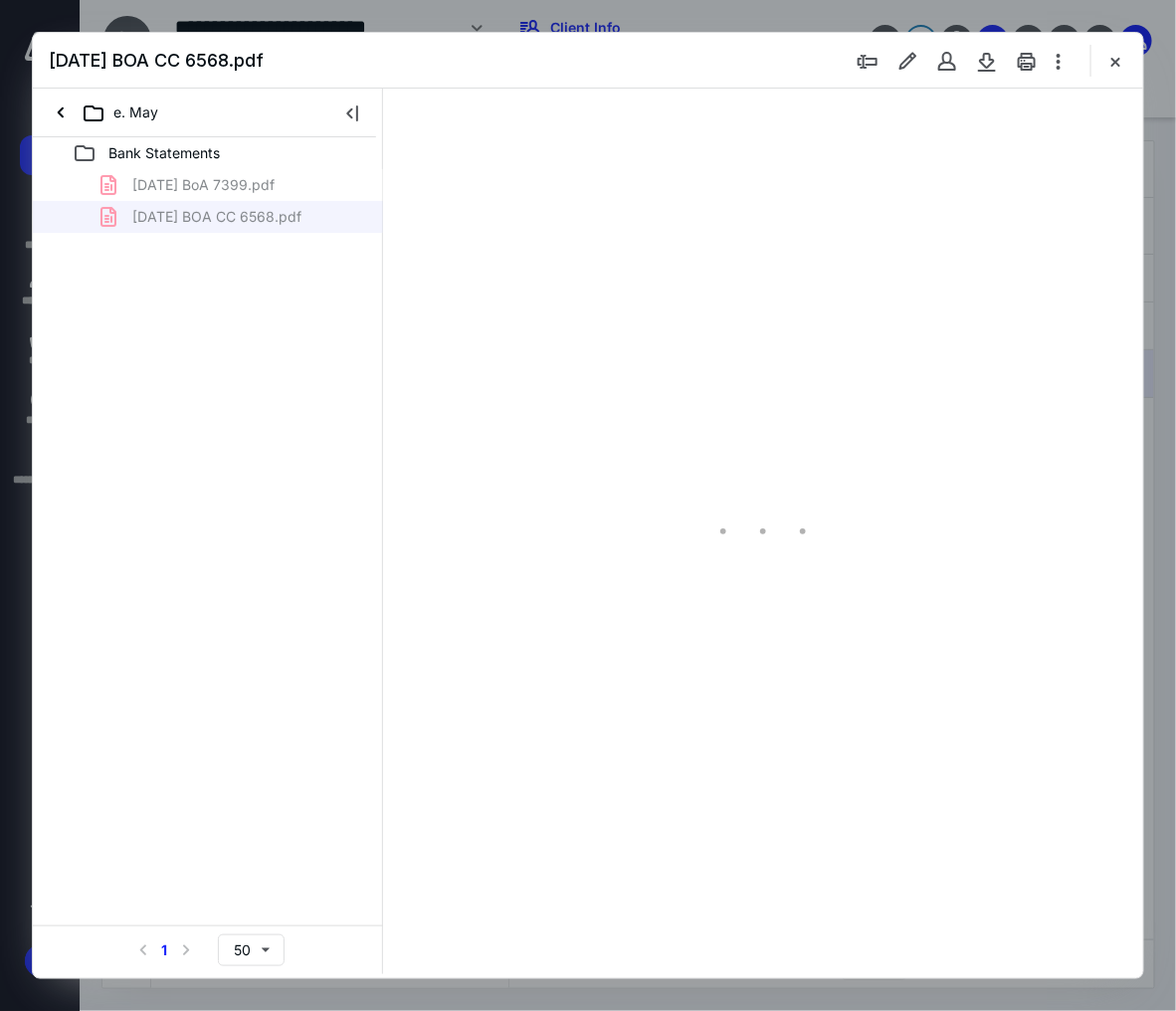 scroll, scrollTop: 0, scrollLeft: 0, axis: both 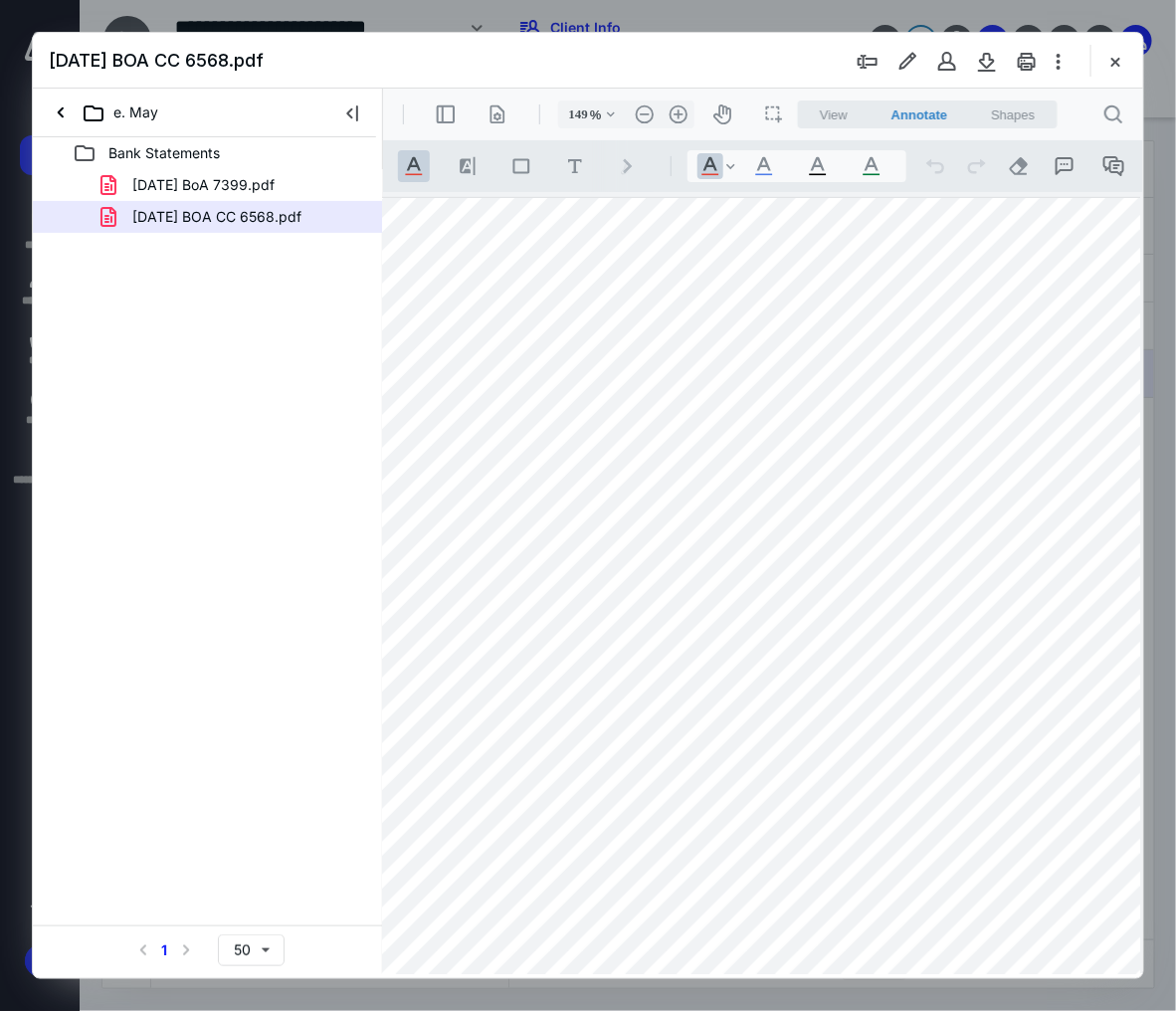 type on "174" 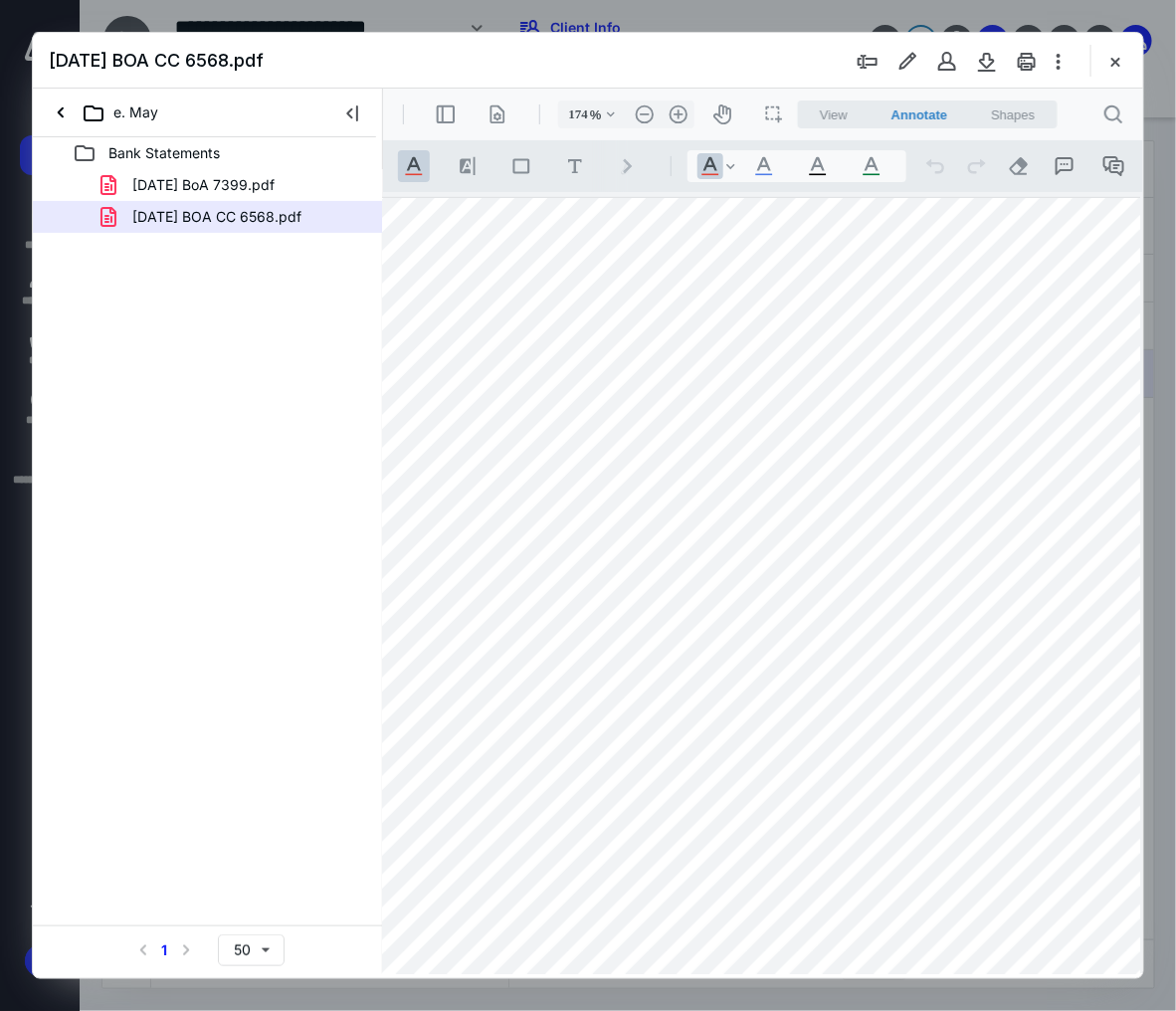 scroll, scrollTop: 86, scrollLeft: 119, axis: both 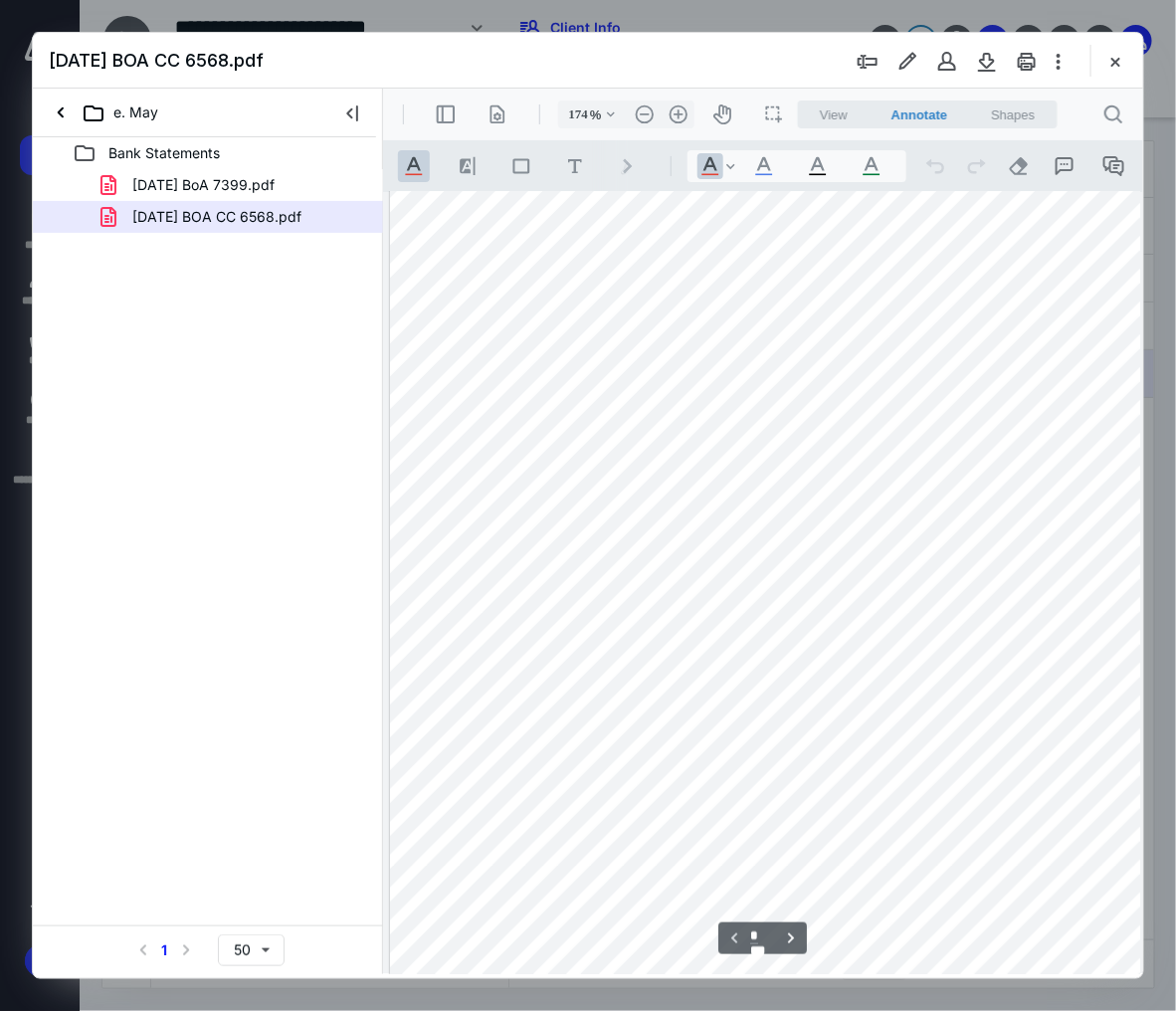 drag, startPoint x: 697, startPoint y: 968, endPoint x: 815, endPoint y: 1063, distance: 151.48927 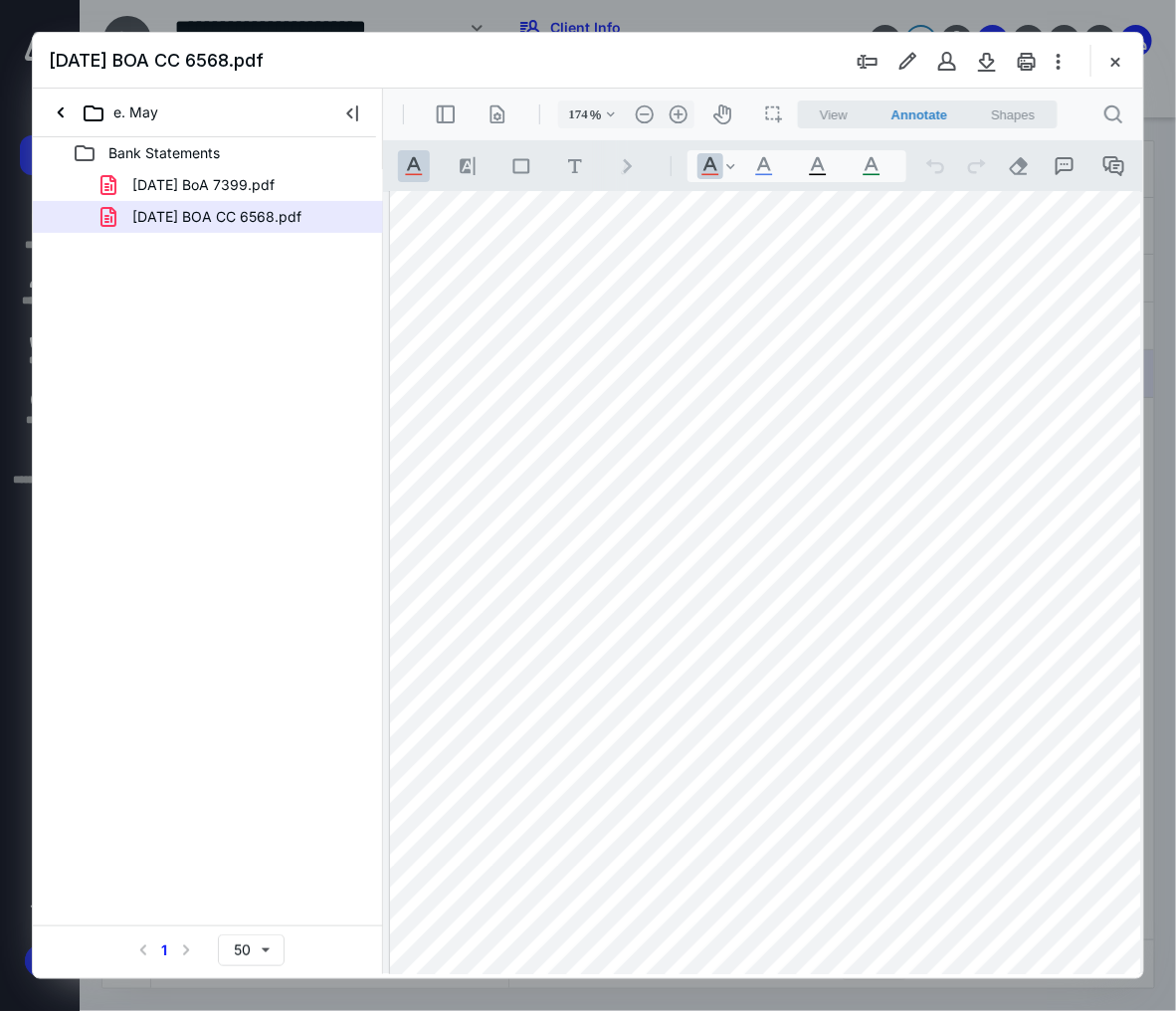 click on "Bank Statements 5. May 2025 BoA 7399.pdf 5. May 2025 BOA CC 6568.pdf Select a page number for more results 1 50" at bounding box center (208, 555) 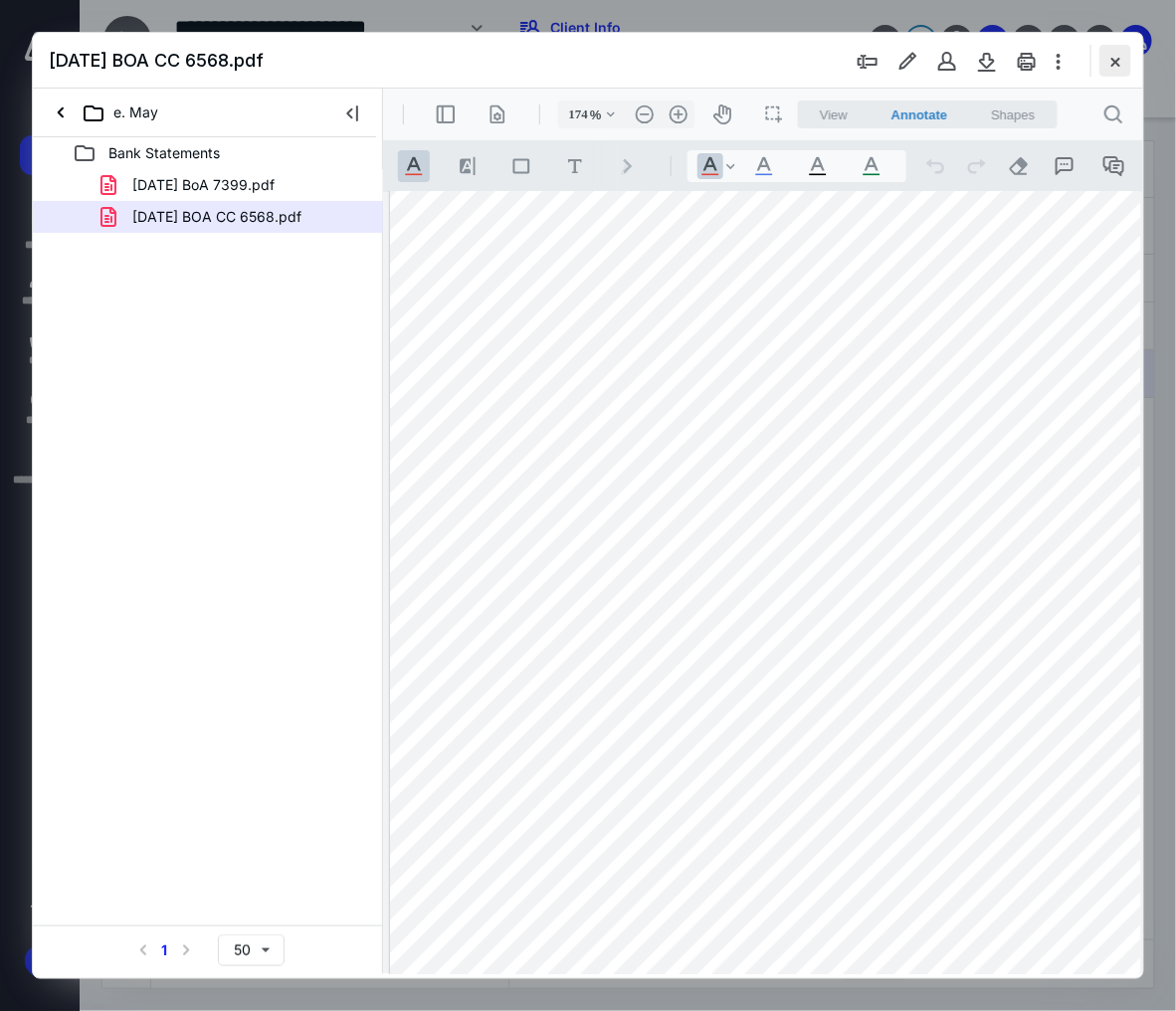click at bounding box center (1115, 61) 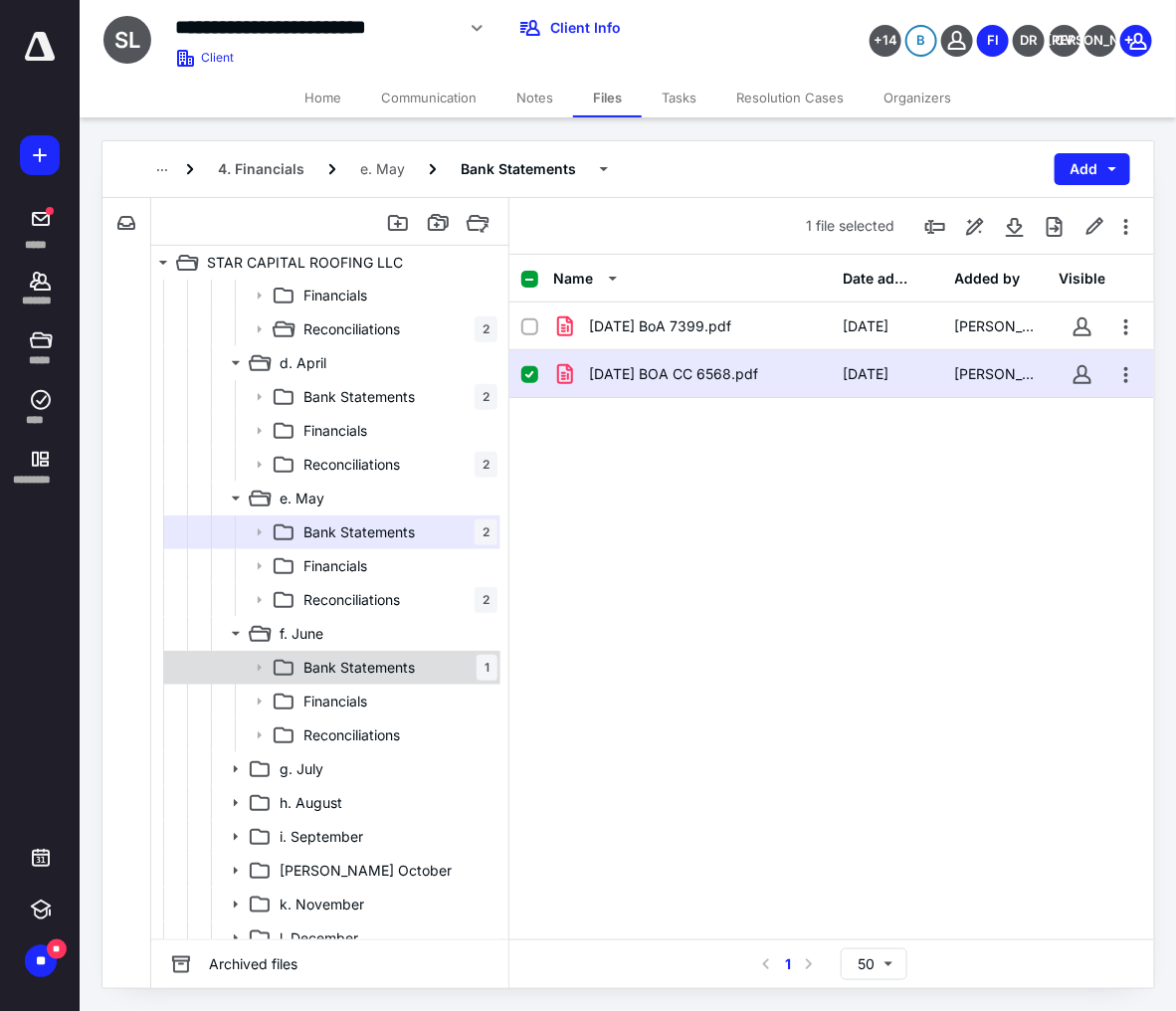 click on "Bank Statements" at bounding box center (359, 668) 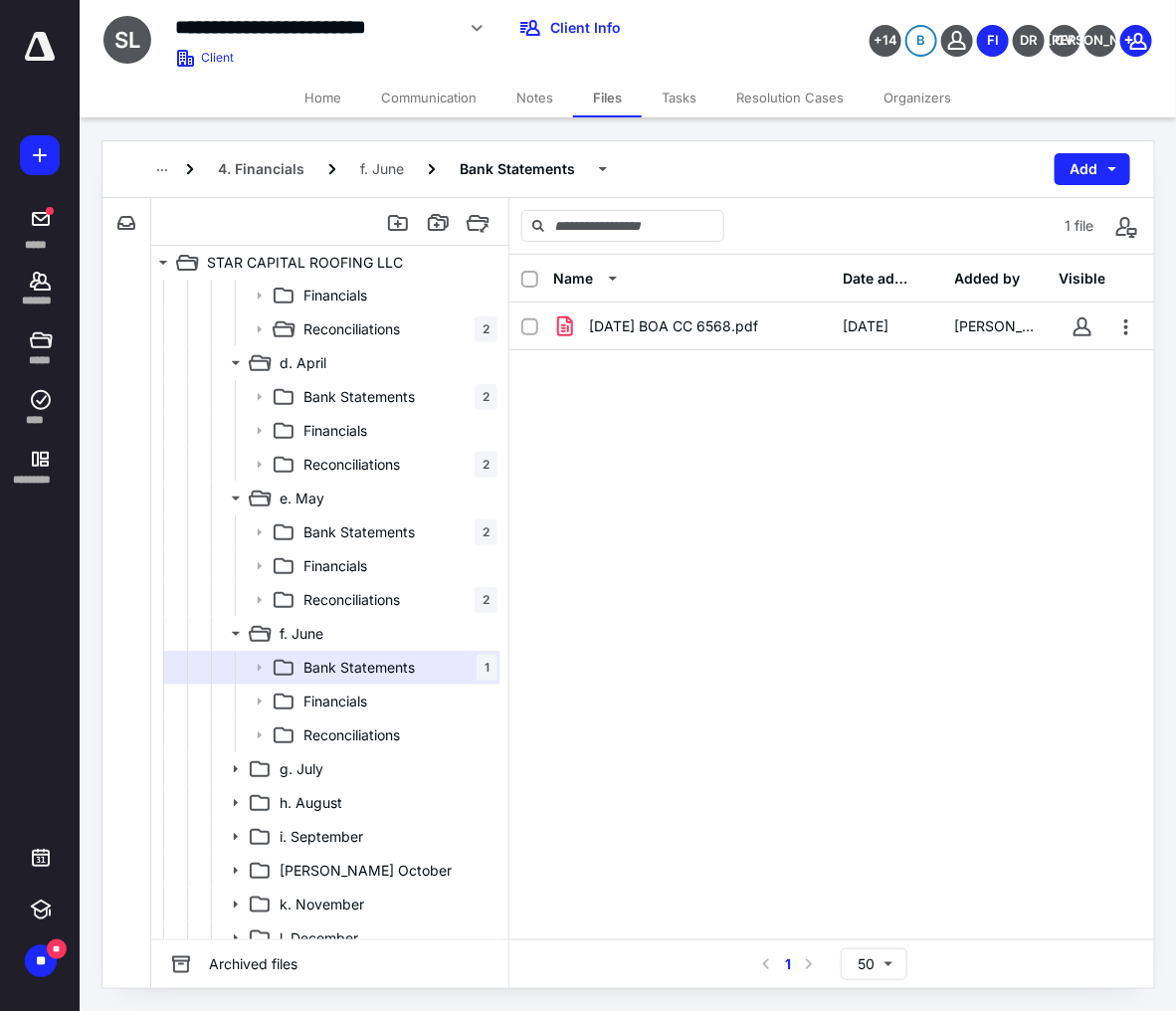 click on "Name Date added Added by Visible 6. June 2025 BOA CC 6568.pdf 6/16/2025 Kevin Pagunsan" at bounding box center (832, 597) 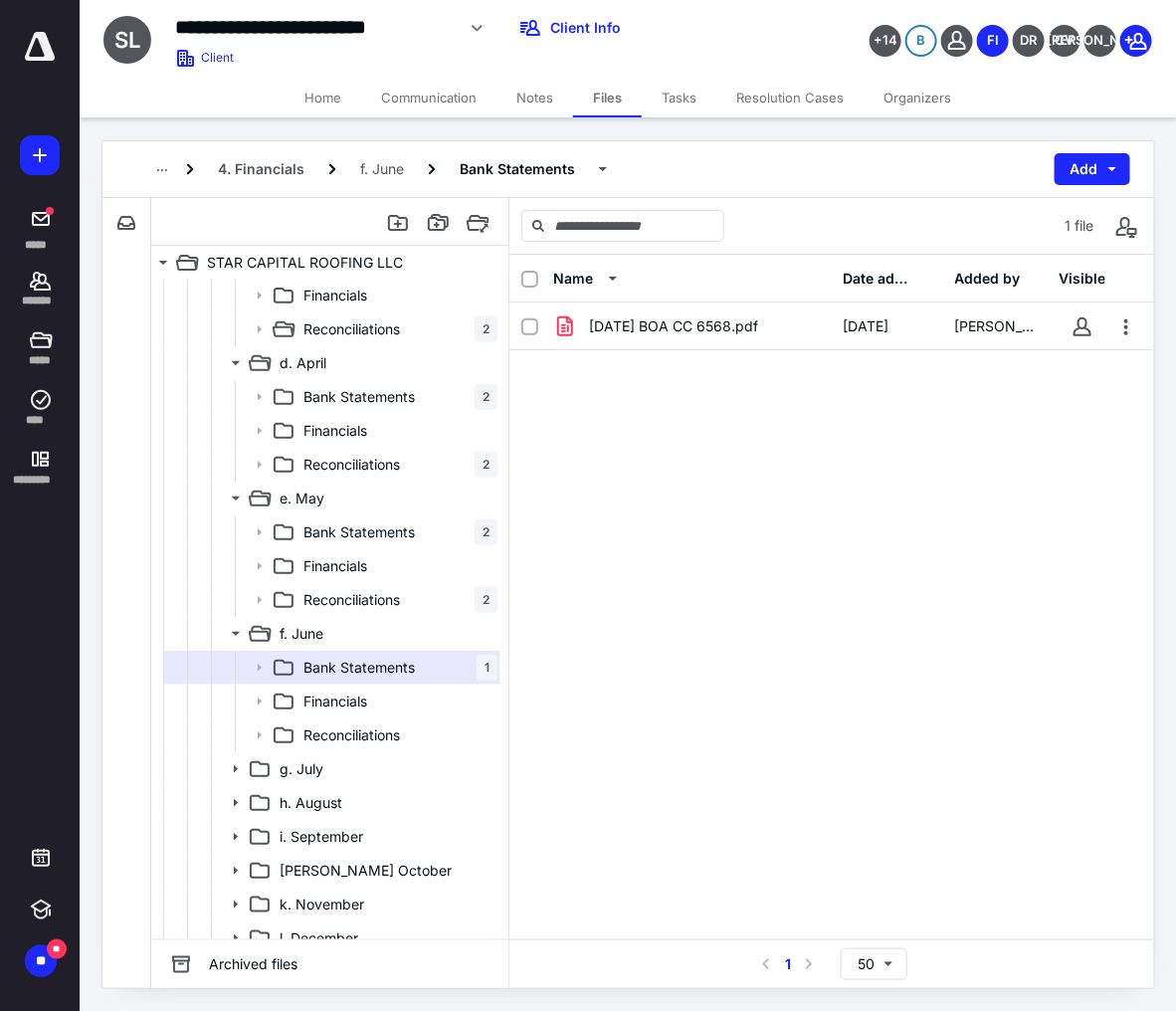 click on "File Inbox: STAR CAPITAL ROOFING LLC This inbox does not have any files" at bounding box center [126, 593] 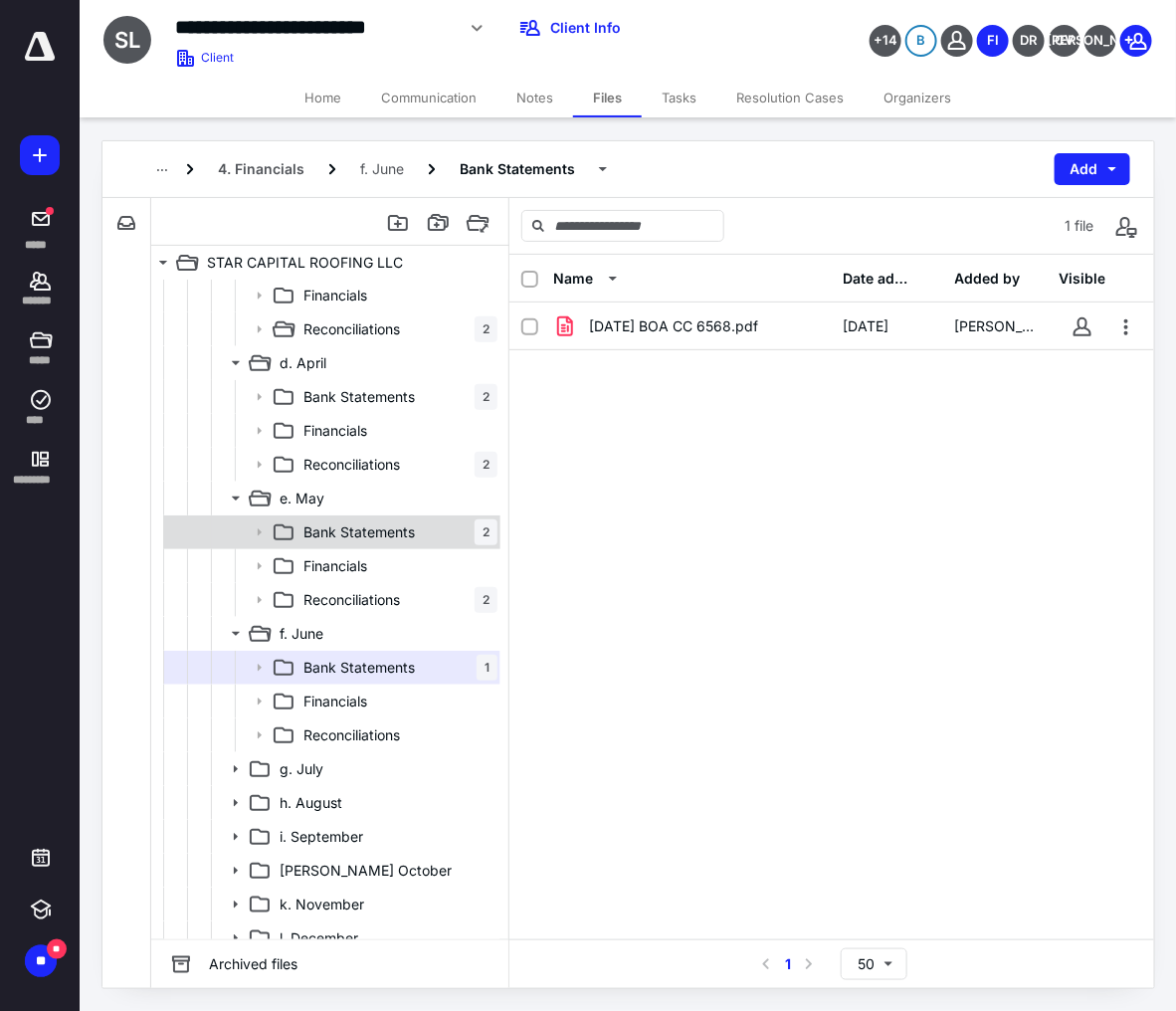click on "Bank Statements 2" at bounding box center (396, 532) 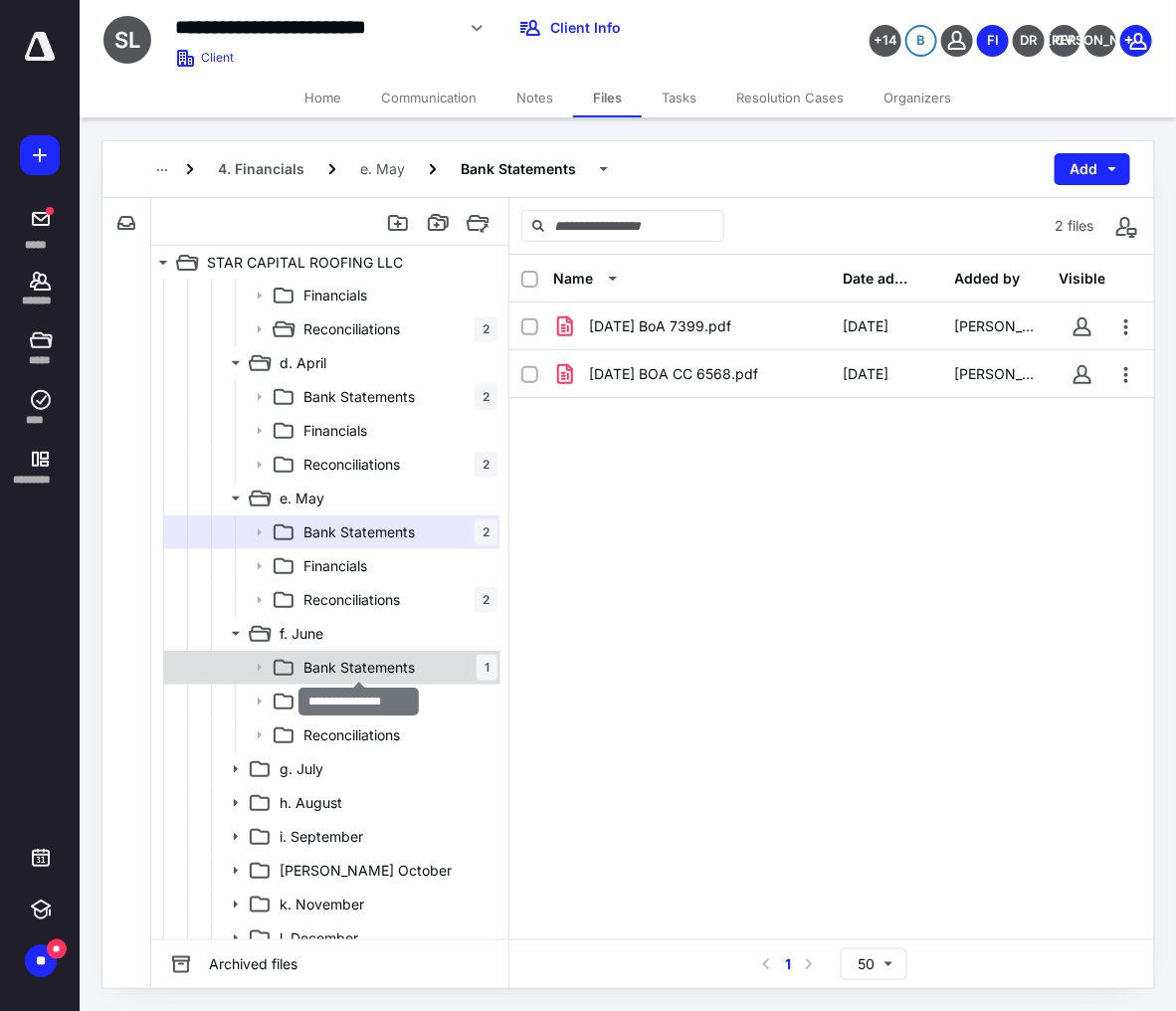 click on "Bank Statements" at bounding box center [359, 668] 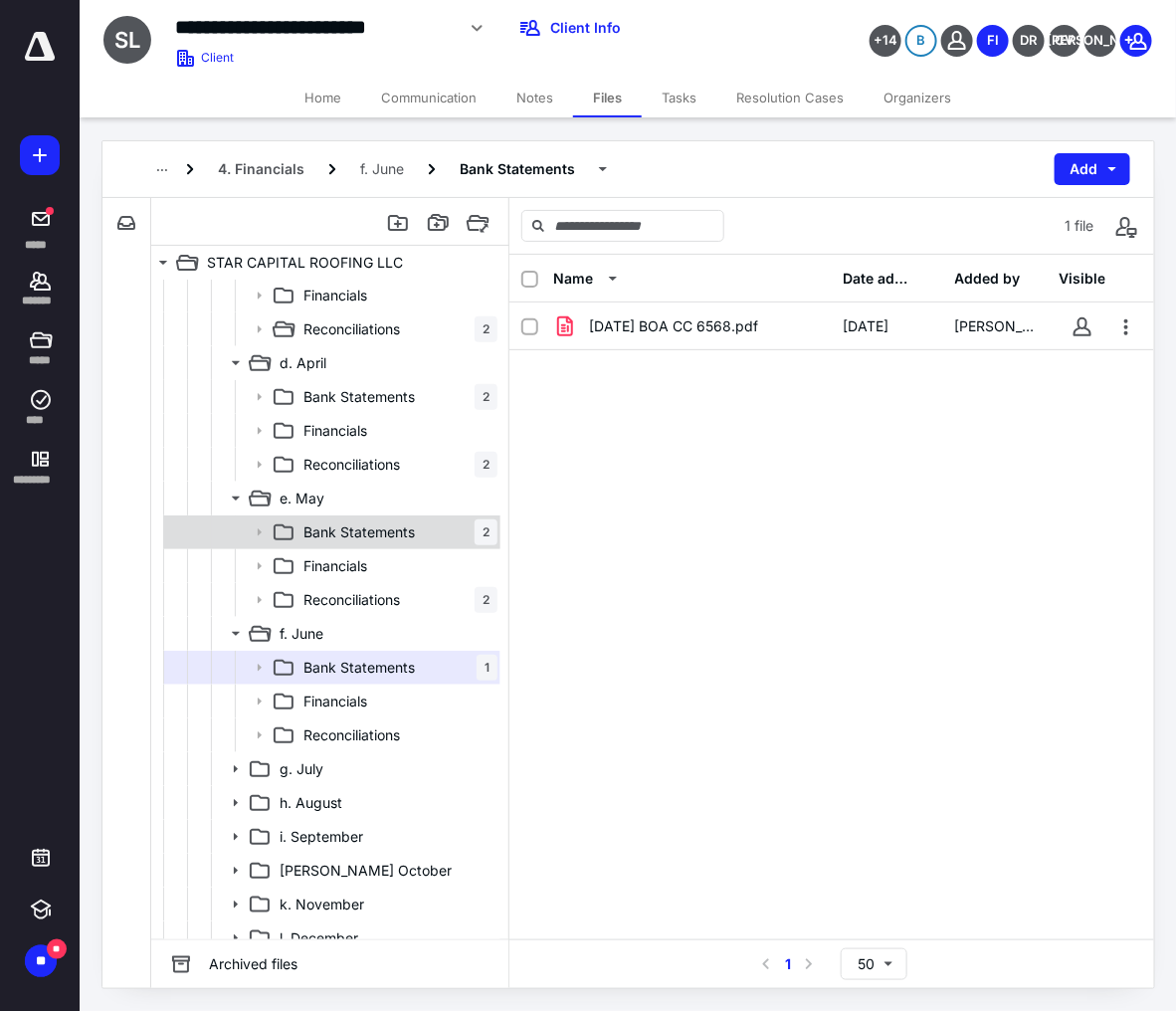 click on "Bank Statements 2" at bounding box center [396, 532] 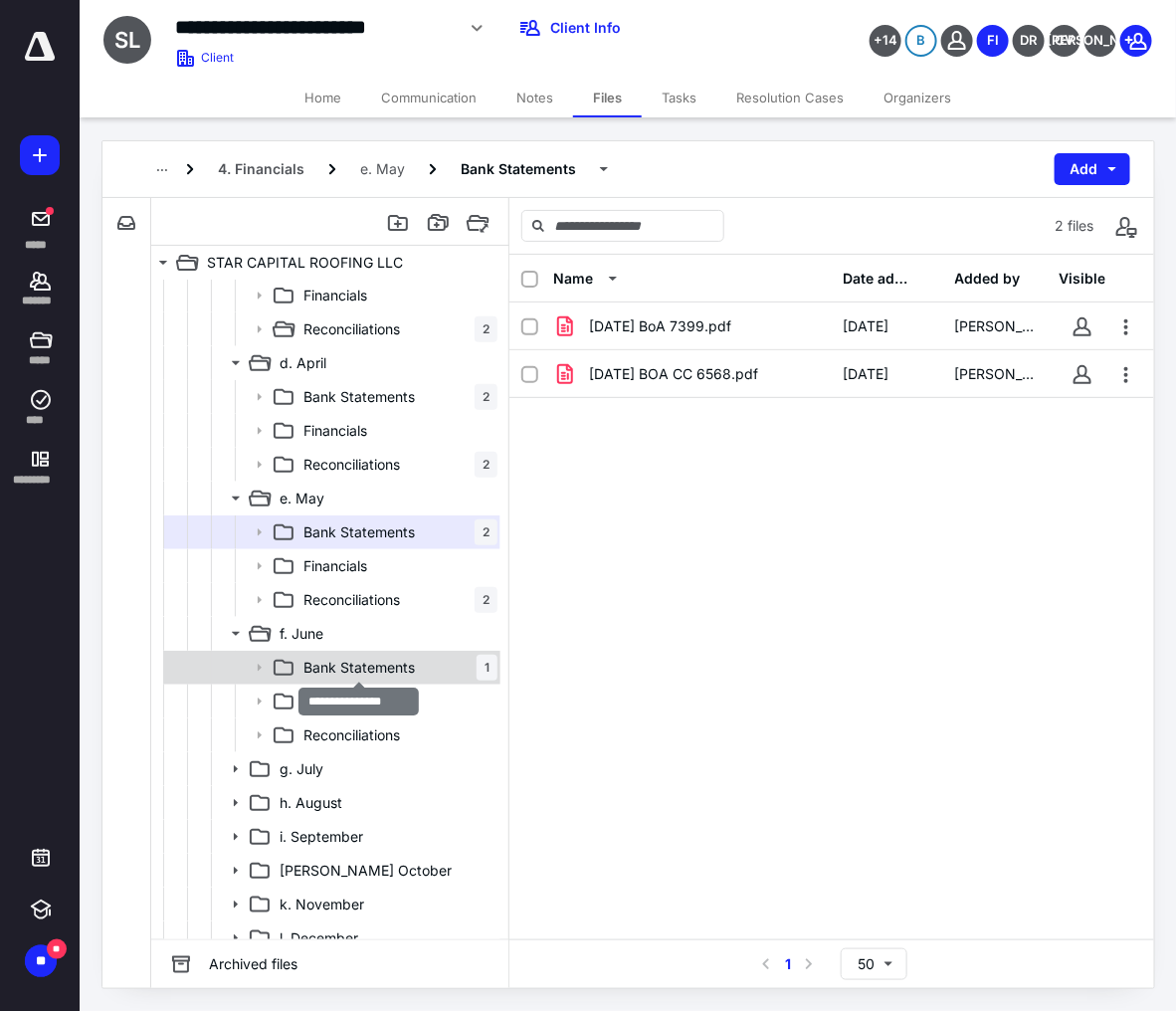 click on "Bank Statements" at bounding box center (359, 668) 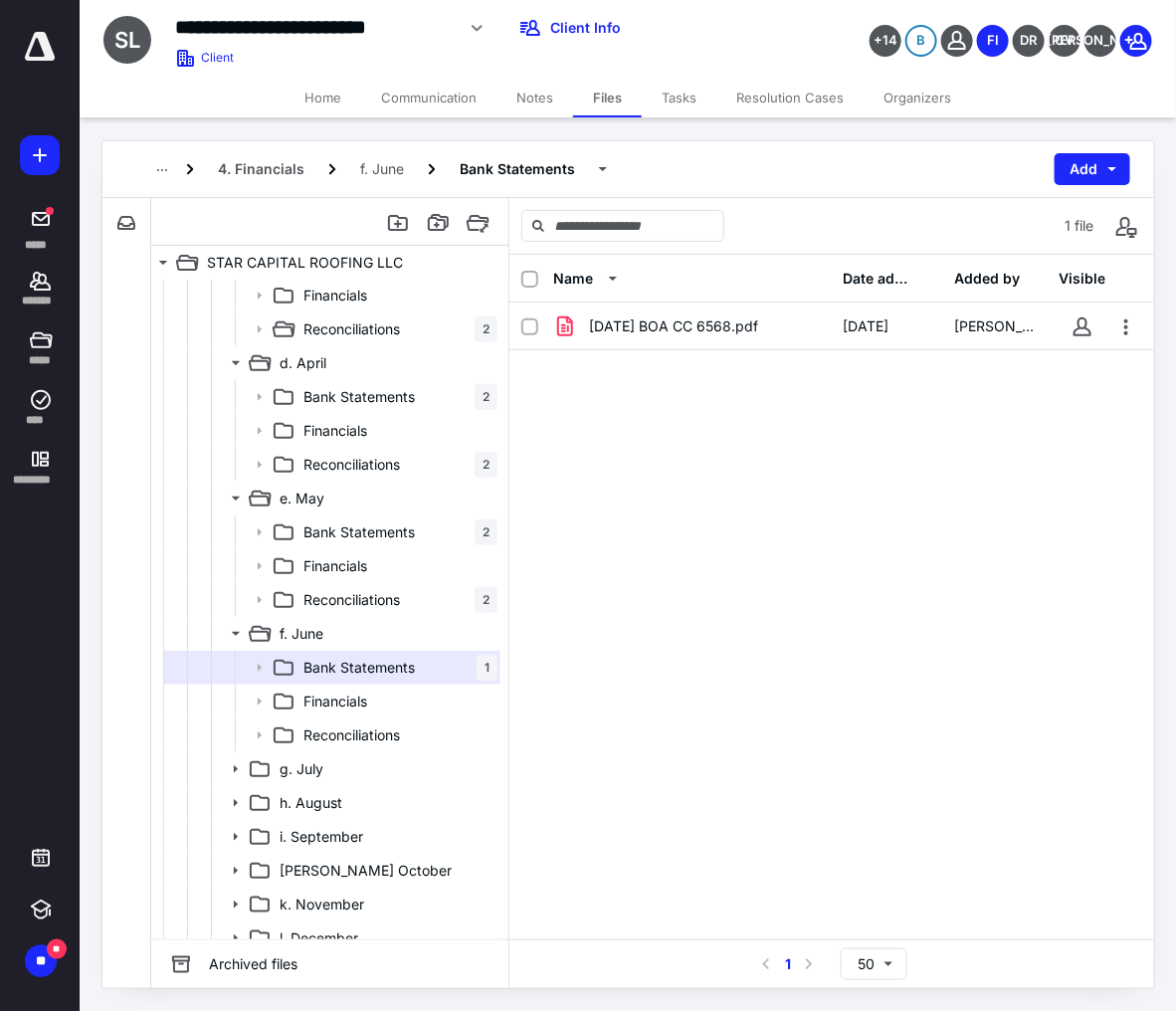 click on "6. June 2025 BOA CC 6568.pdf 6/16/2025 Kevin Pagunsan" at bounding box center (832, 452) 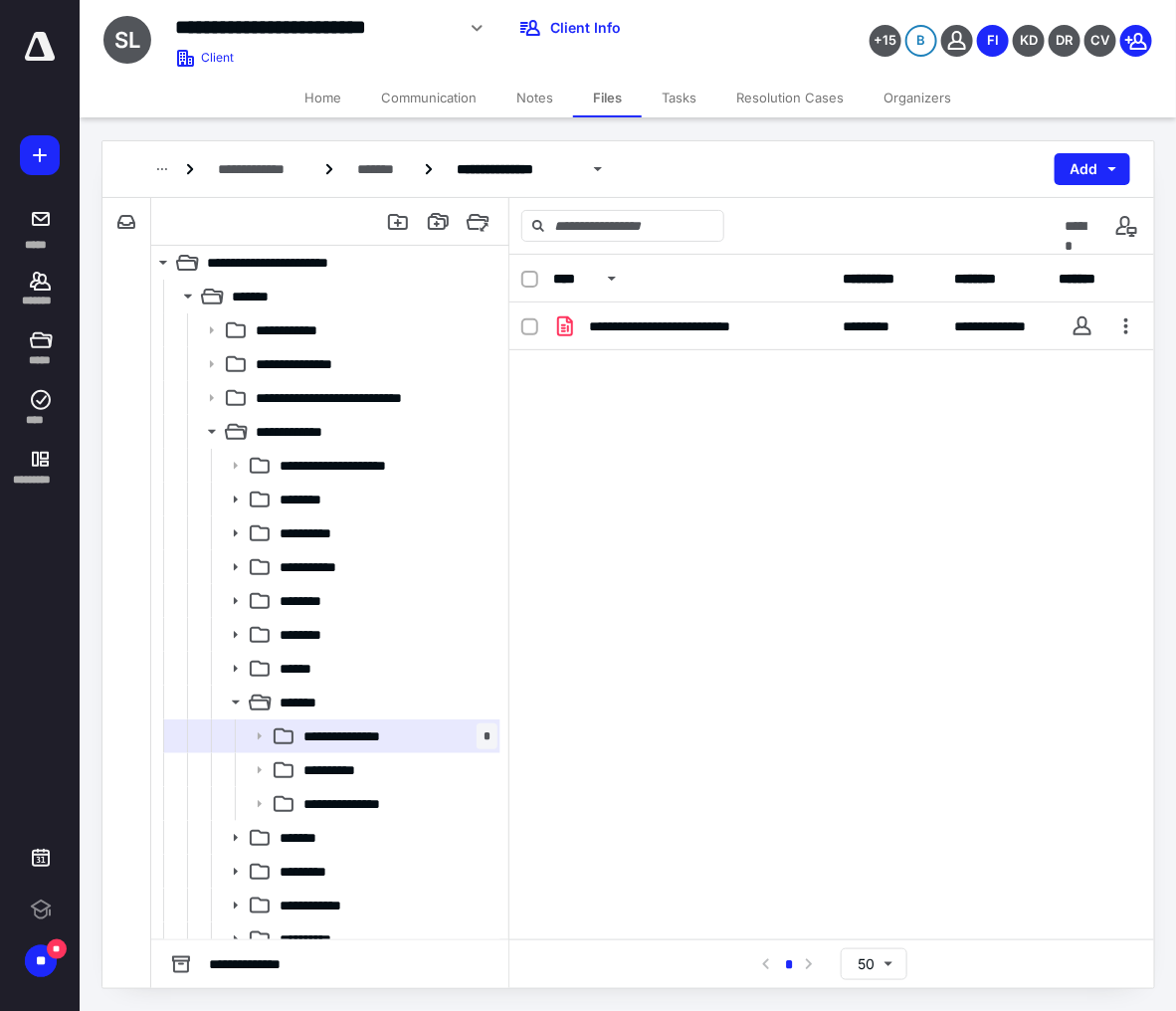 scroll, scrollTop: 0, scrollLeft: 0, axis: both 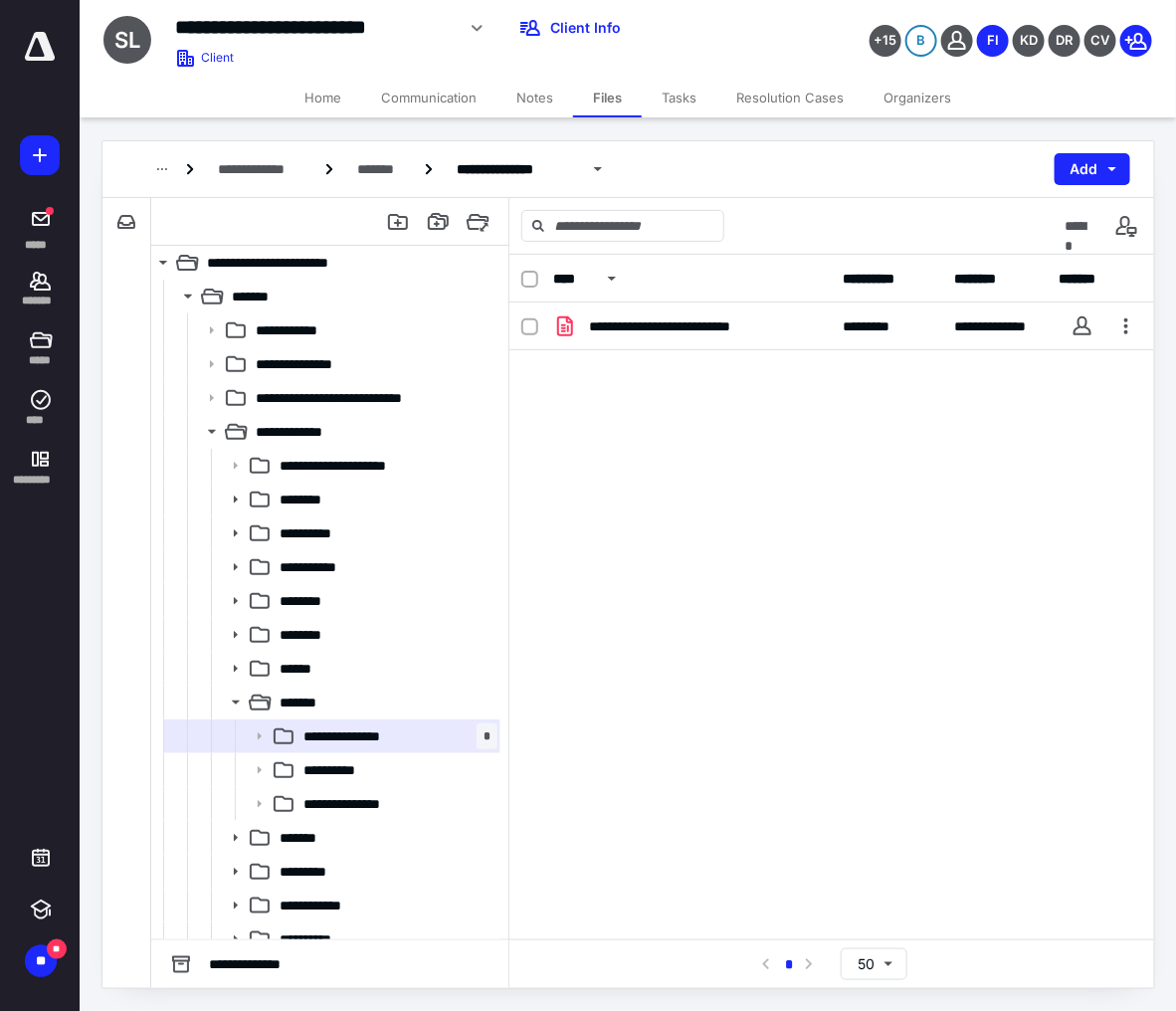 click on "**********" at bounding box center (832, 597) 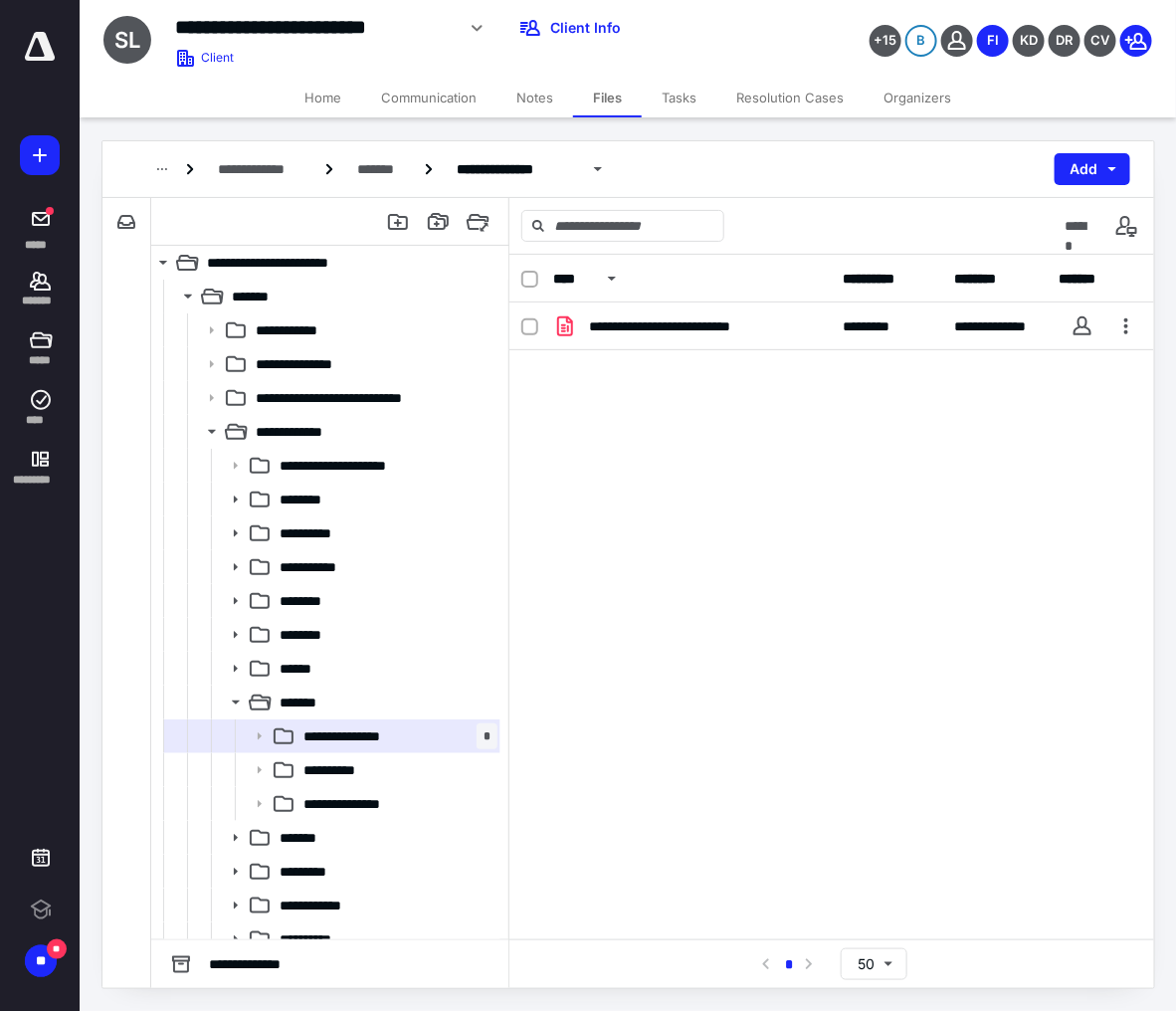 scroll, scrollTop: 0, scrollLeft: 0, axis: both 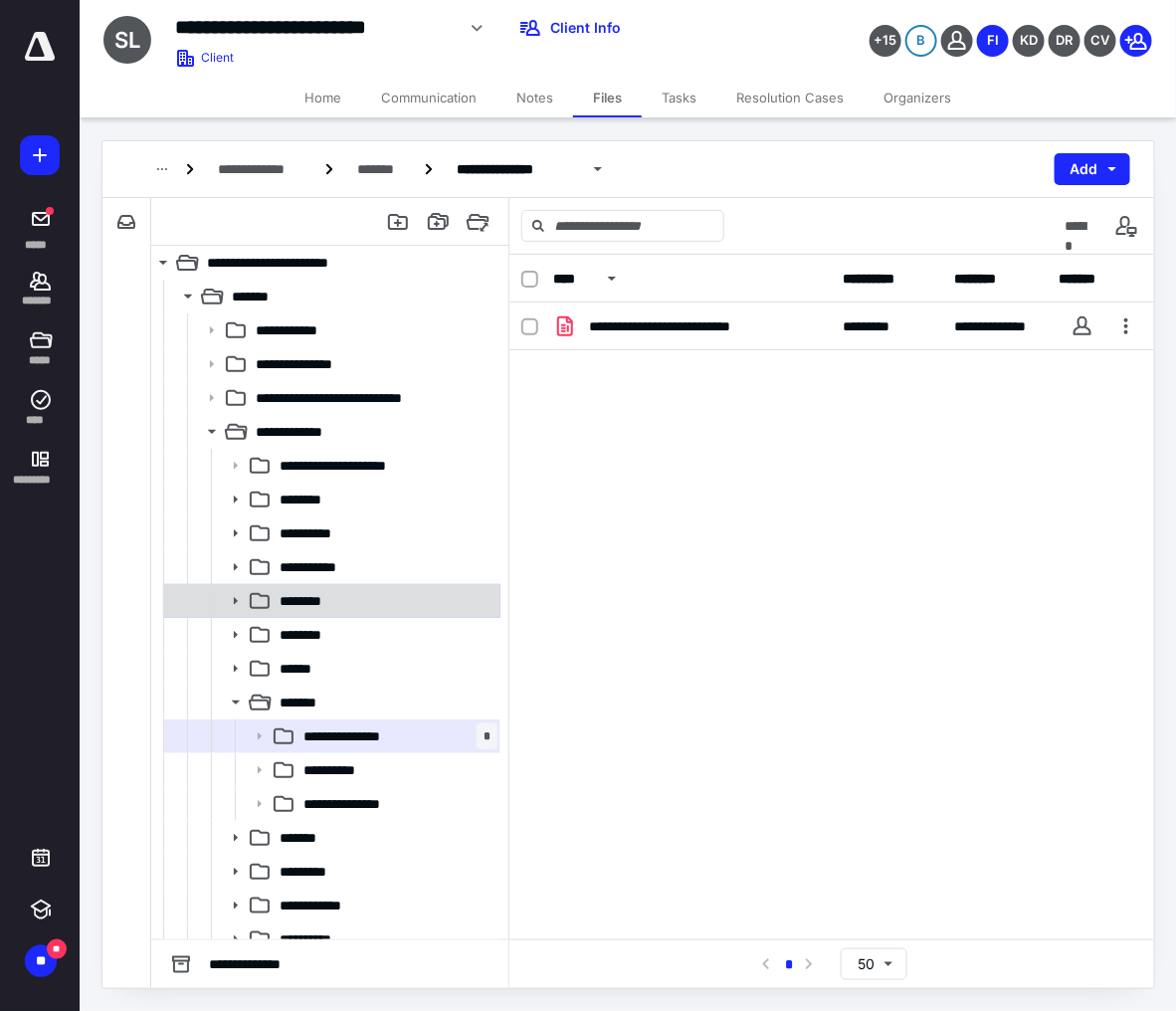 click at bounding box center [175, 601] 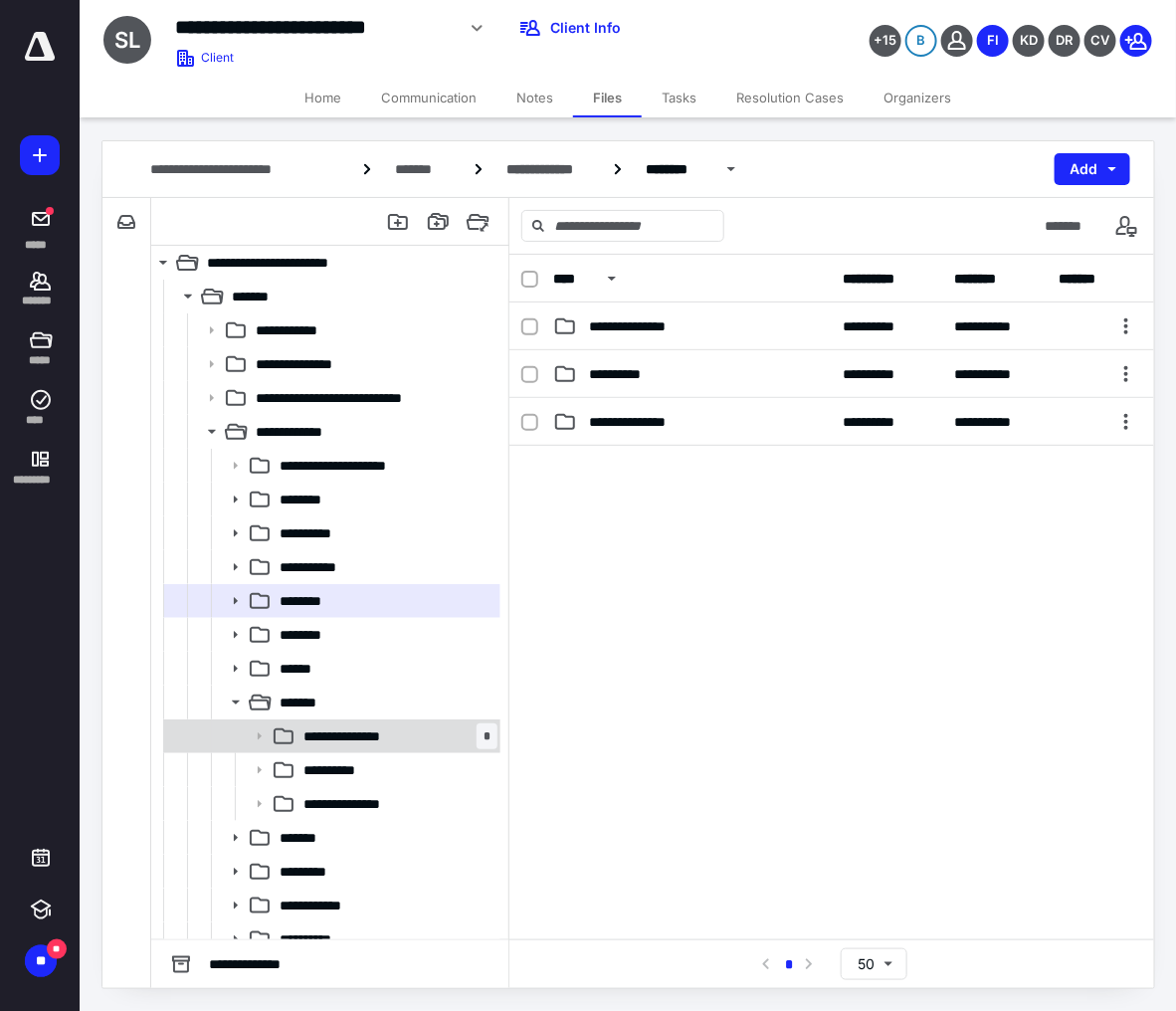 click on "**********" at bounding box center (358, 736) 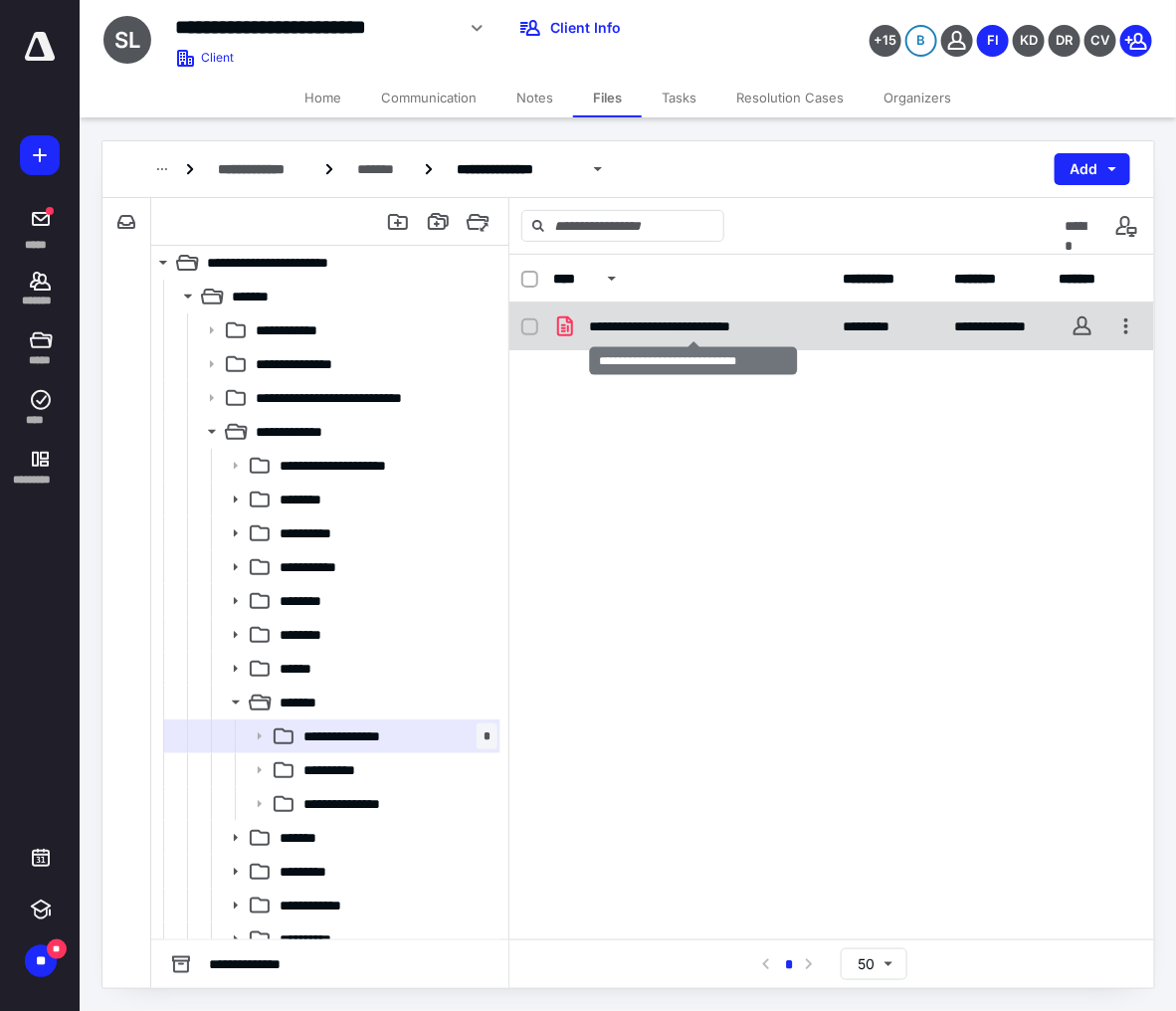 click on "**********" at bounding box center (692, 326) 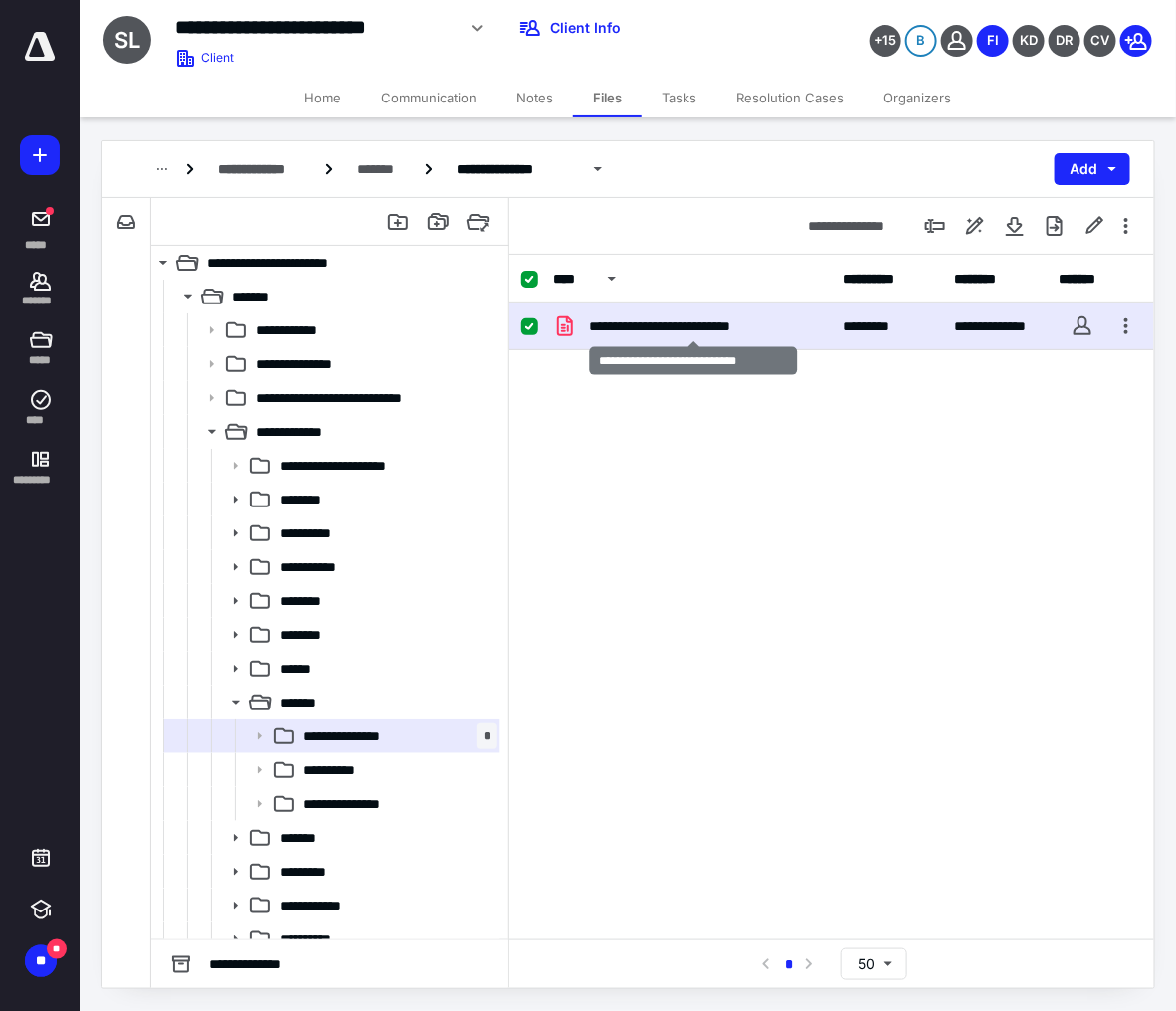 click on "**********" at bounding box center (692, 326) 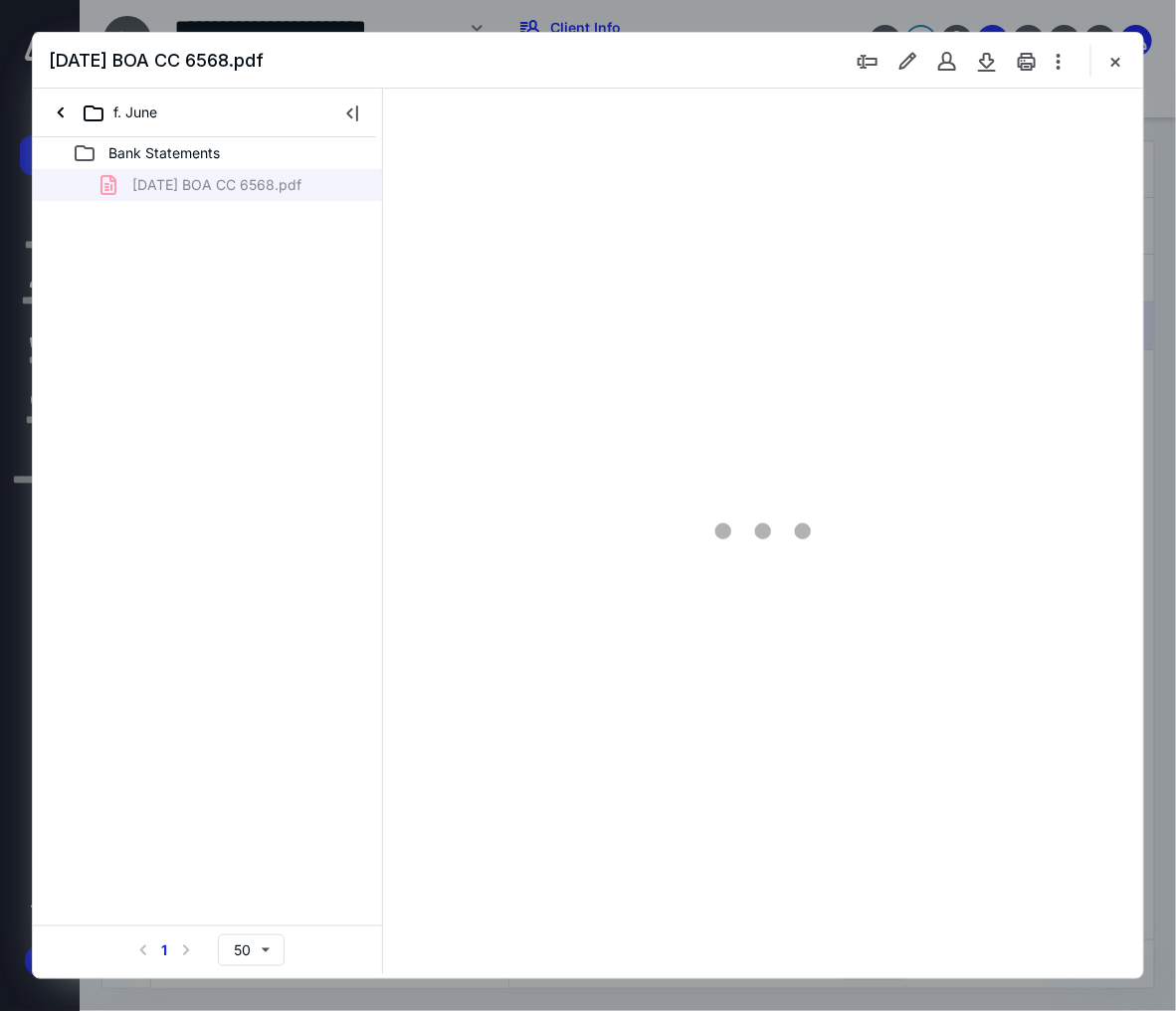 scroll, scrollTop: 0, scrollLeft: 0, axis: both 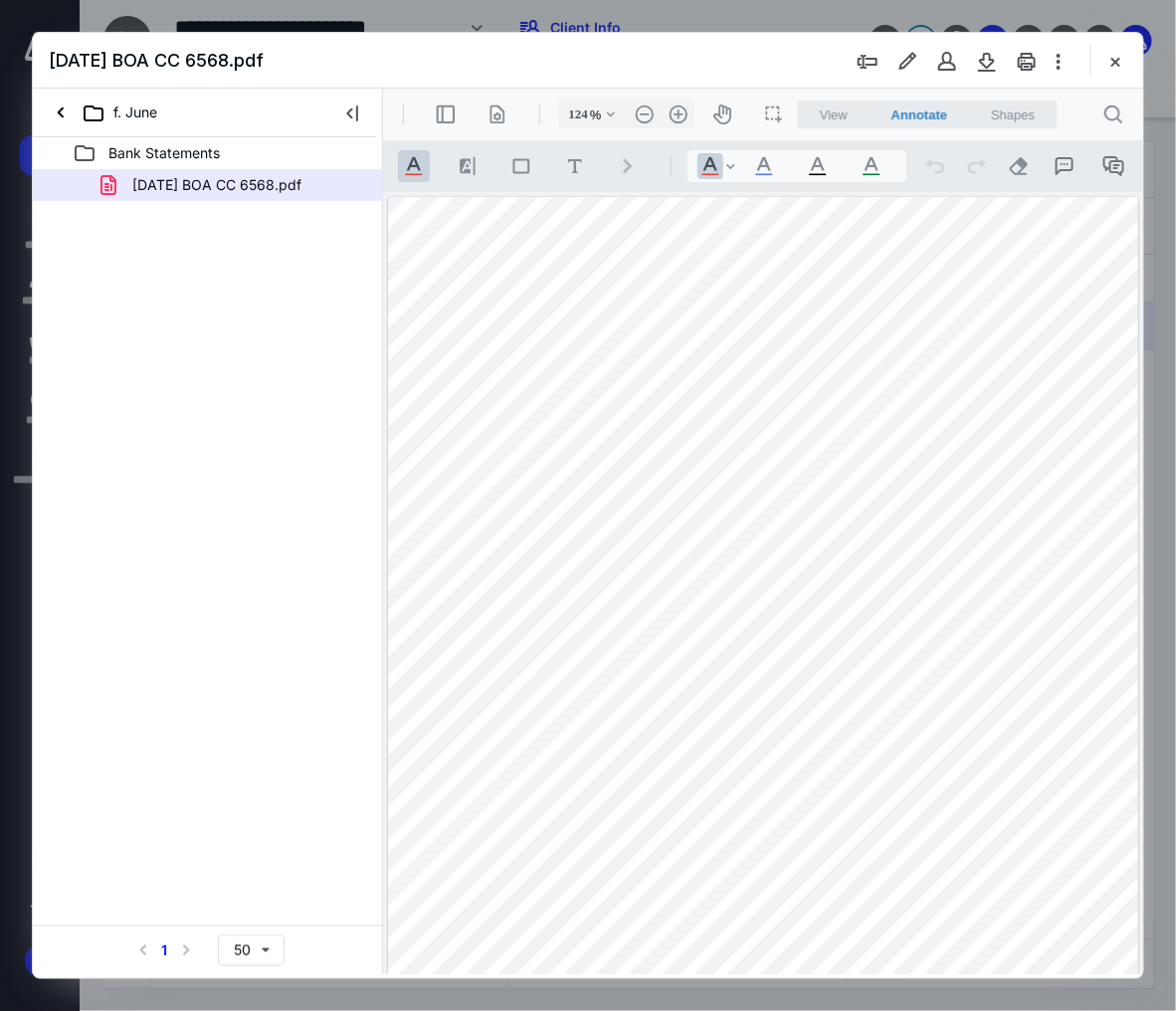 click on "Bank Statements [DATE] BOA CC 6568.pdf Select a page number for more results 1 50" at bounding box center (208, 555) 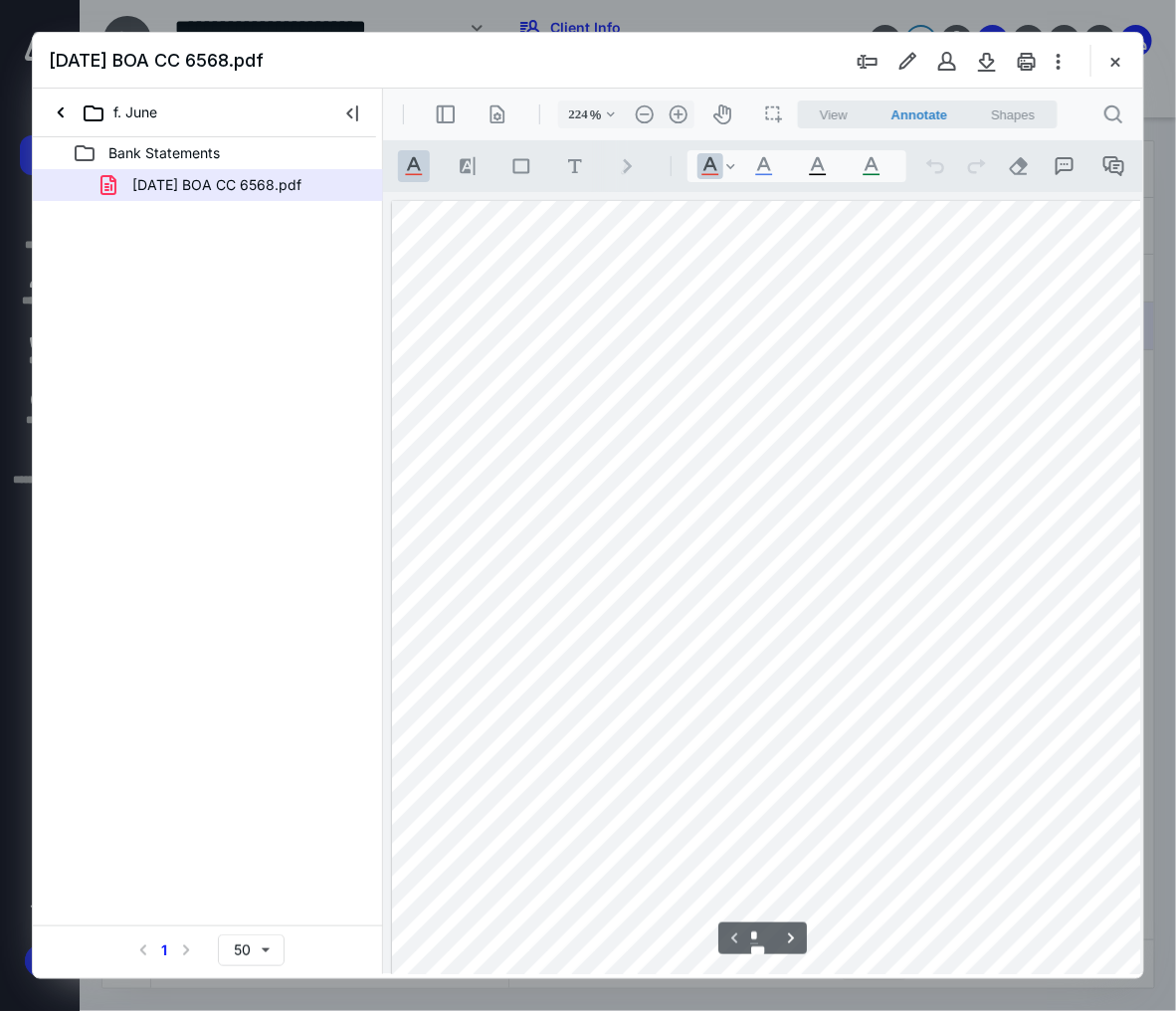 scroll, scrollTop: 314, scrollLeft: 458, axis: both 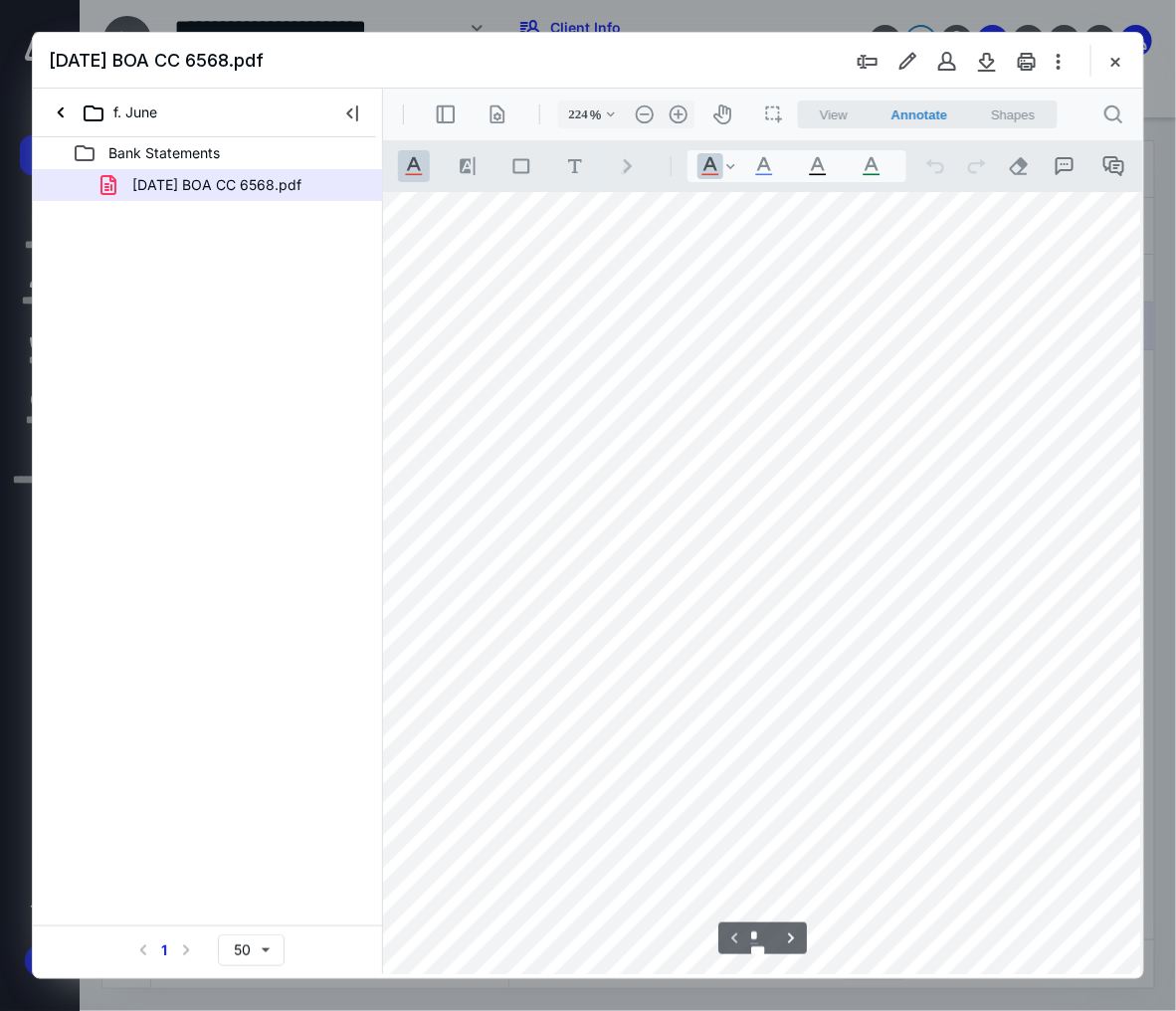 drag, startPoint x: 856, startPoint y: 966, endPoint x: 1030, endPoint y: 963, distance: 174.02586 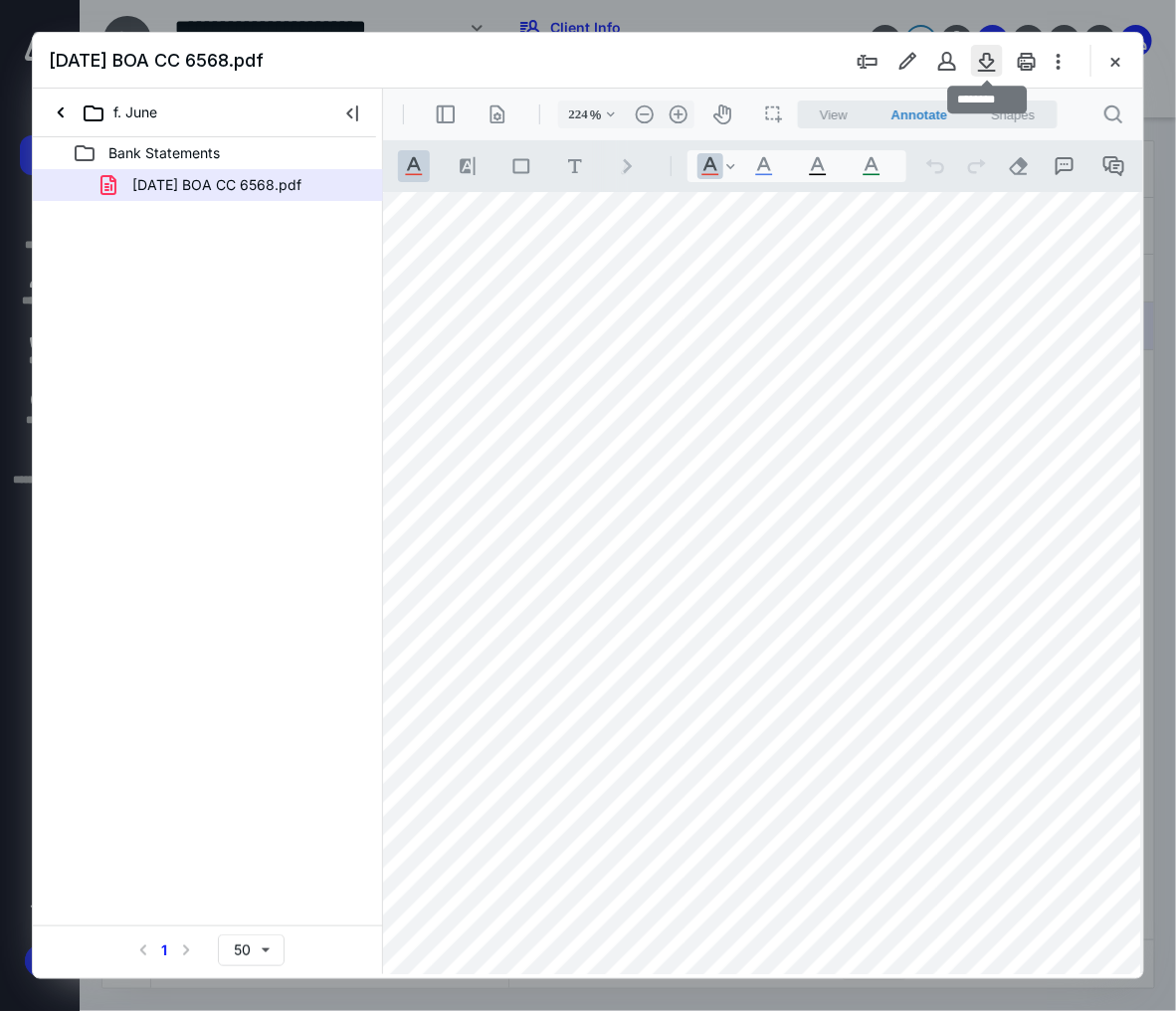click at bounding box center (987, 61) 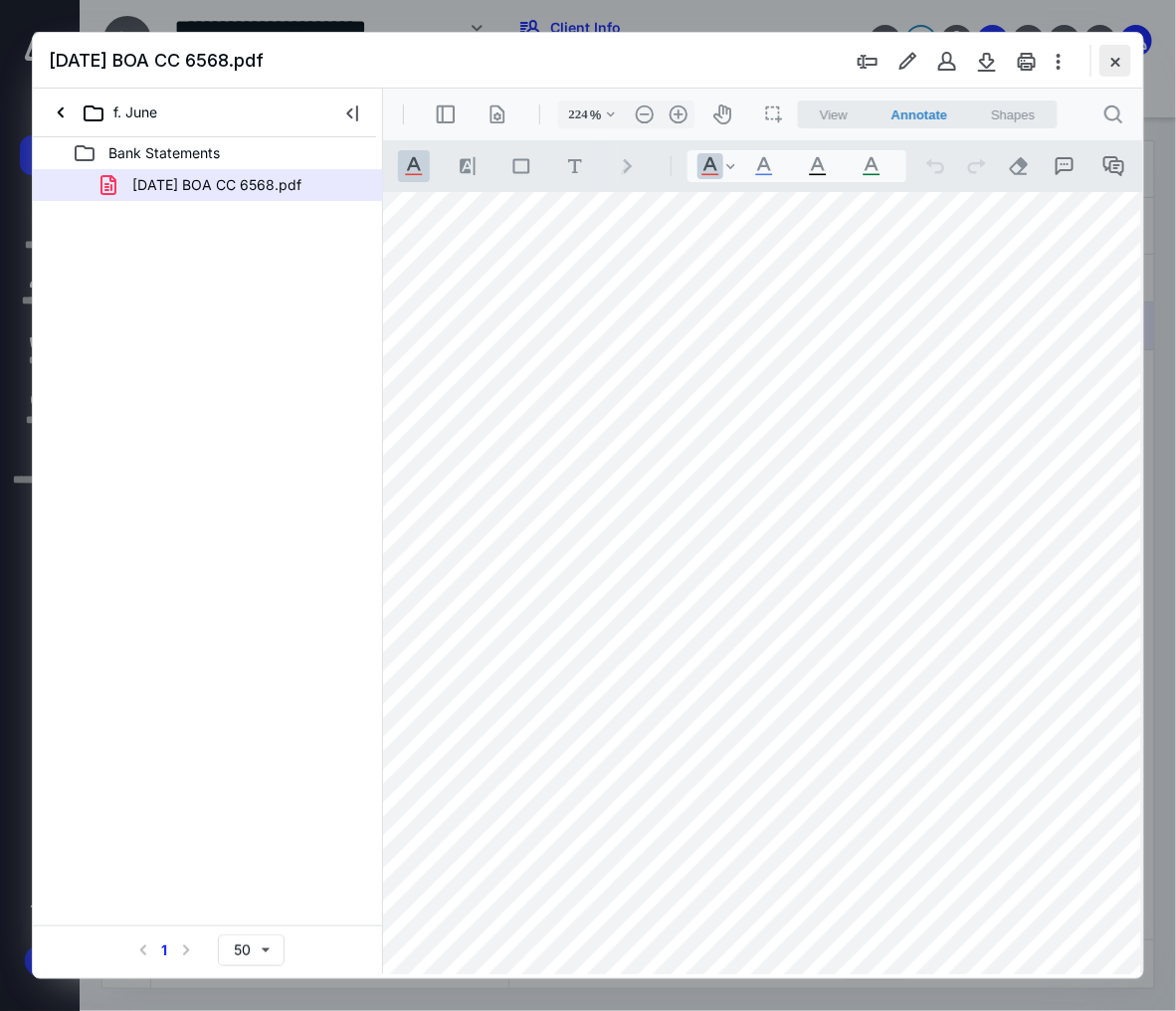 click at bounding box center [1115, 61] 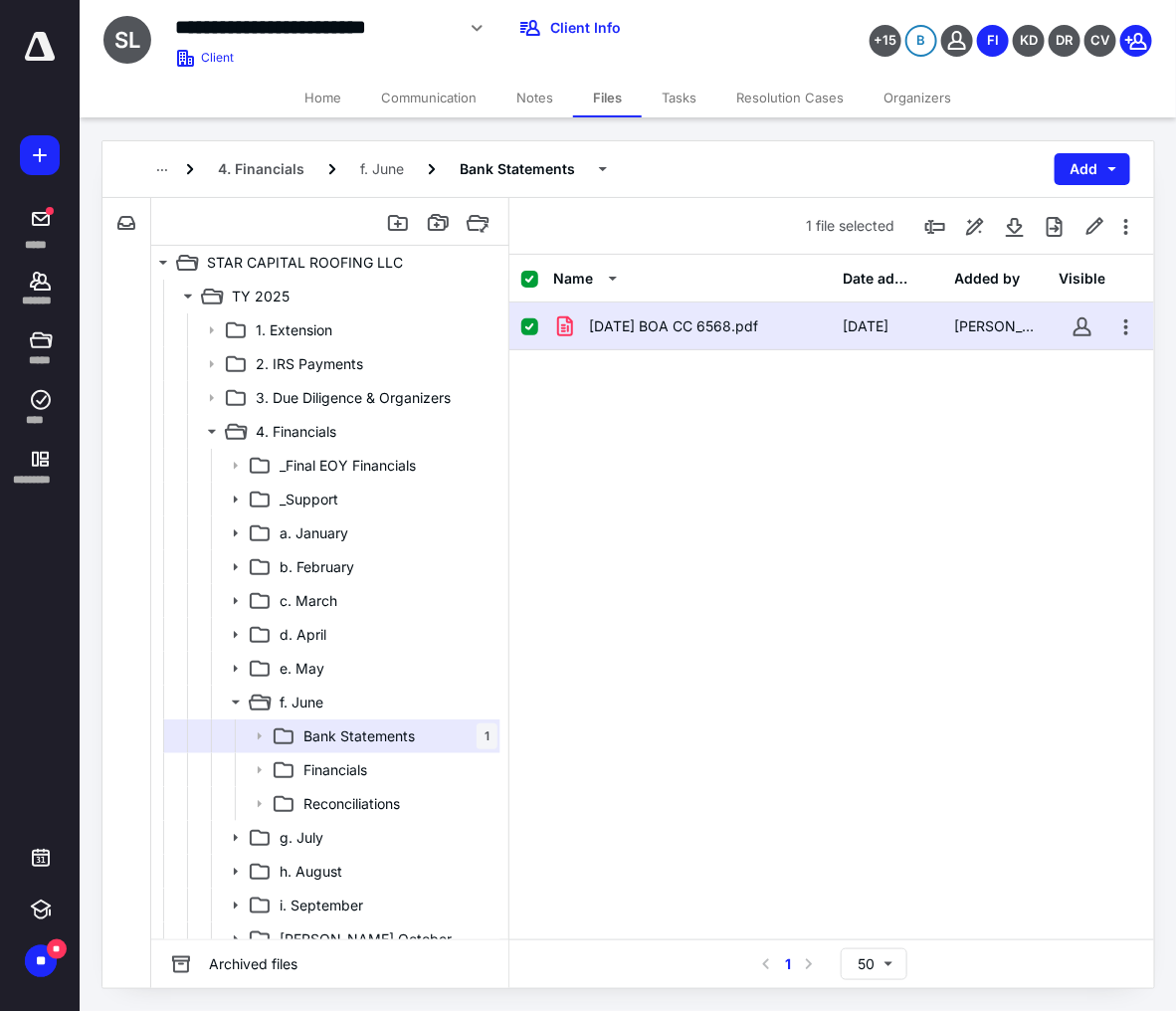 checkbox on "false" 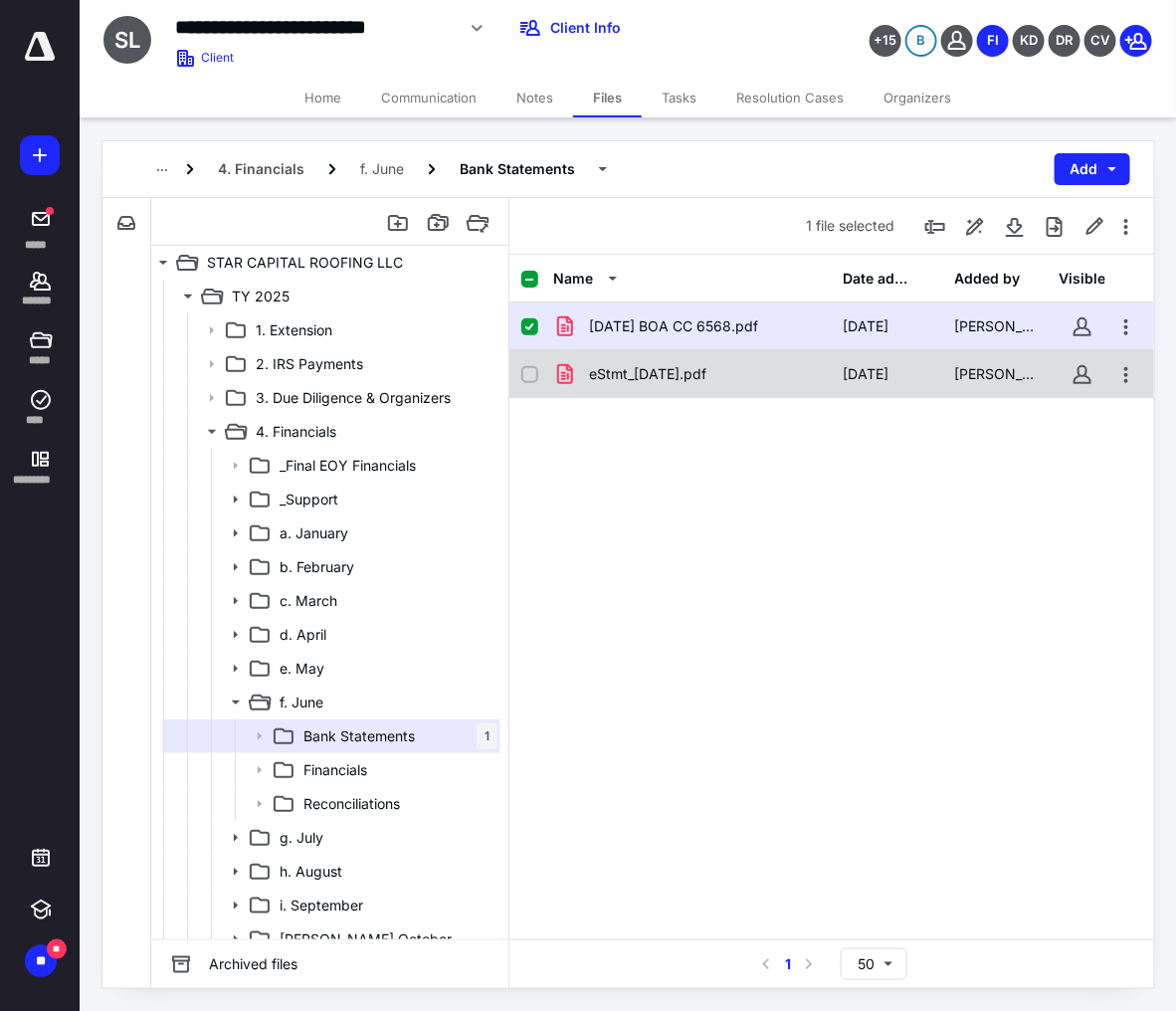 click on "eStmt_[DATE].pdf" at bounding box center (648, 374) 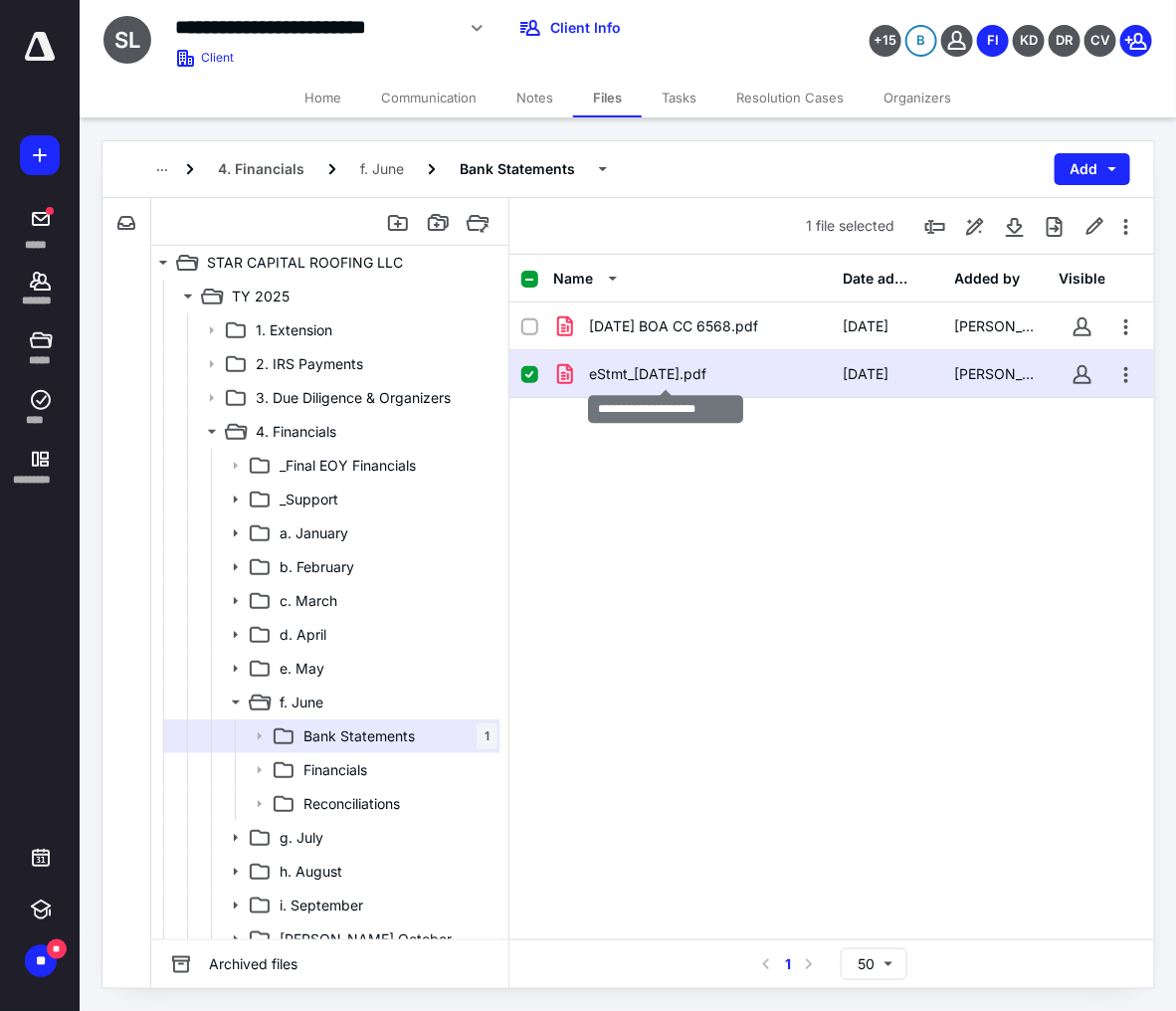 click on "eStmt_[DATE].pdf" at bounding box center [648, 374] 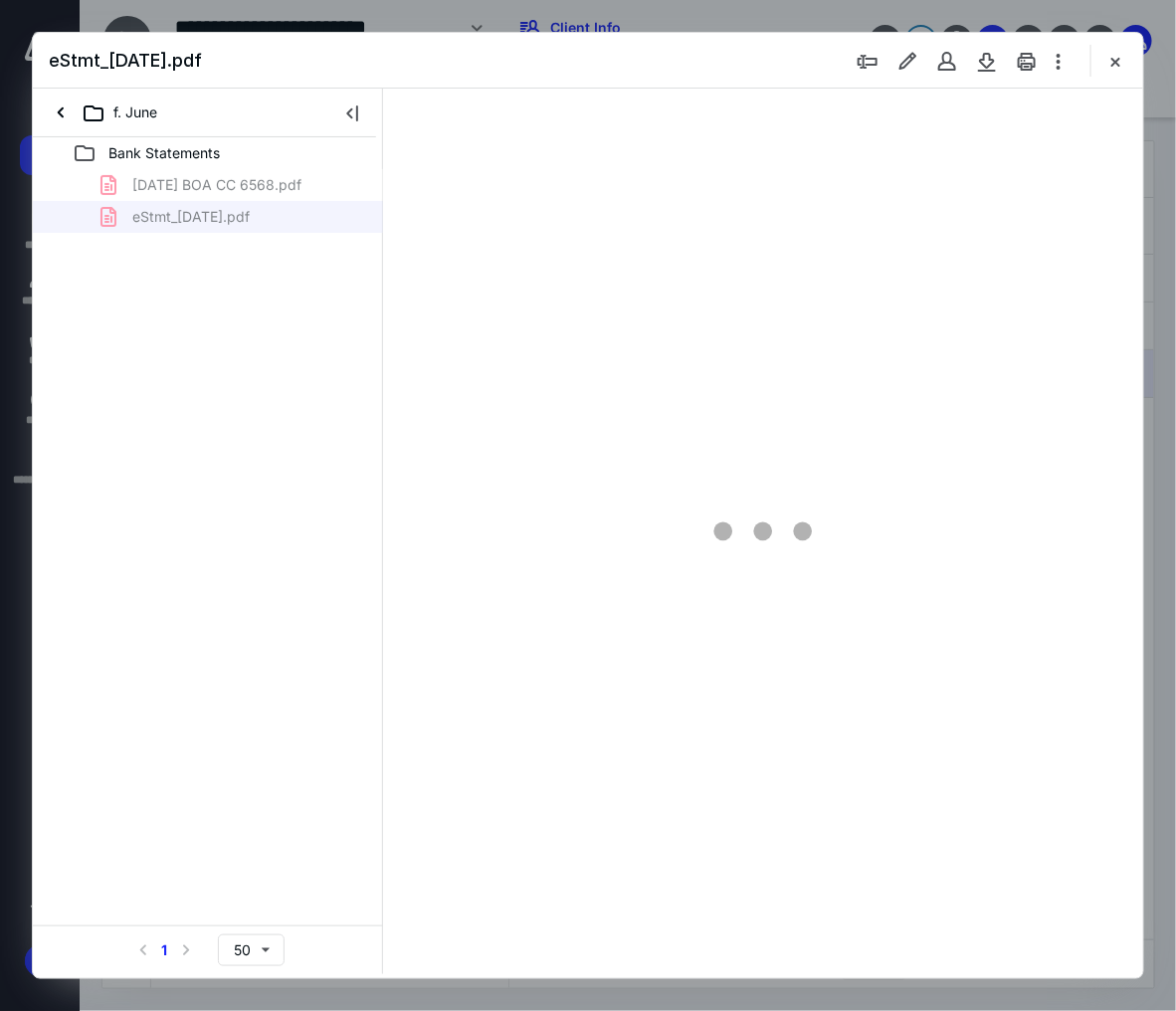 scroll, scrollTop: 0, scrollLeft: 0, axis: both 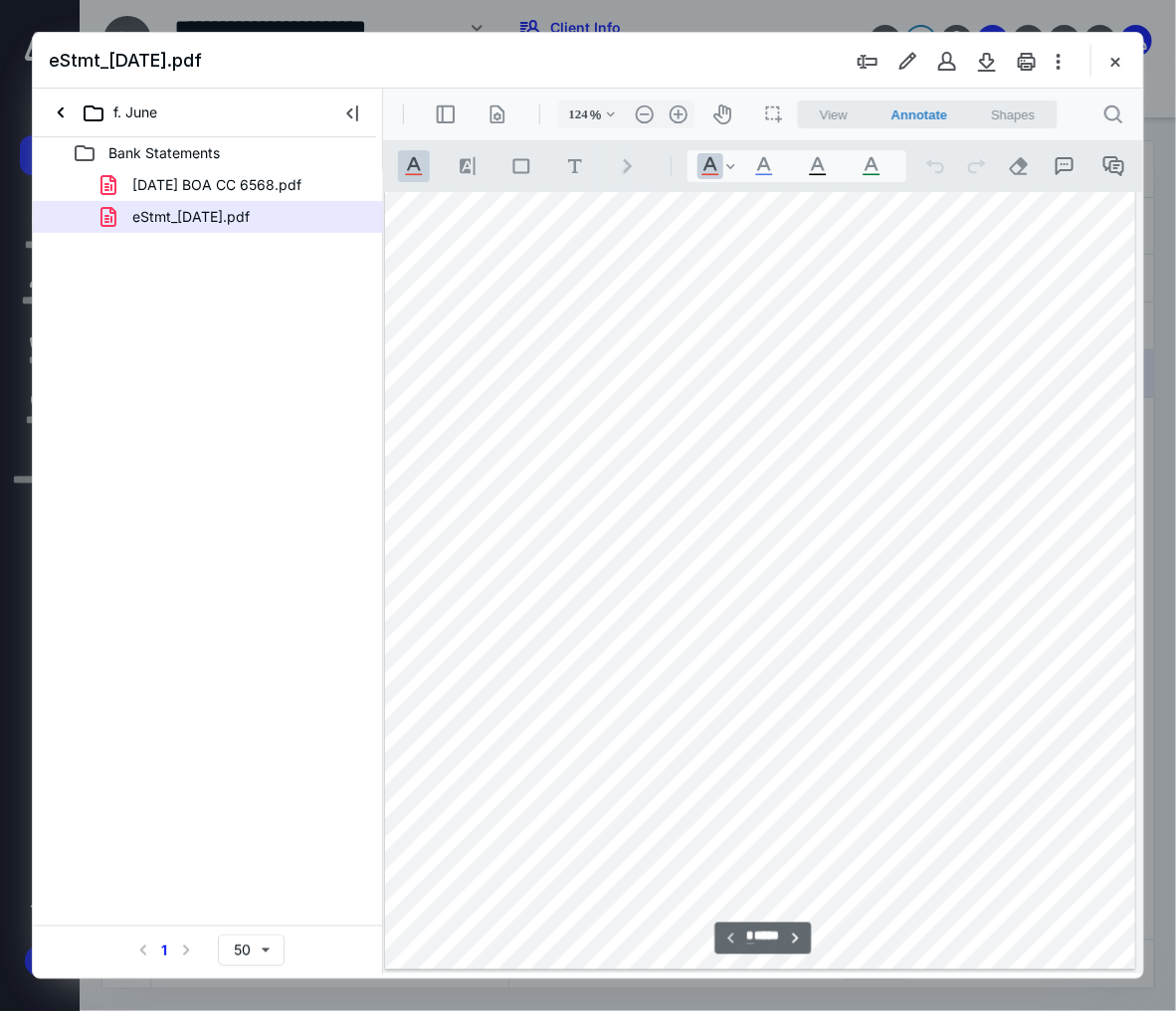 type on "149" 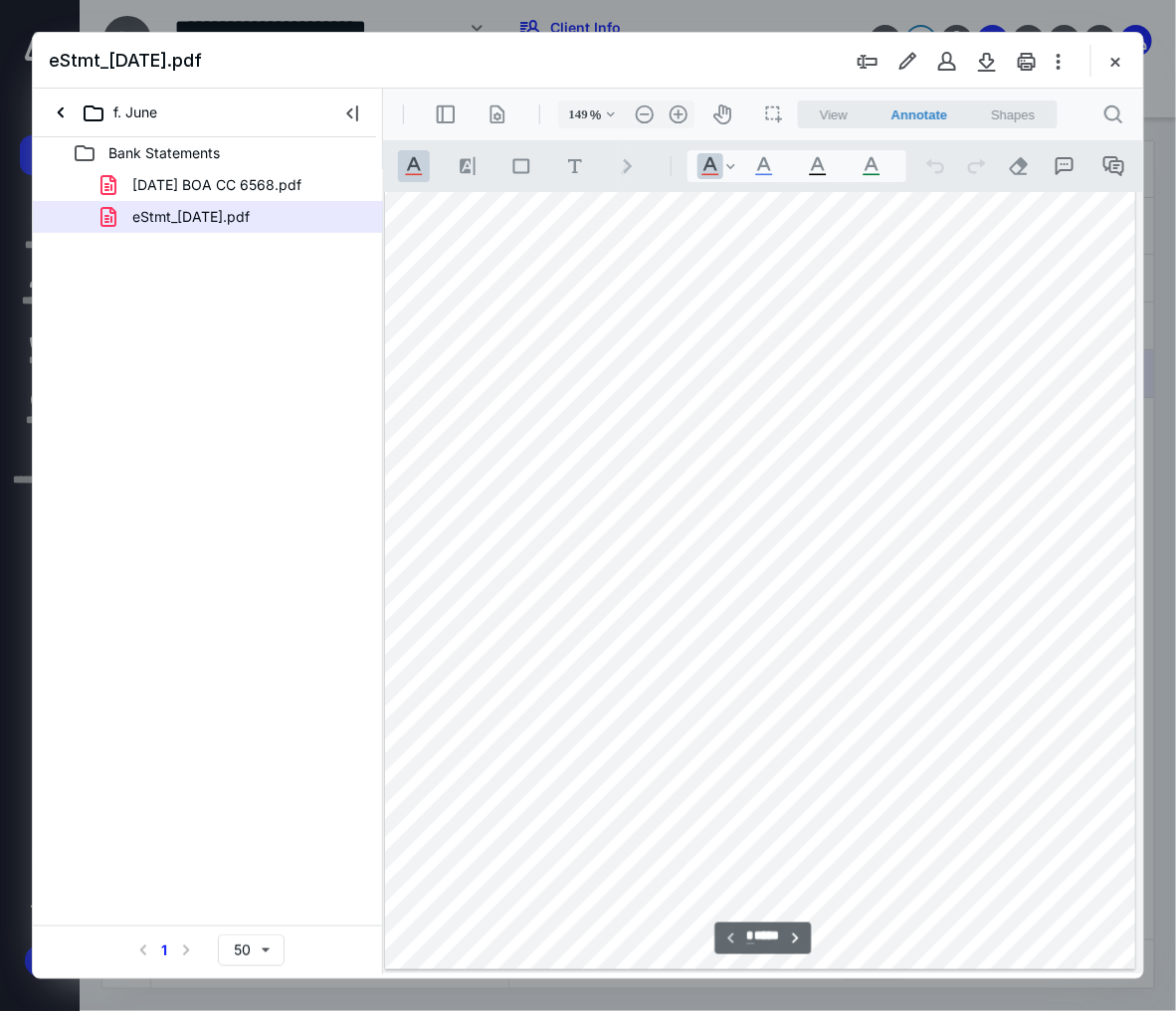 scroll, scrollTop: 290, scrollLeft: 68, axis: both 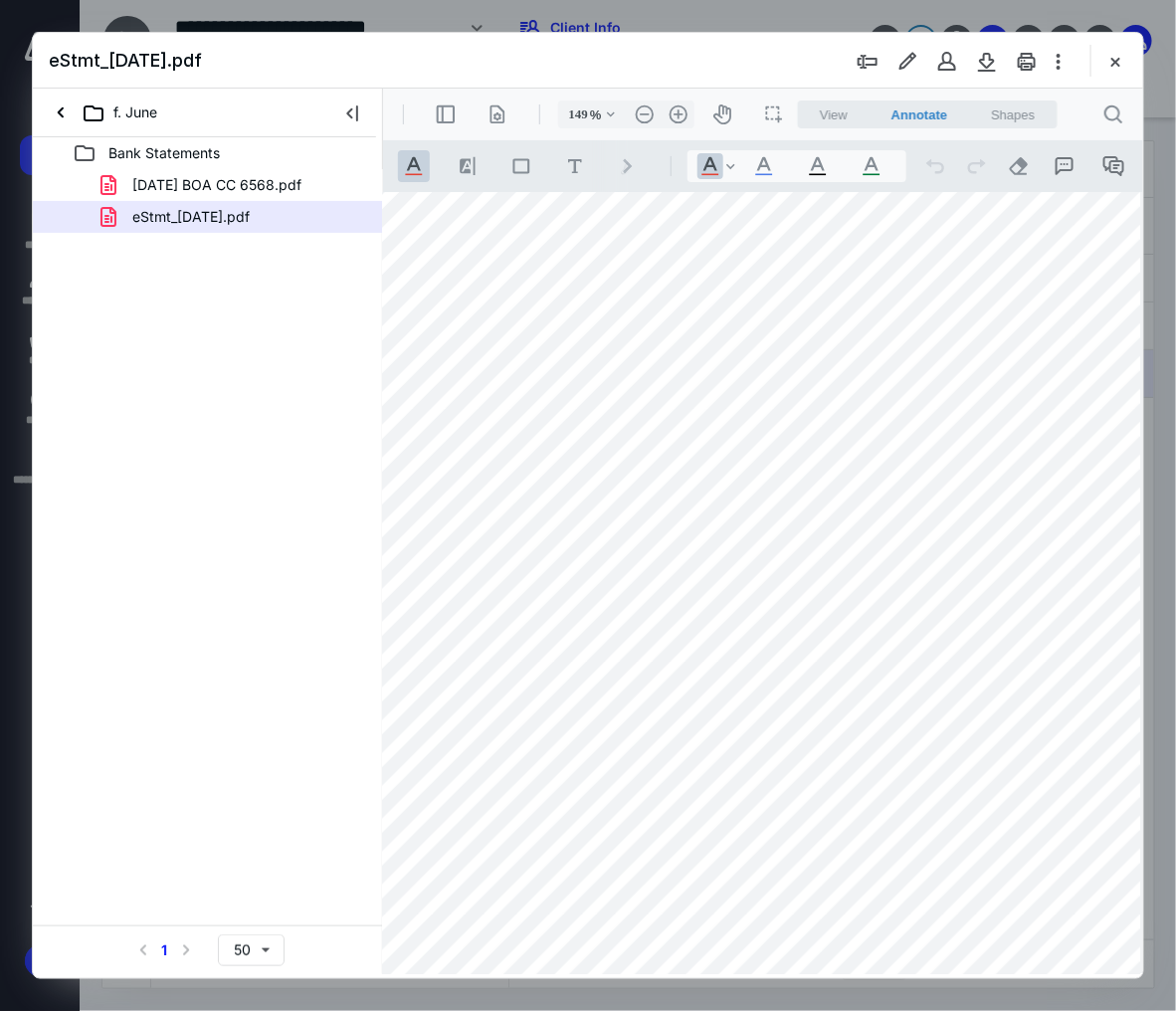 click on "Bank Statements [DATE] BOA CC 6568.pdf eStmt_[DATE].pdf Select a page number for more results 1 50" at bounding box center [208, 555] 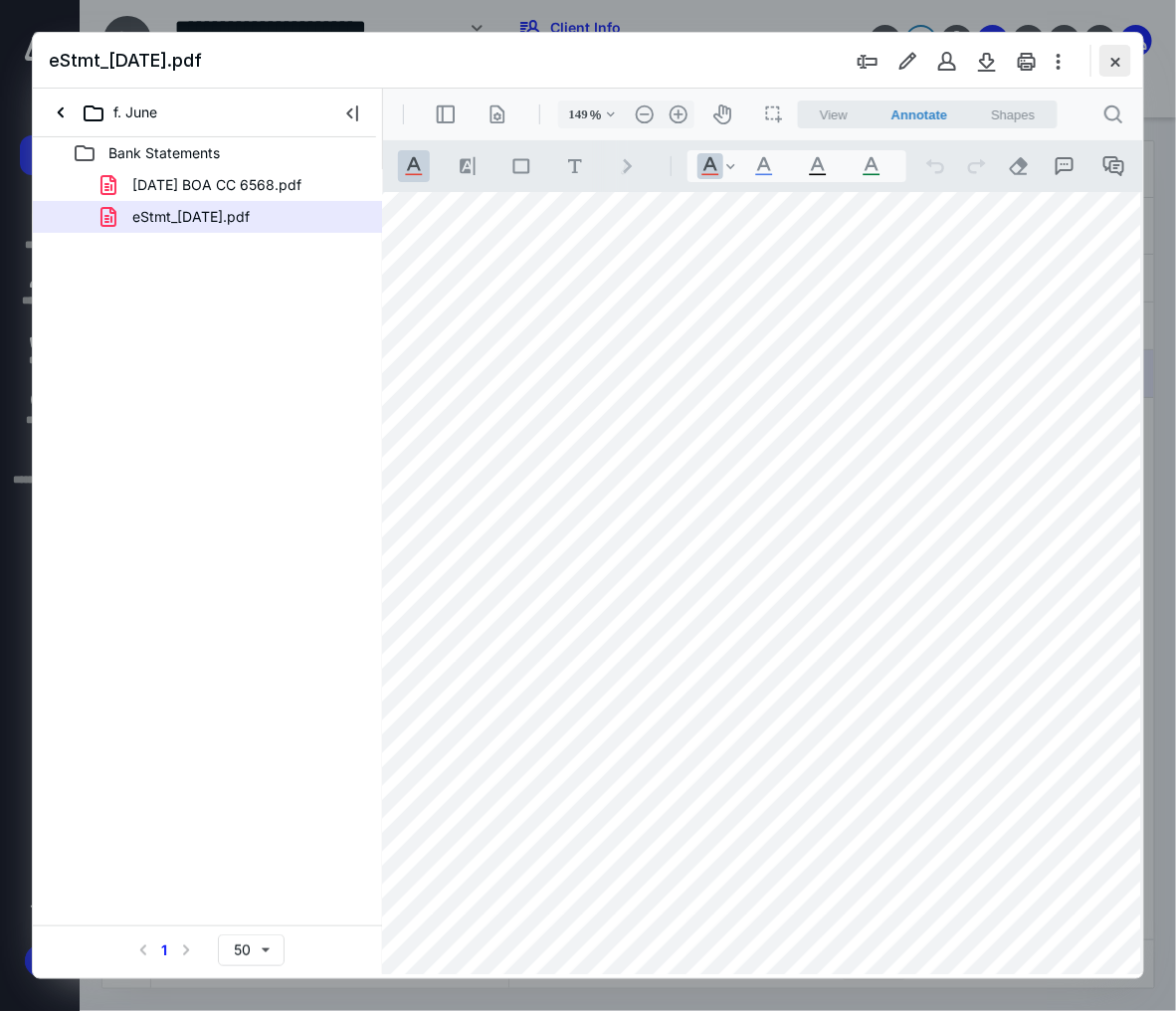 click at bounding box center (1115, 61) 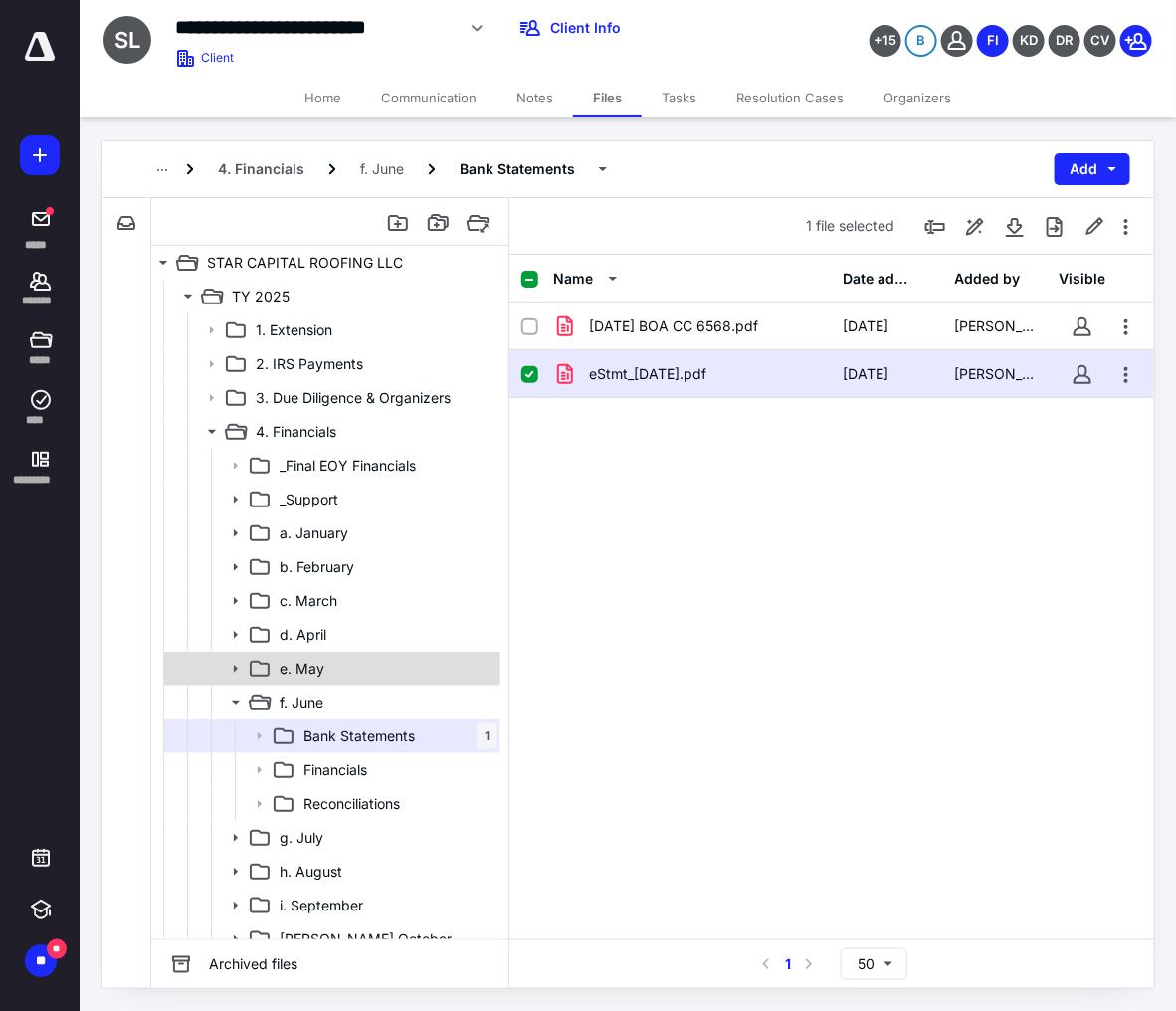 click on "e. May" at bounding box center (384, 669) 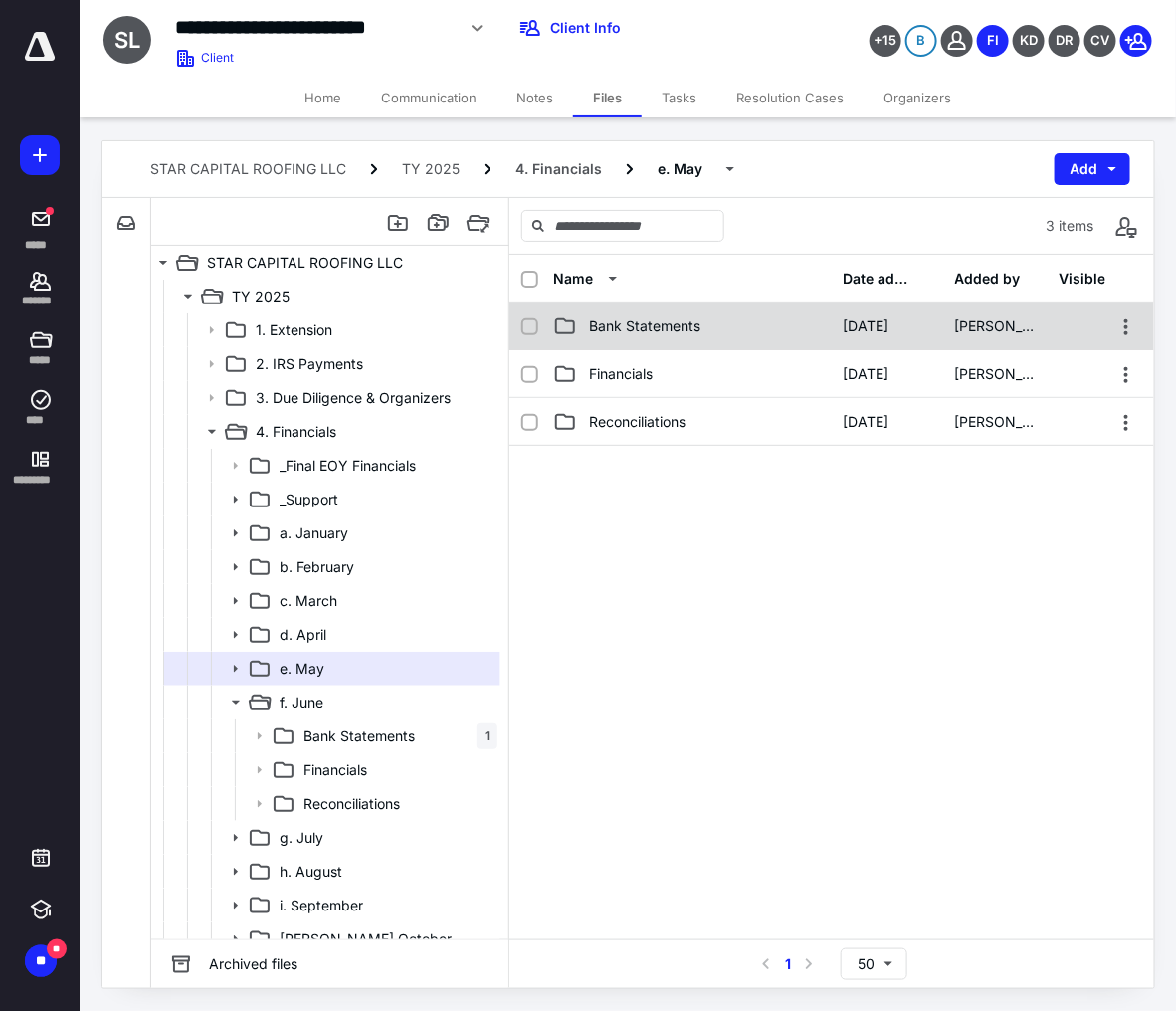 click on "Bank Statements" at bounding box center (645, 326) 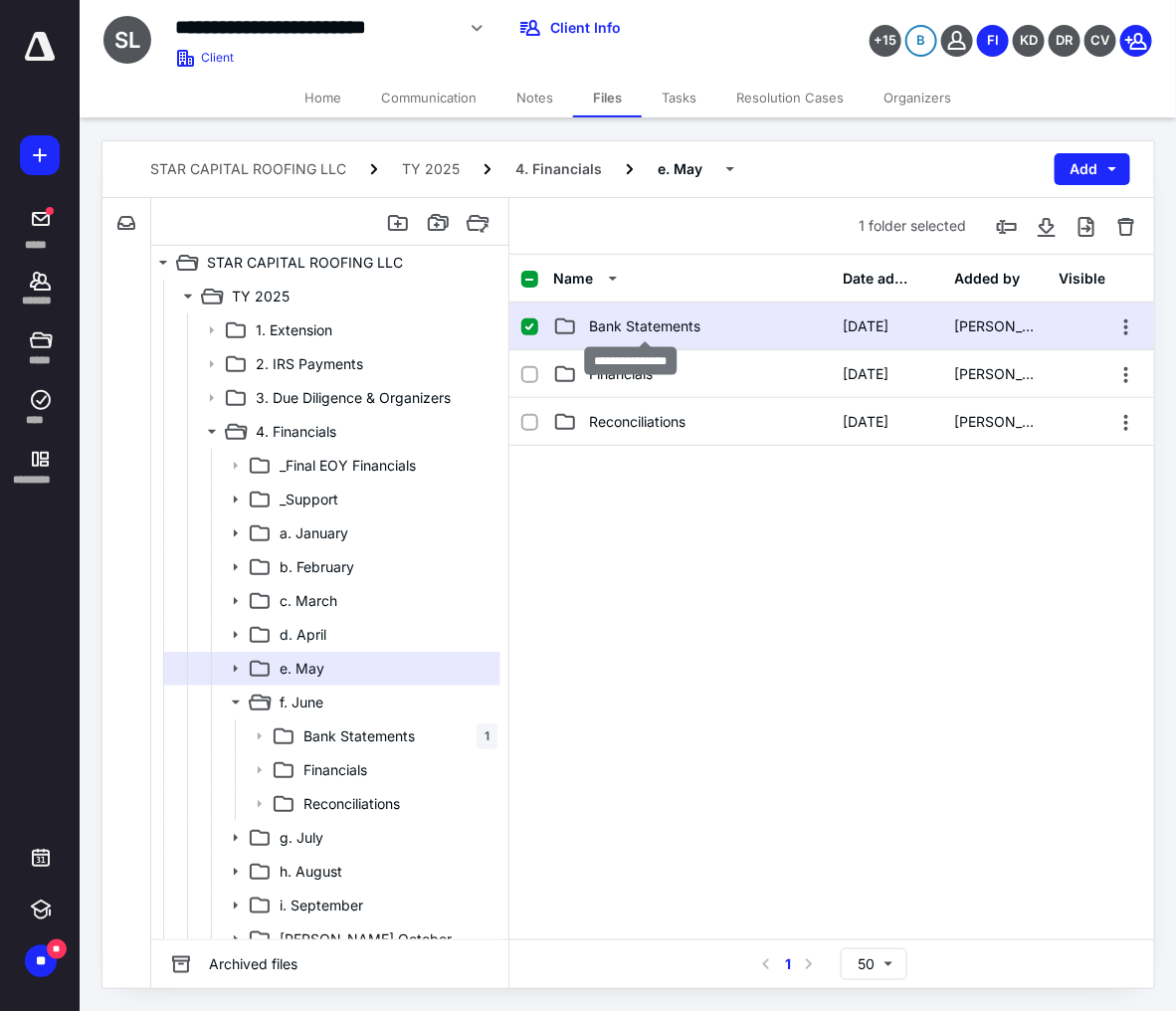 click on "Bank Statements" at bounding box center (645, 326) 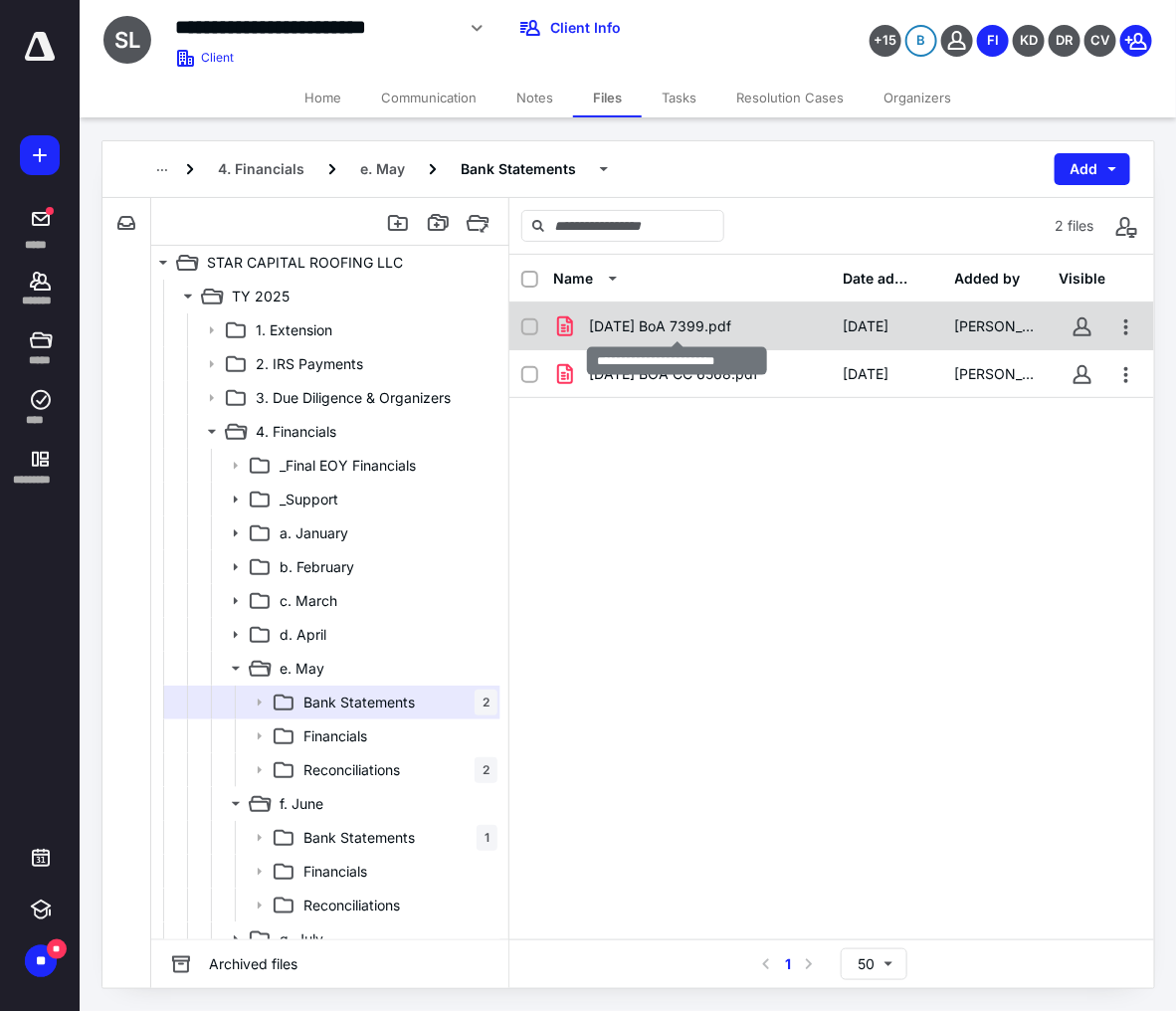 click on "[DATE] BoA 7399.pdf" at bounding box center [660, 326] 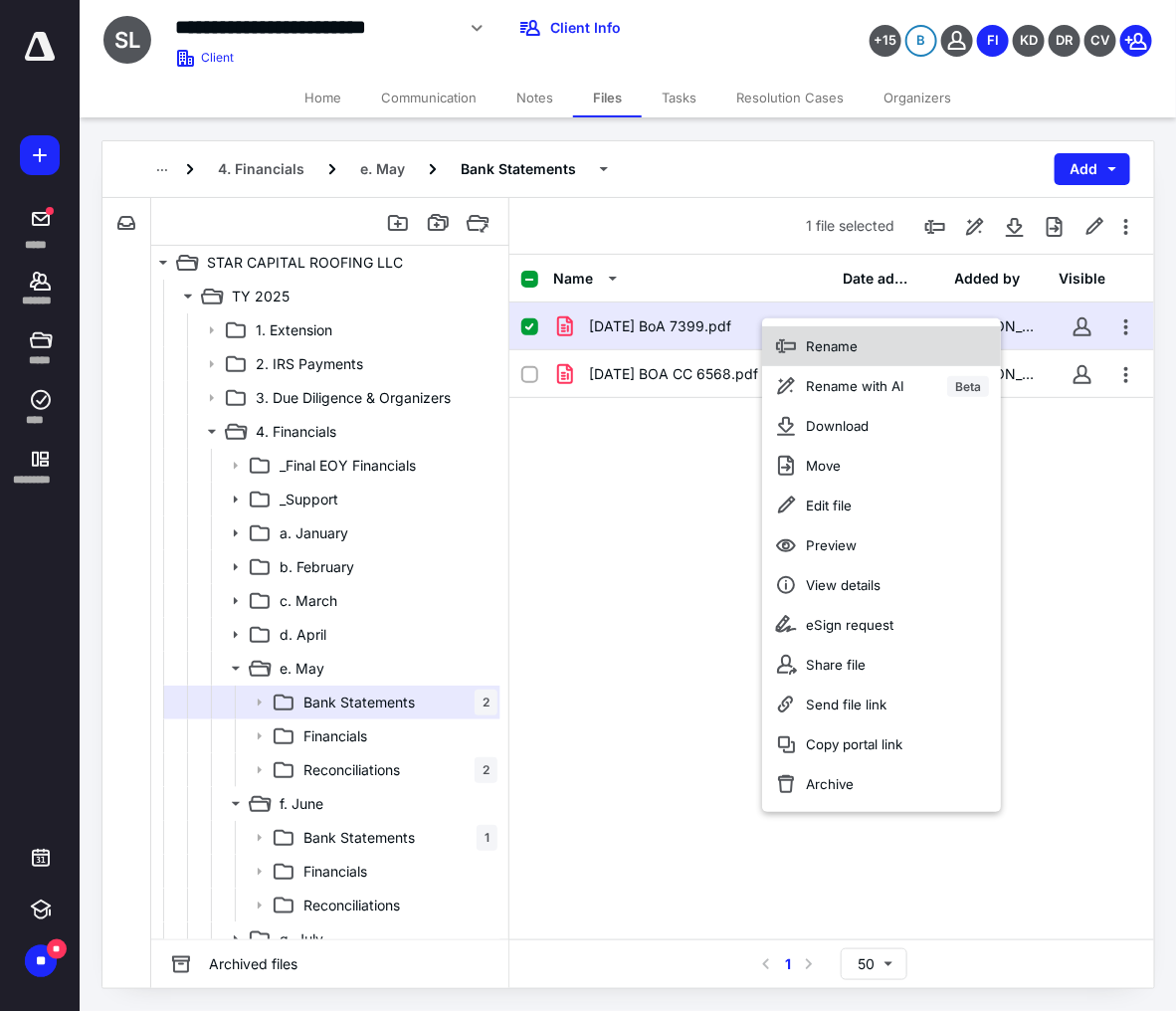 click 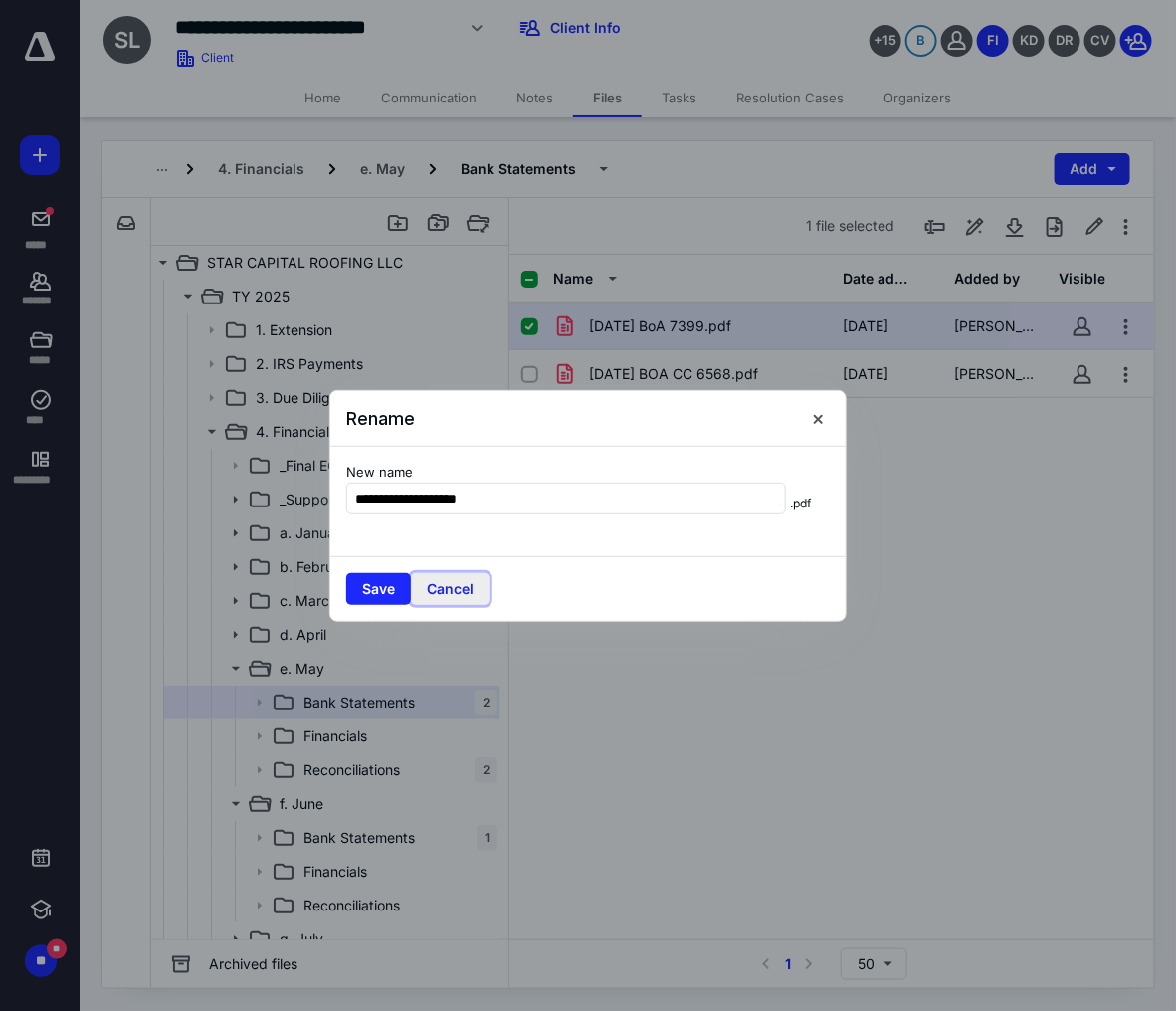 click on "Cancel" at bounding box center [450, 589] 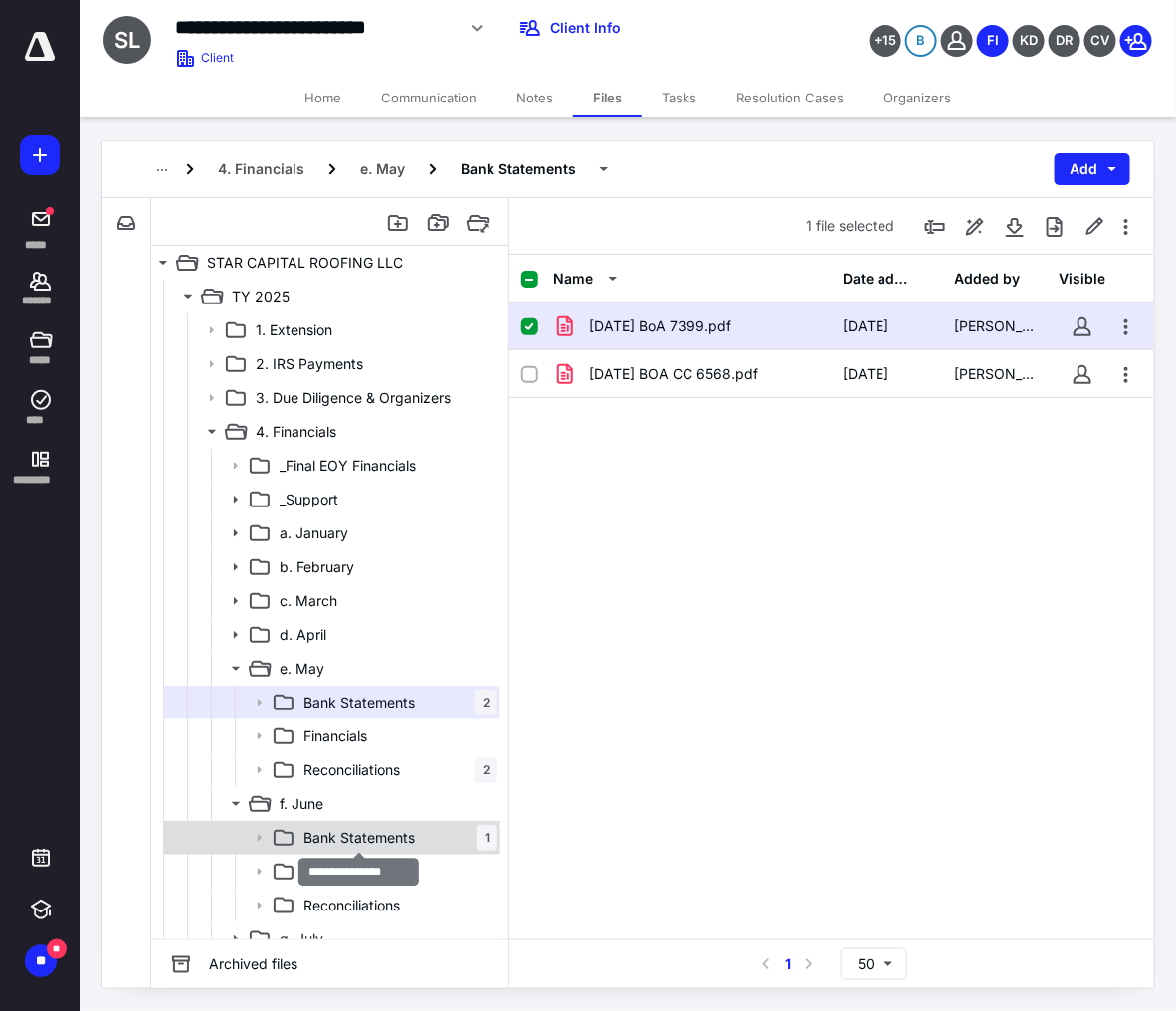 click on "Bank Statements" at bounding box center [359, 838] 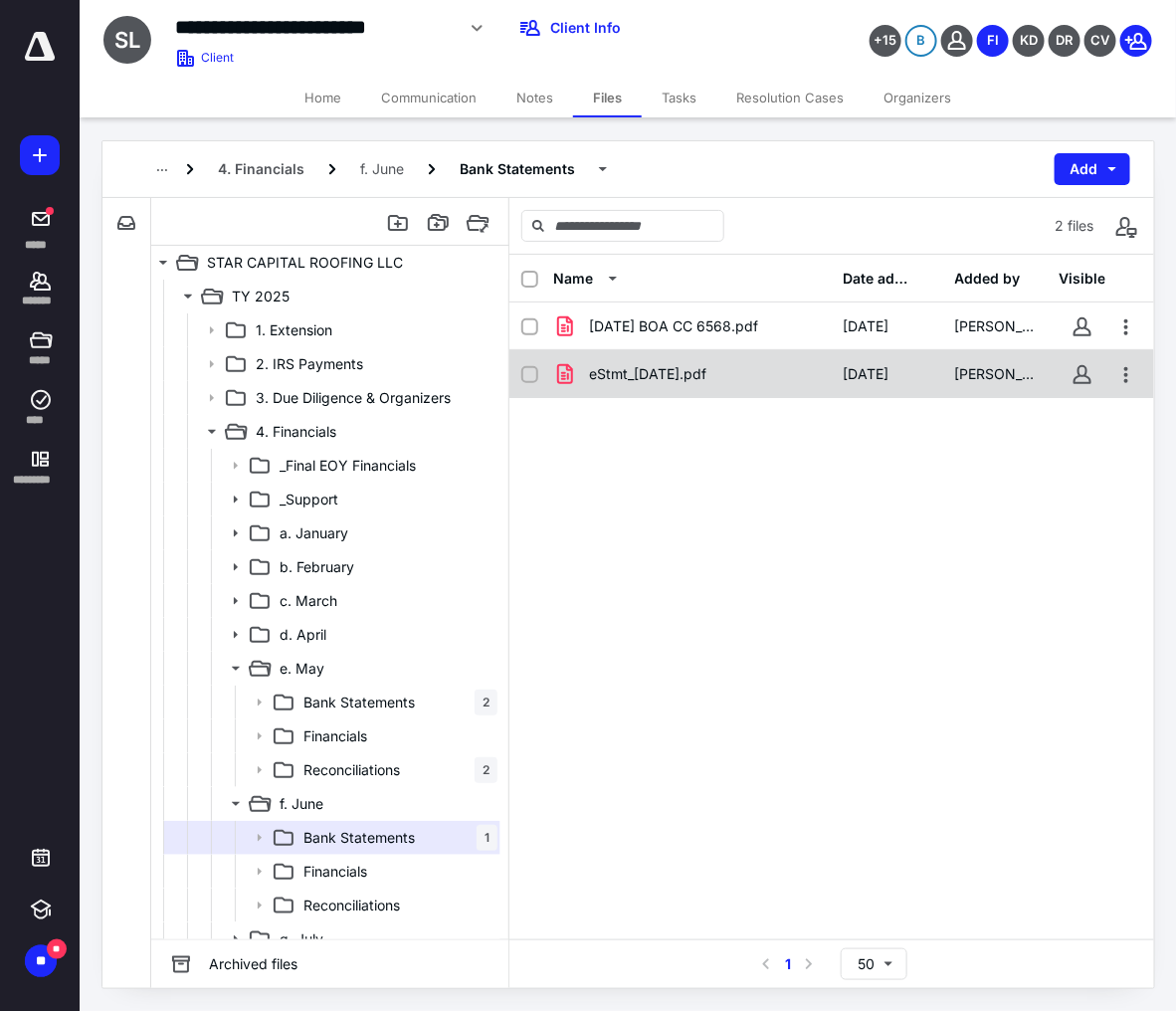 click on "eStmt_[DATE].pdf" at bounding box center (648, 374) 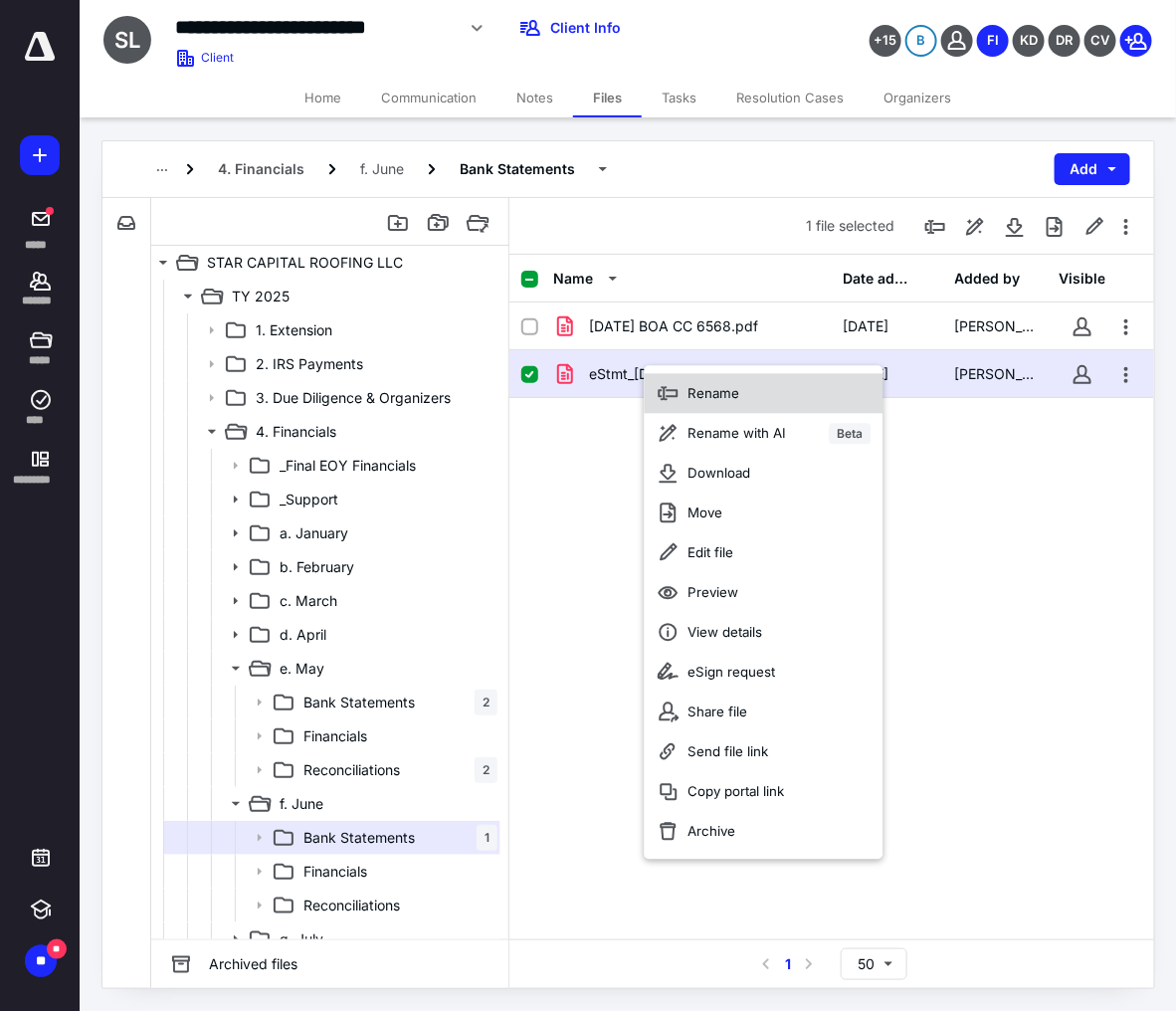 click on "Rename" at bounding box center (714, 394) 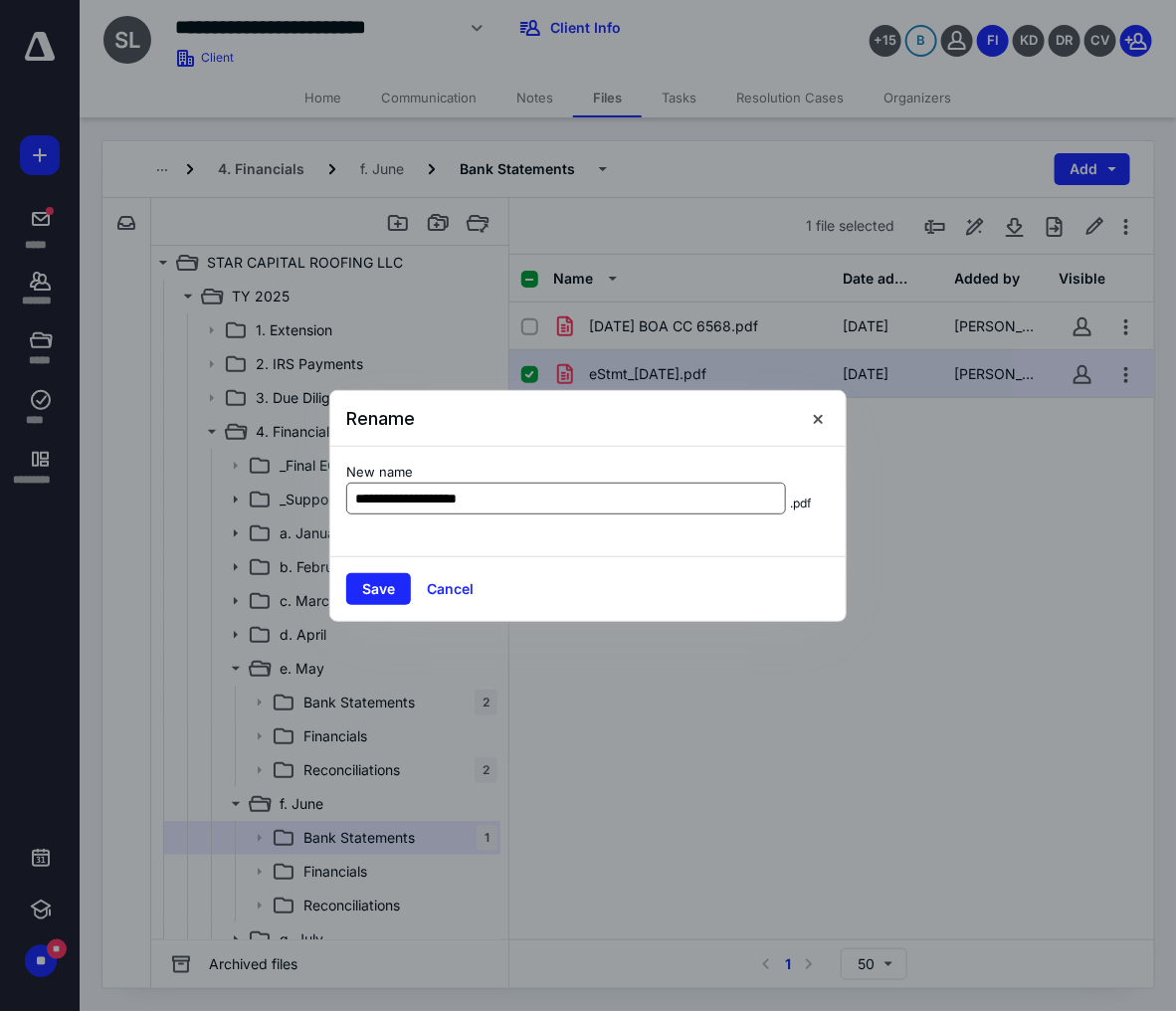 click on "**********" at bounding box center [566, 499] 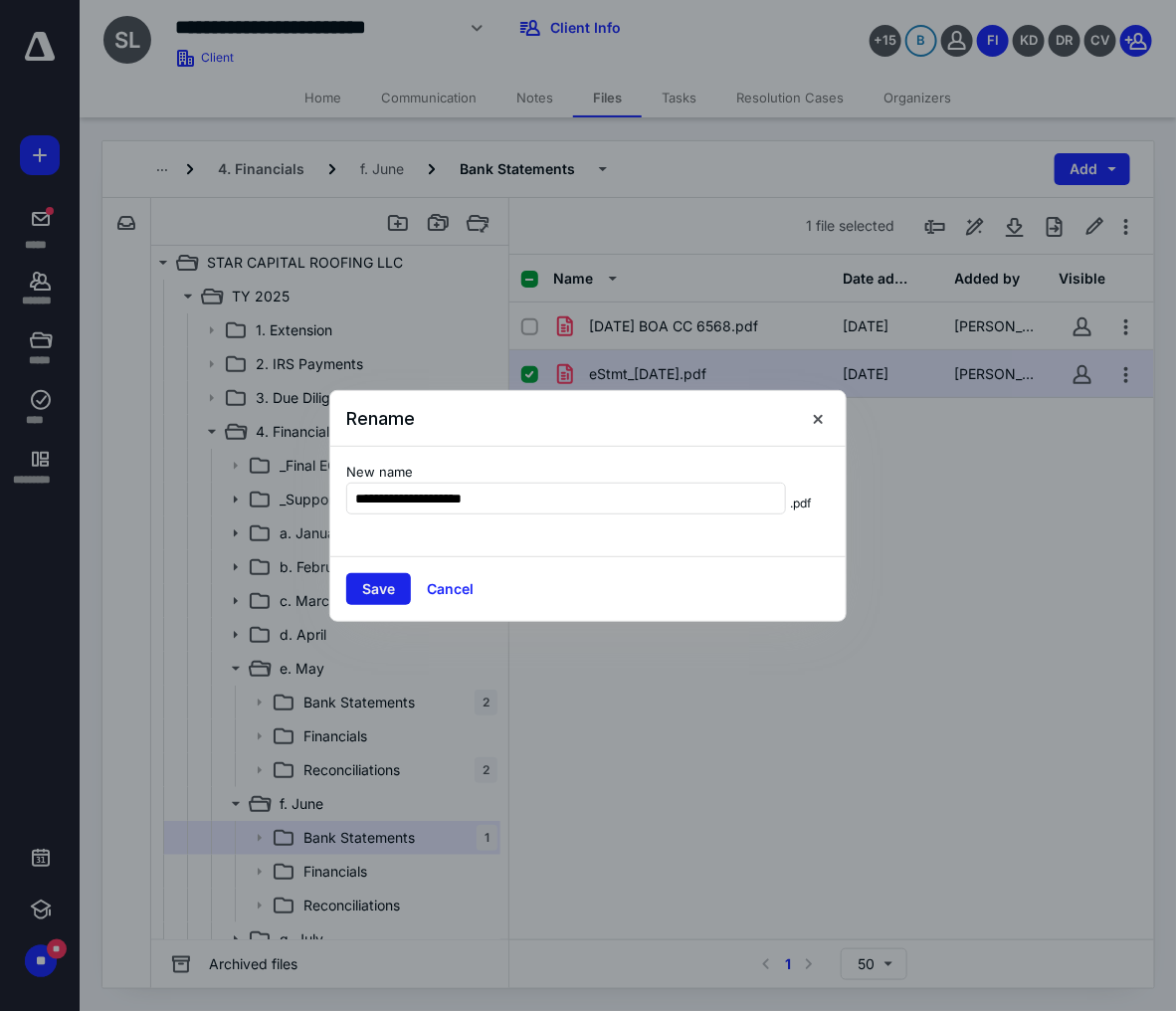 type on "**********" 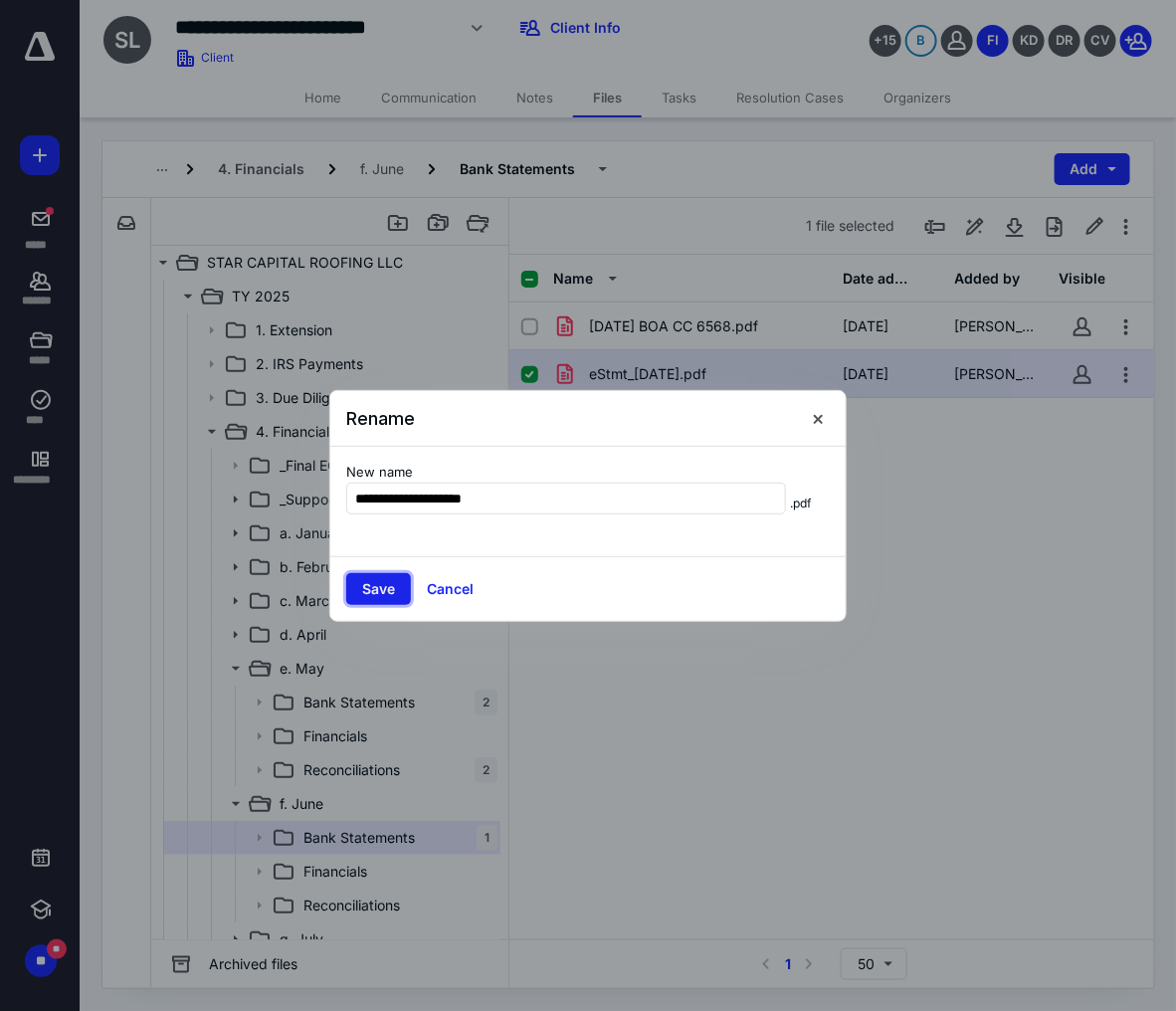 click on "Save" at bounding box center (378, 589) 